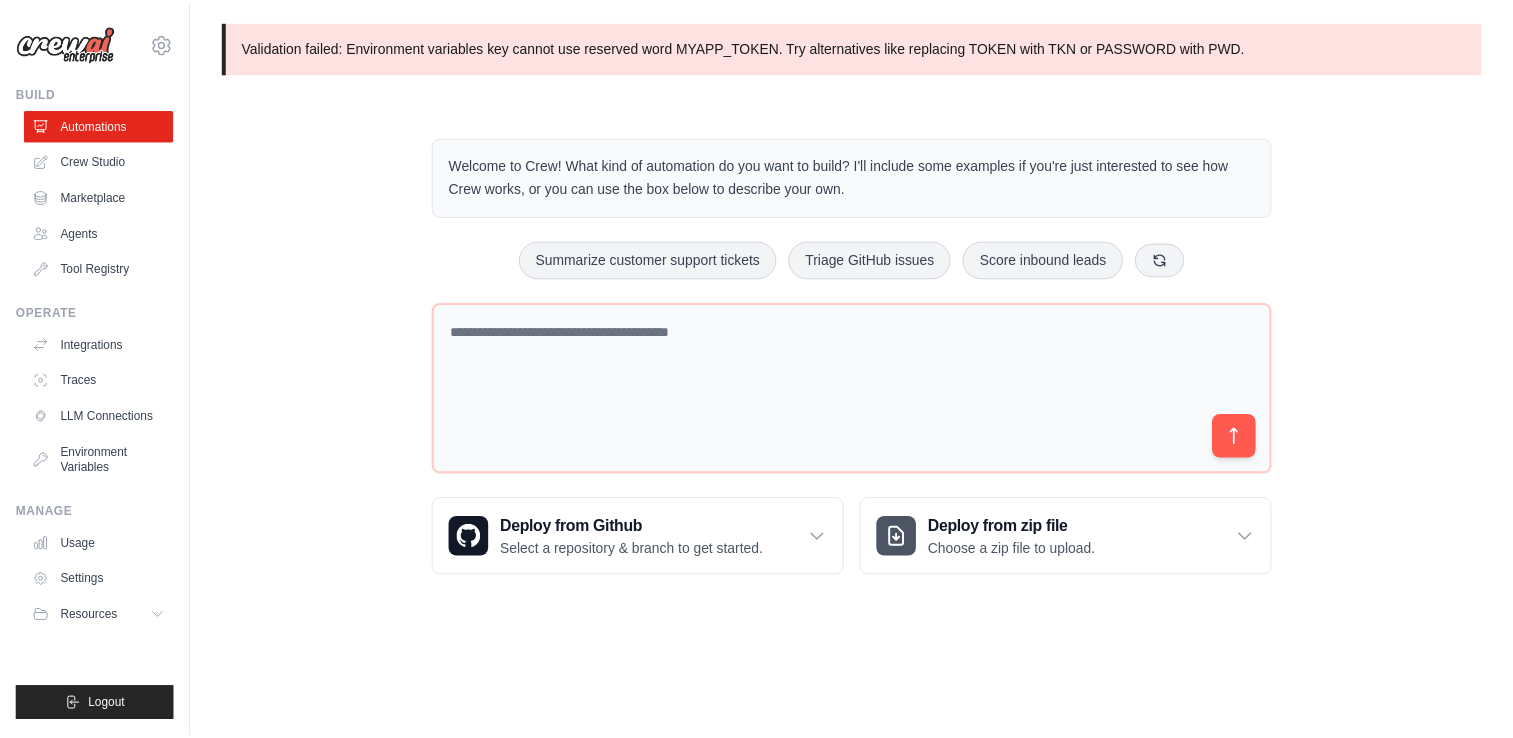 scroll, scrollTop: 0, scrollLeft: 0, axis: both 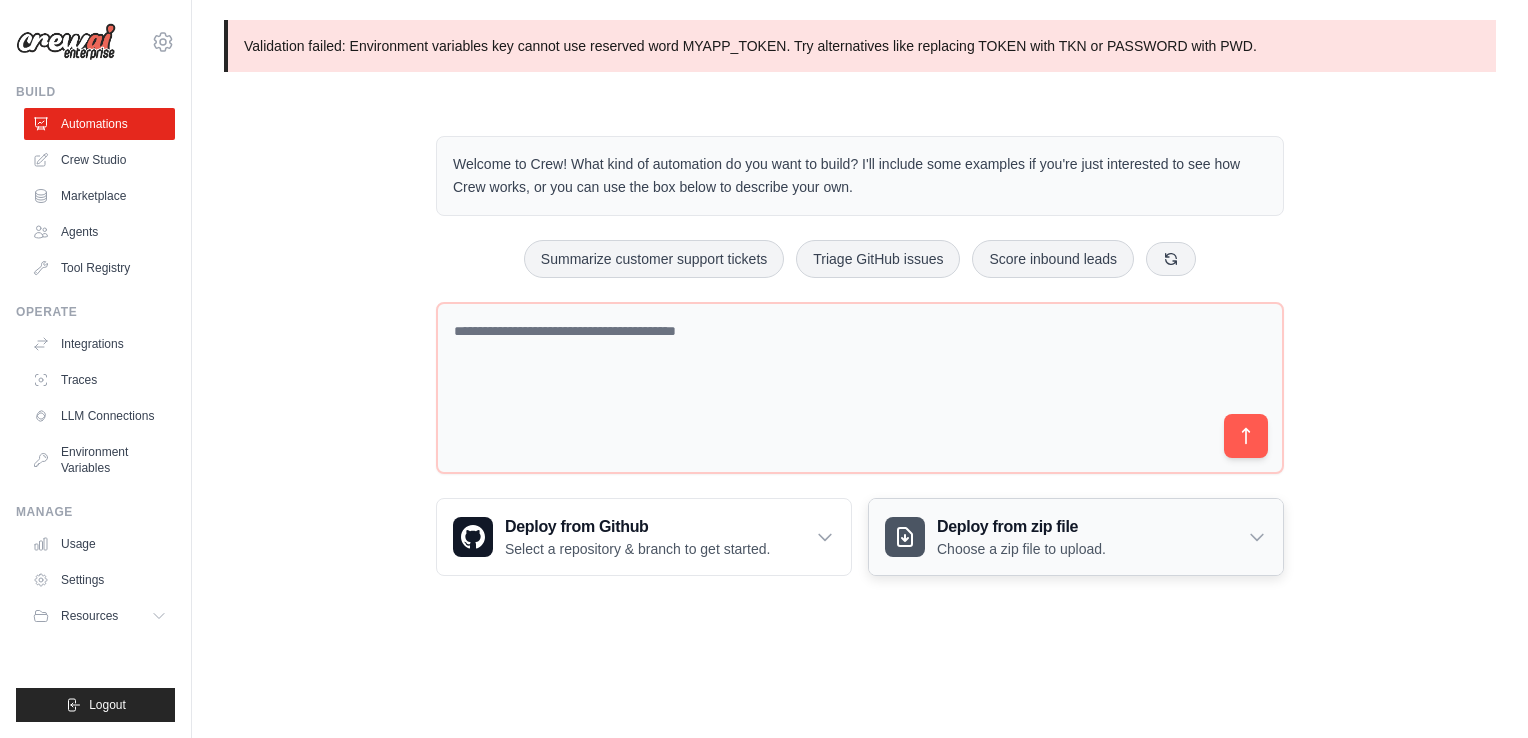 click on "Deploy from zip file" at bounding box center [1021, 527] 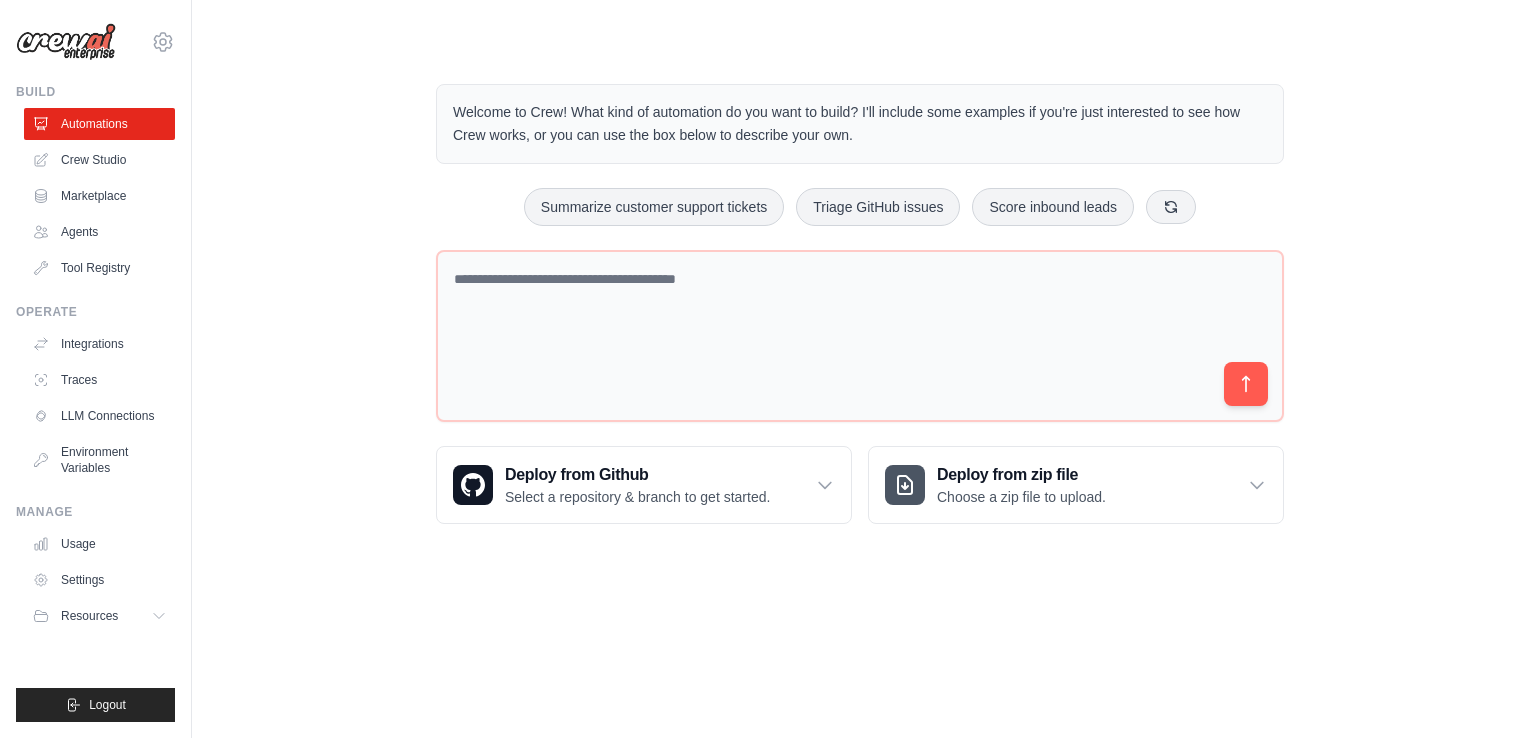 scroll, scrollTop: 0, scrollLeft: 0, axis: both 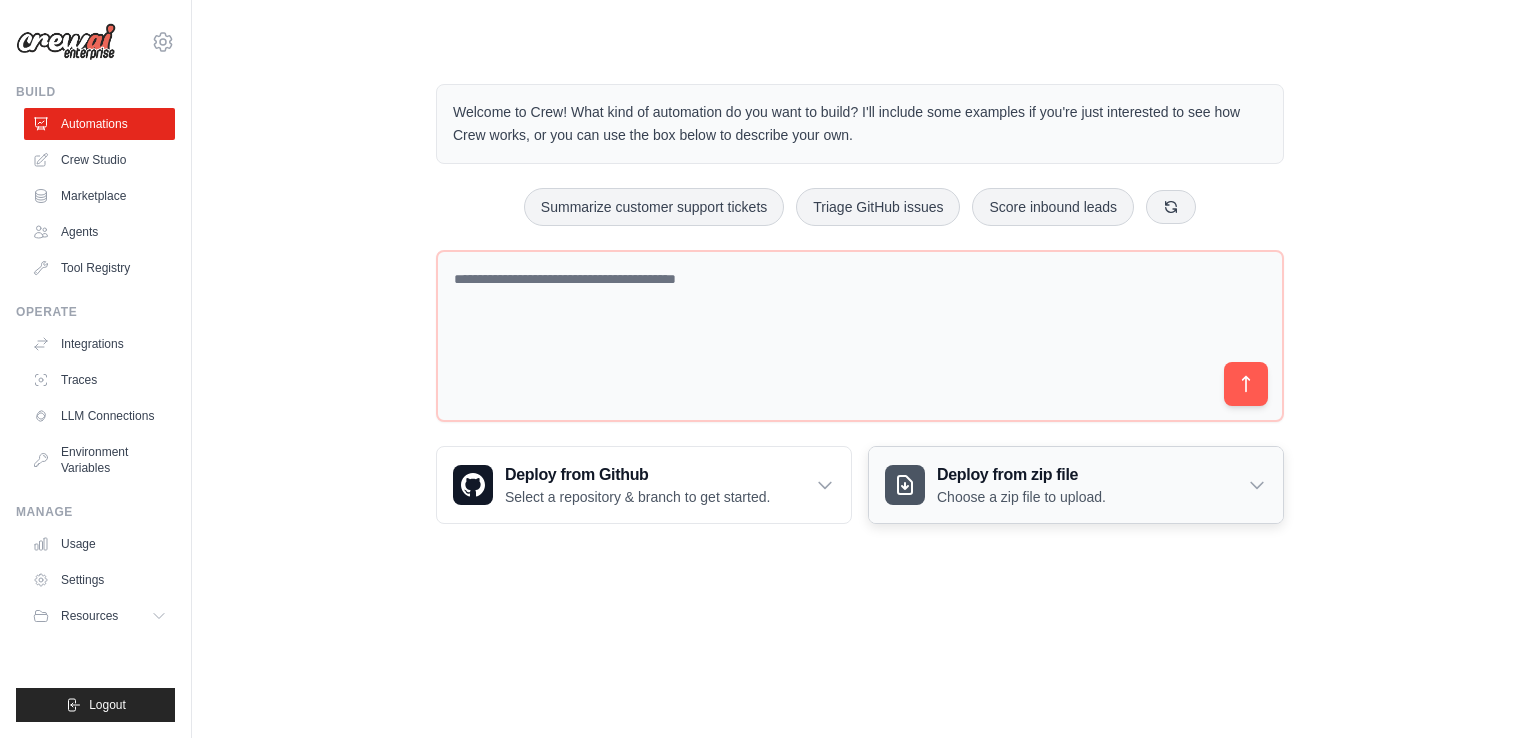 click on "Deploy from zip file
Choose a zip file to upload." at bounding box center (1076, 485) 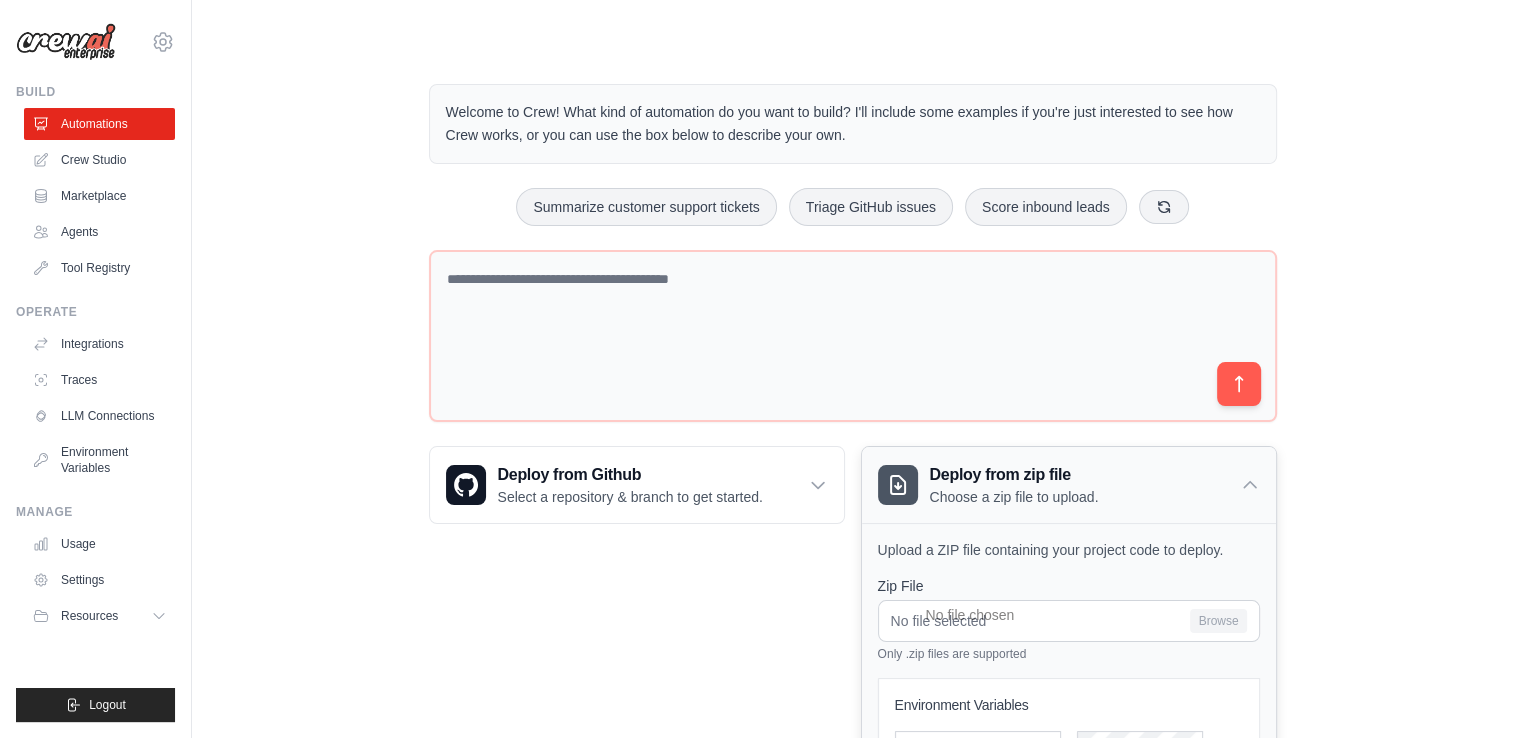 scroll, scrollTop: 225, scrollLeft: 0, axis: vertical 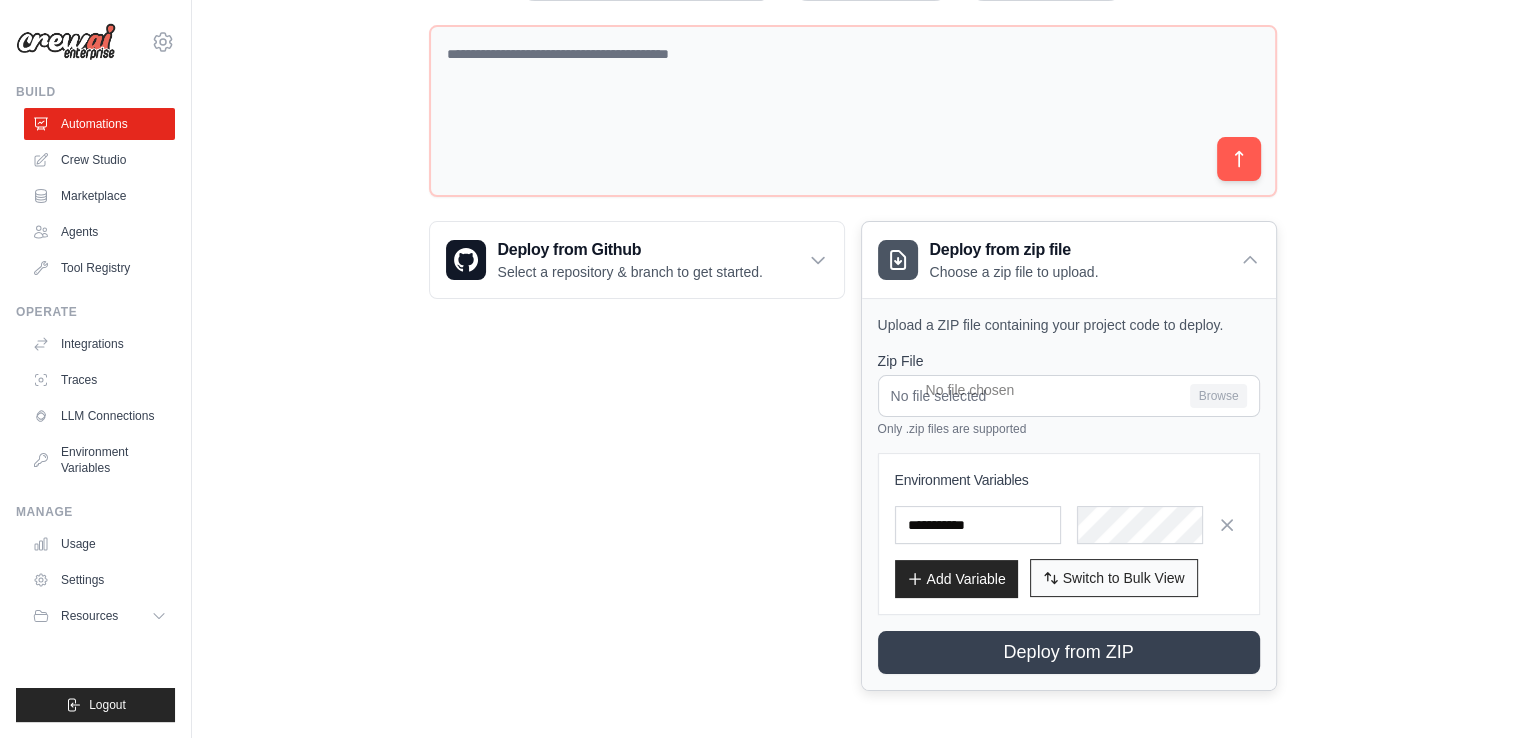 click on "Switch to Bulk View
Switch to Table View" at bounding box center (1114, 578) 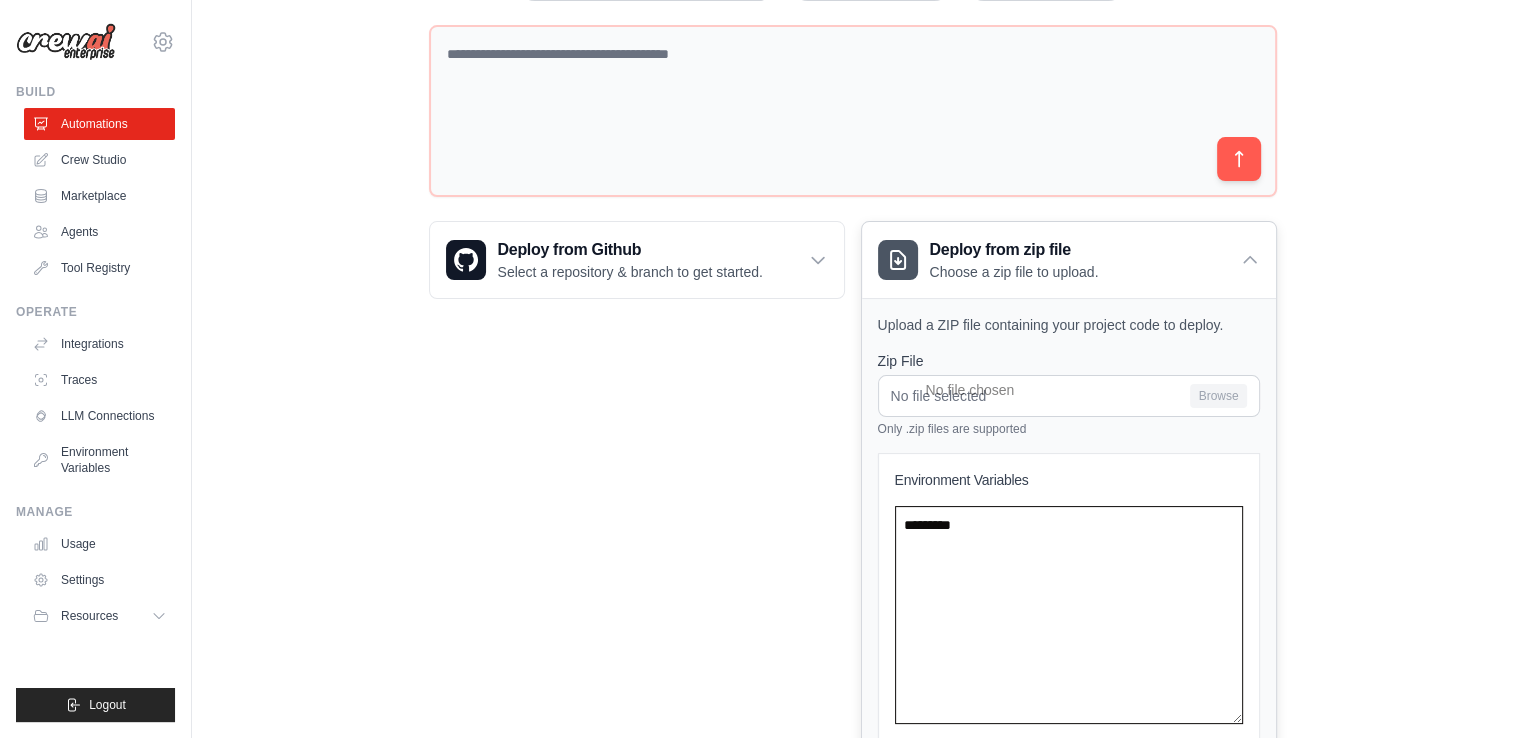 click at bounding box center [1069, 615] 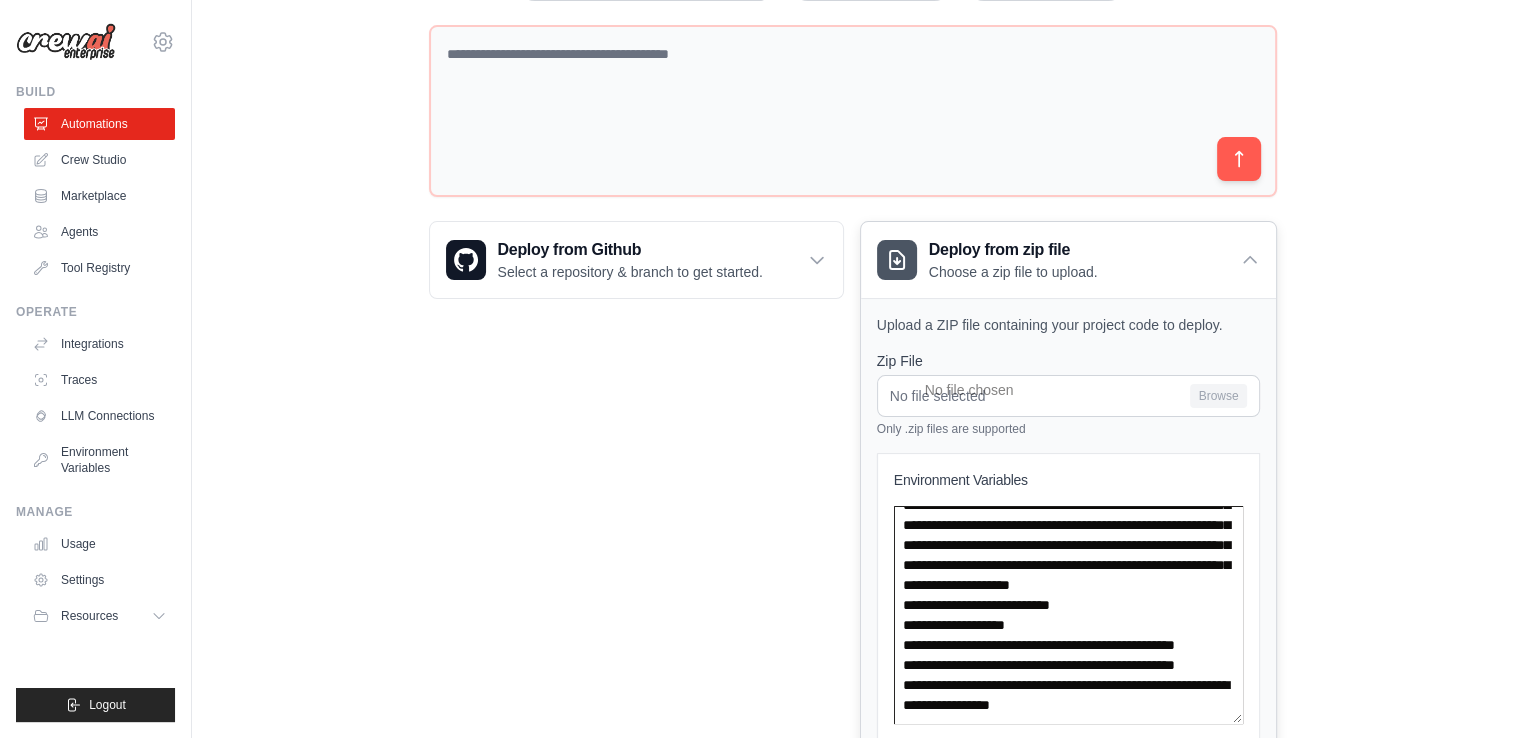 scroll, scrollTop: 440, scrollLeft: 0, axis: vertical 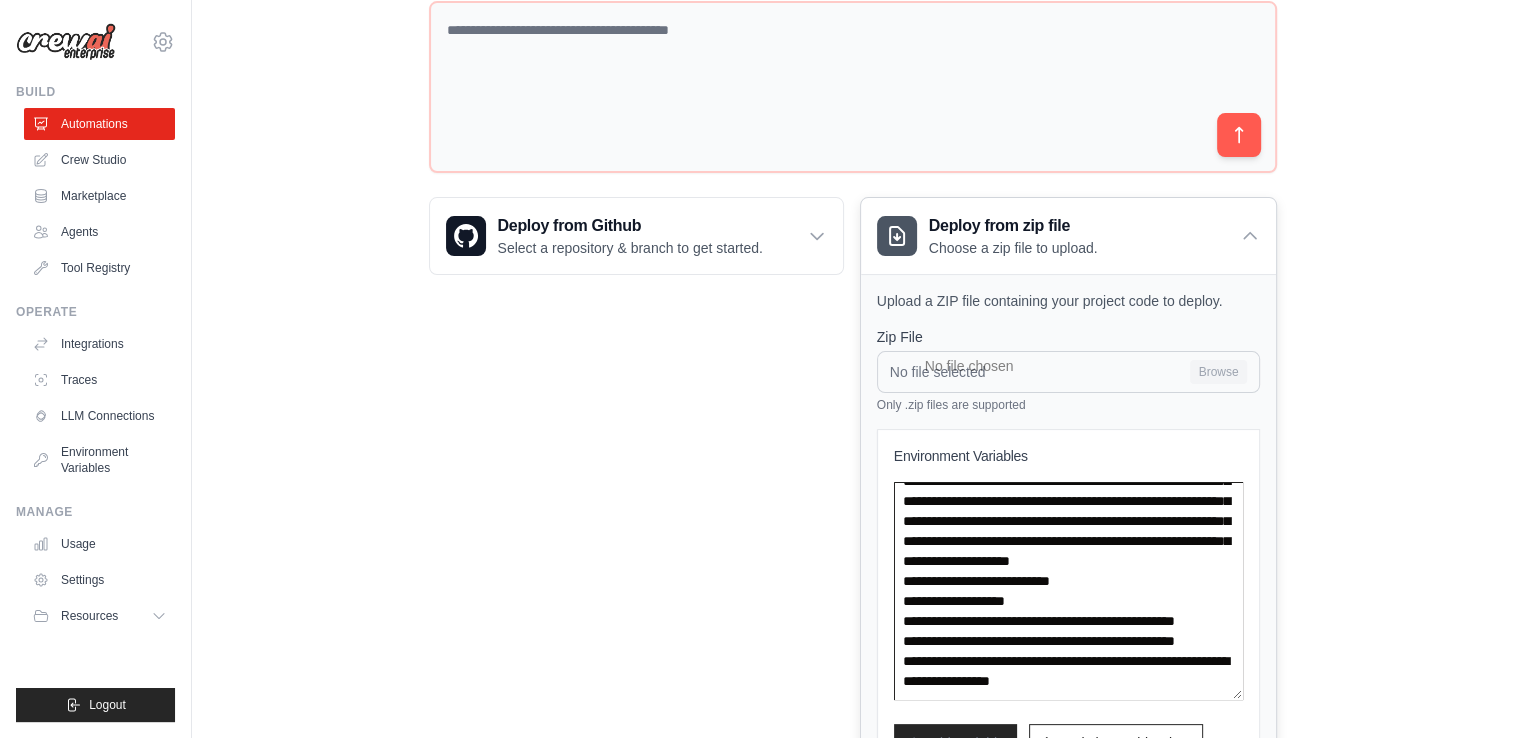 type on "**********" 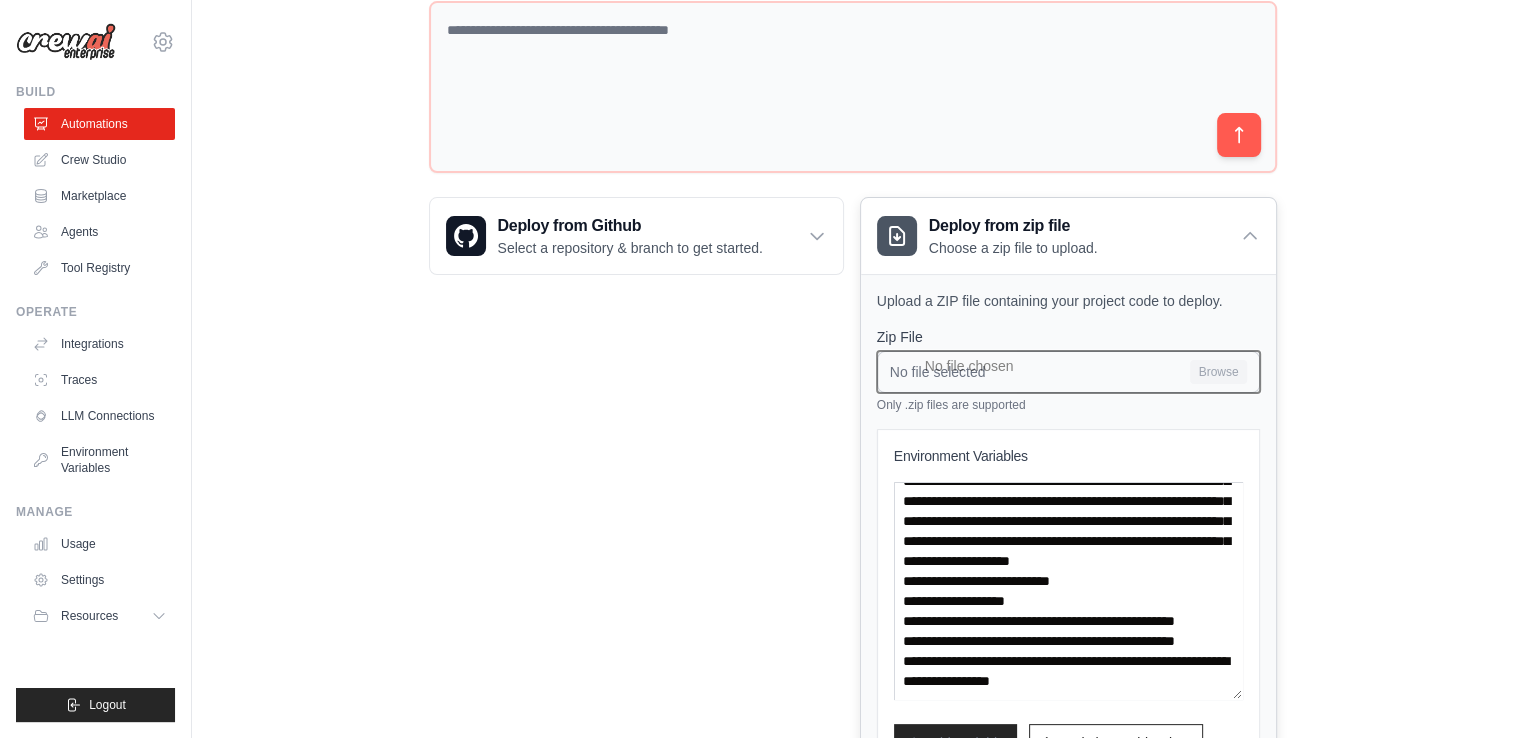 click on "No file selected
Browse" at bounding box center [1068, 372] 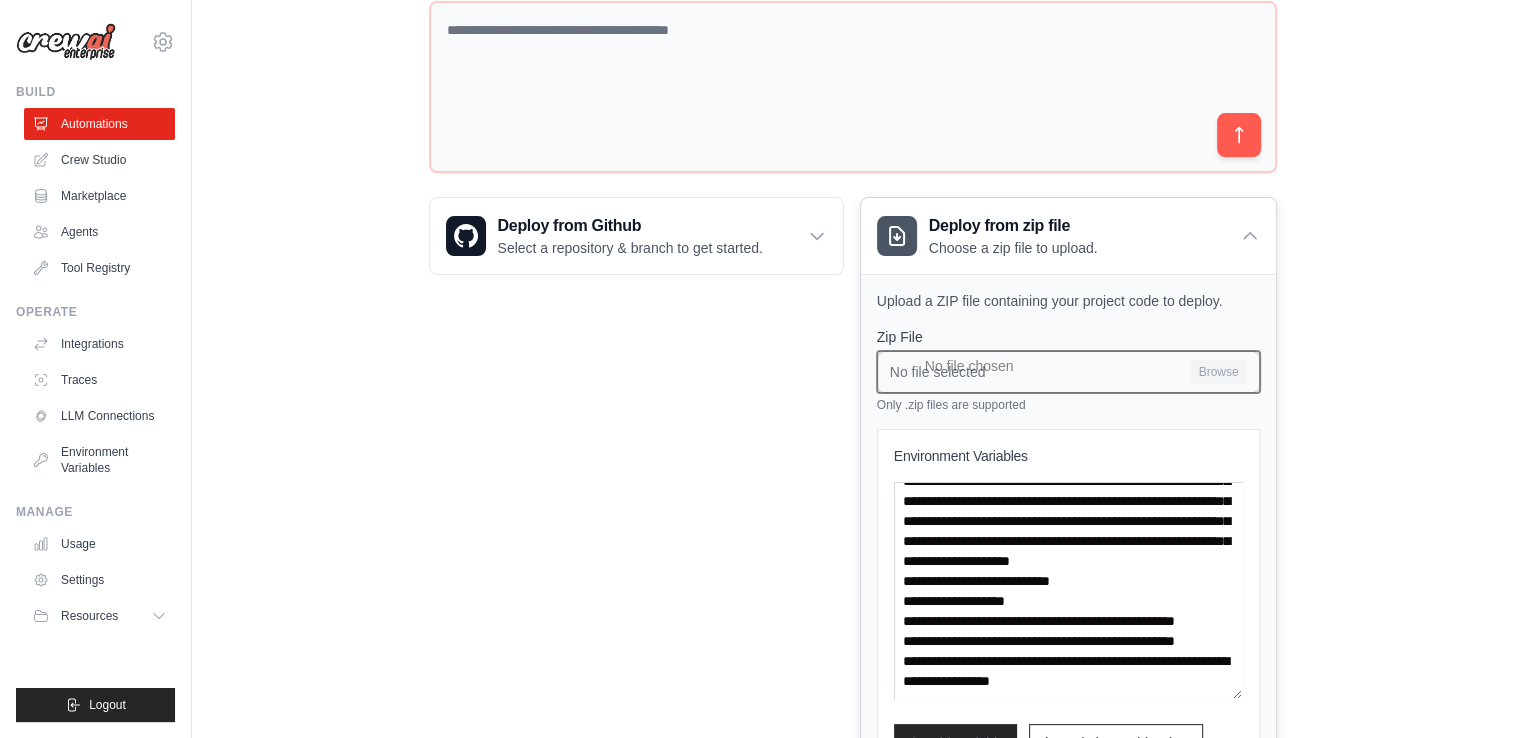 type on "**********" 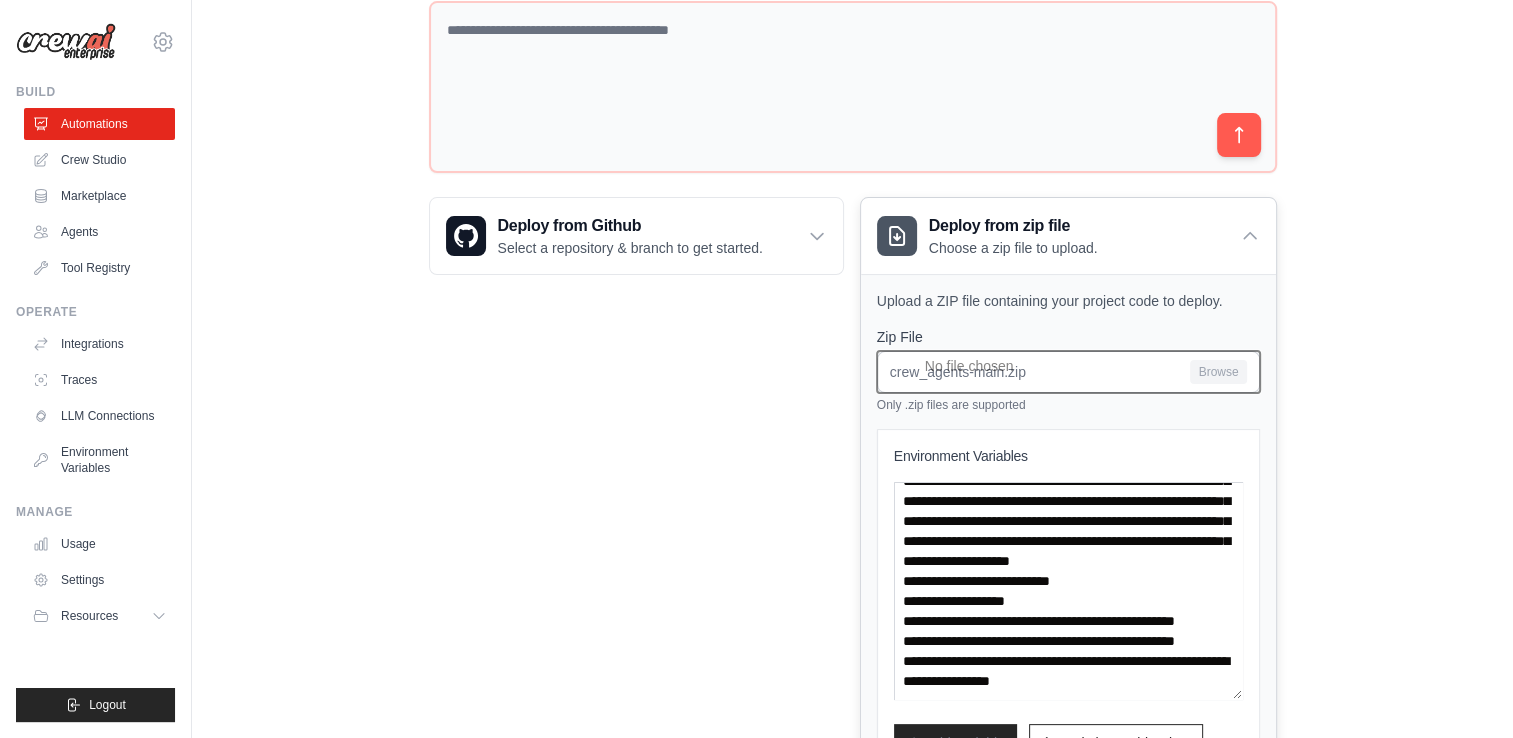 scroll, scrollTop: 413, scrollLeft: 0, axis: vertical 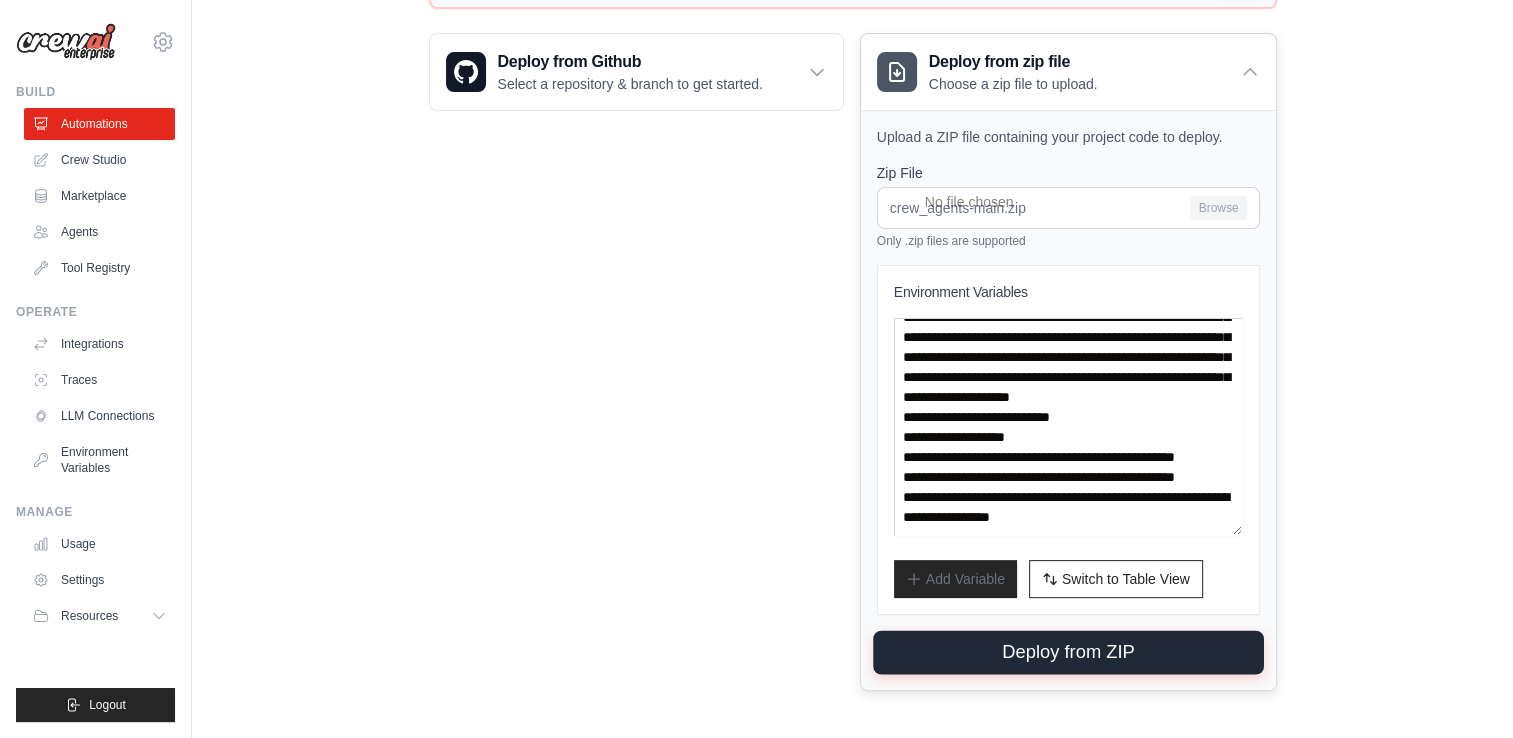 click on "Deploy from ZIP" at bounding box center [1068, 652] 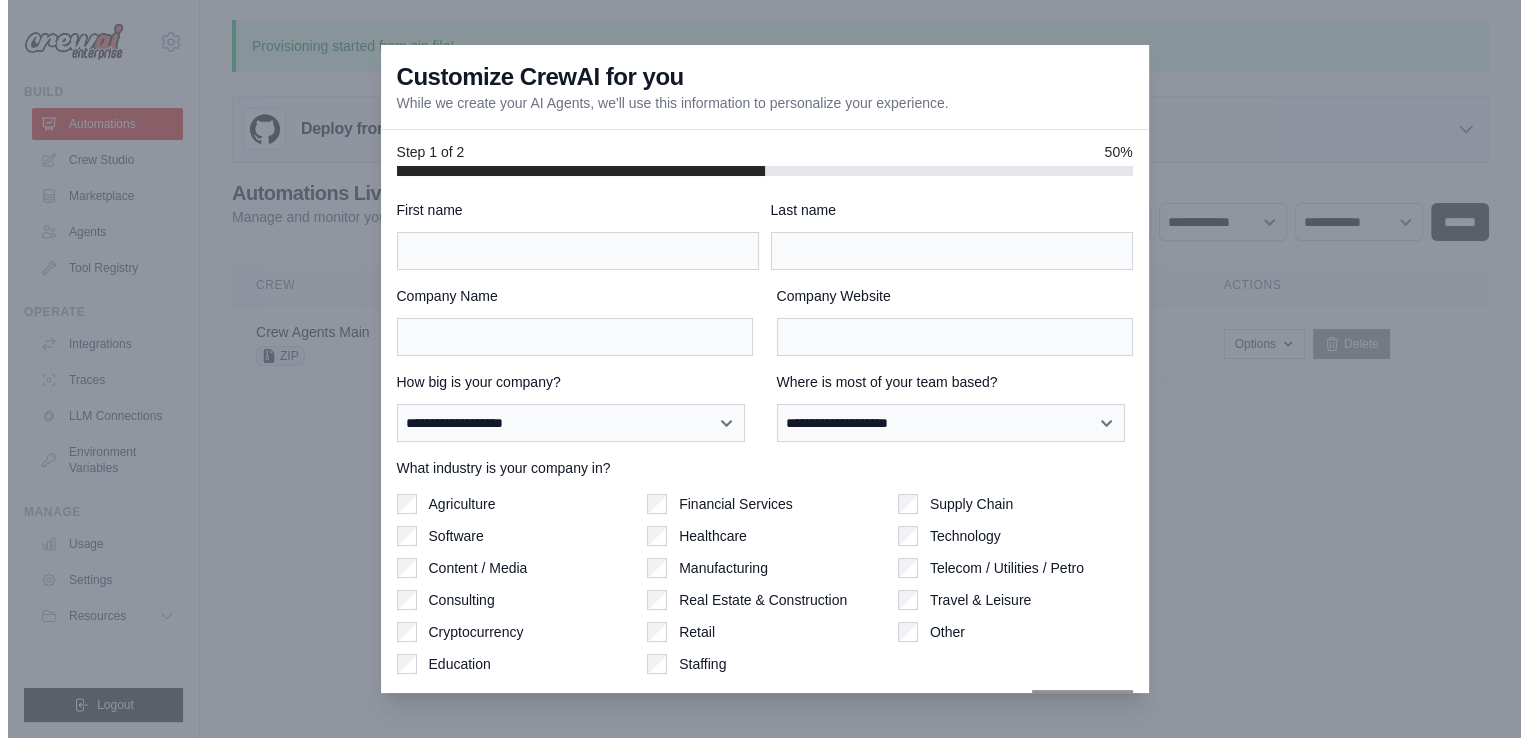 scroll, scrollTop: 0, scrollLeft: 0, axis: both 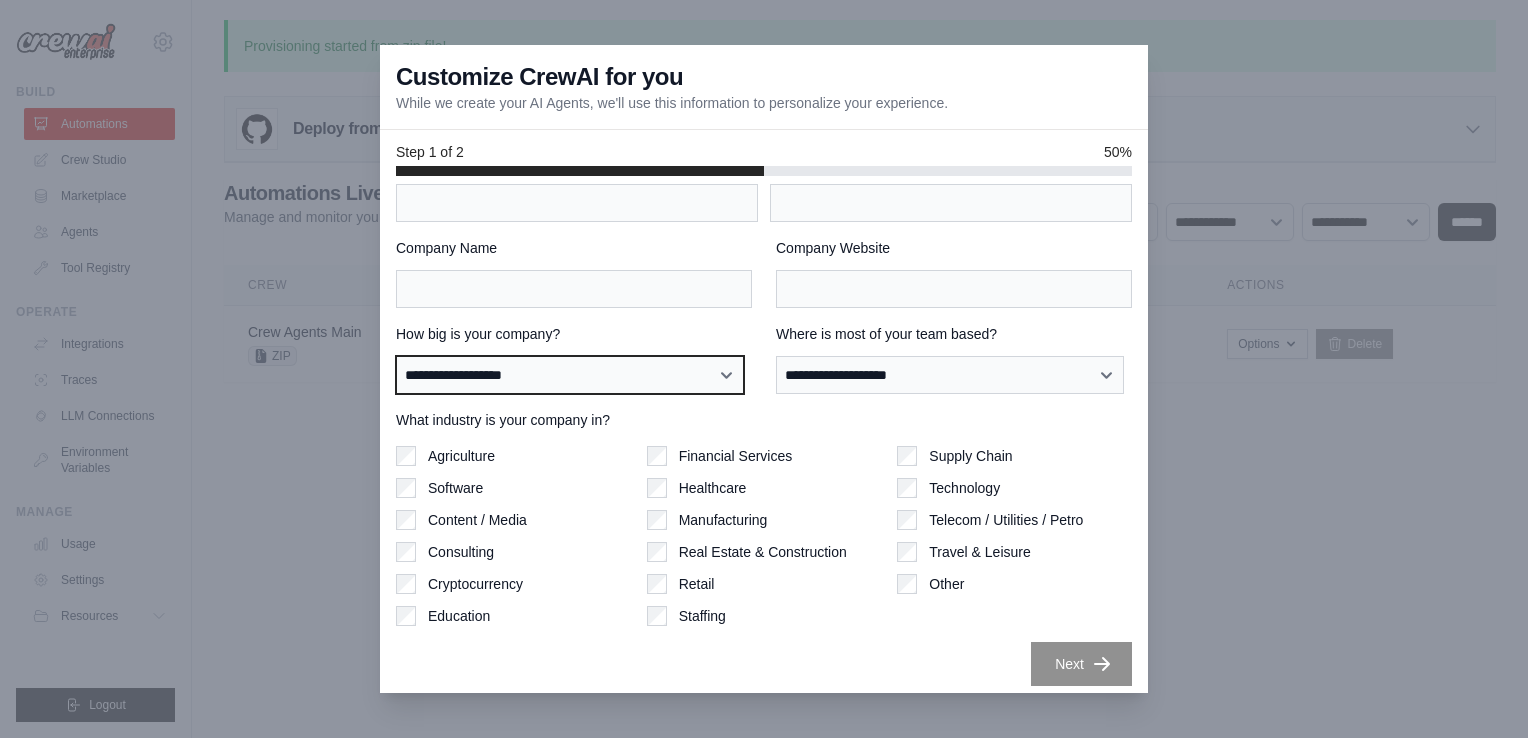 click on "**********" at bounding box center [570, 375] 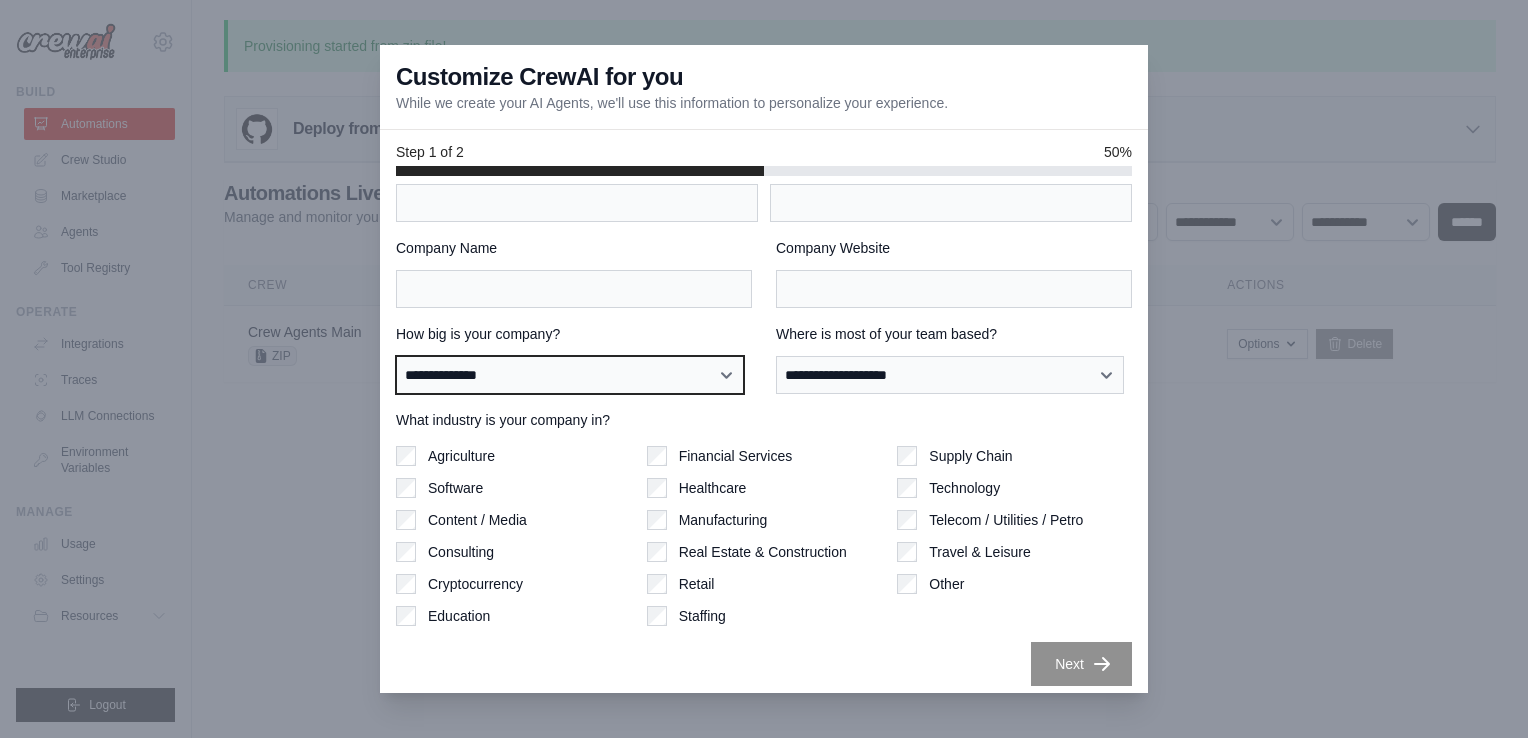 click on "**********" at bounding box center (570, 375) 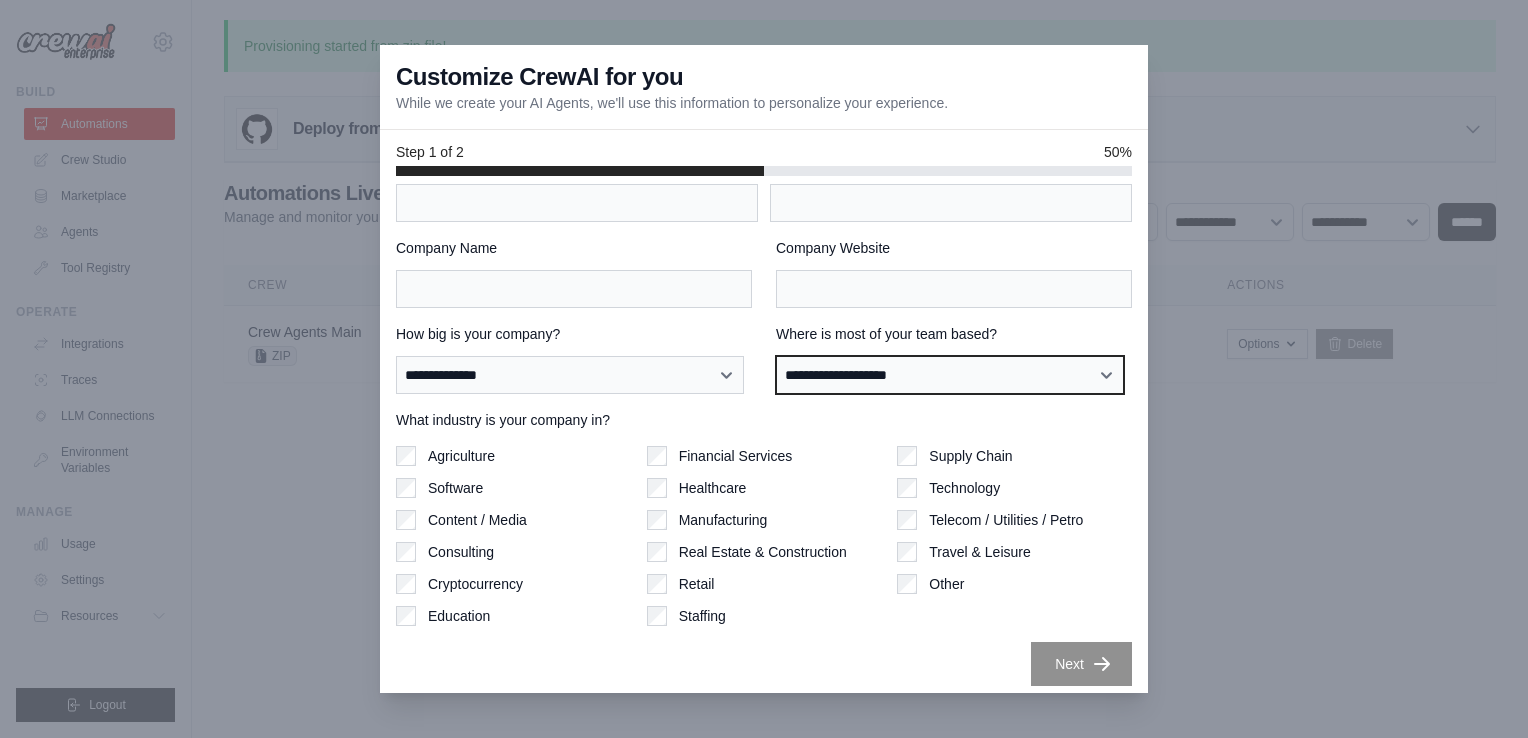 click on "**********" at bounding box center (950, 375) 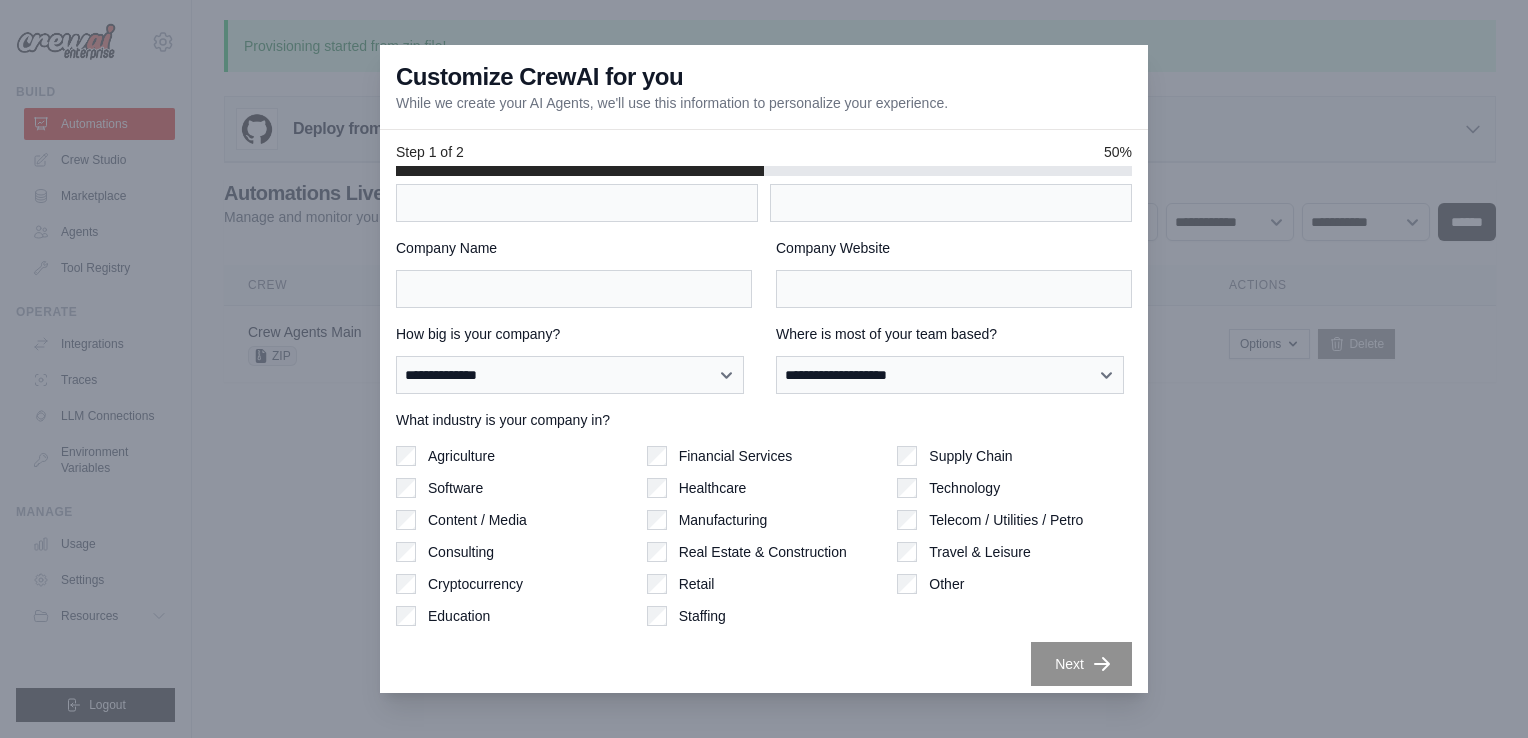click on "**********" at bounding box center [764, 419] 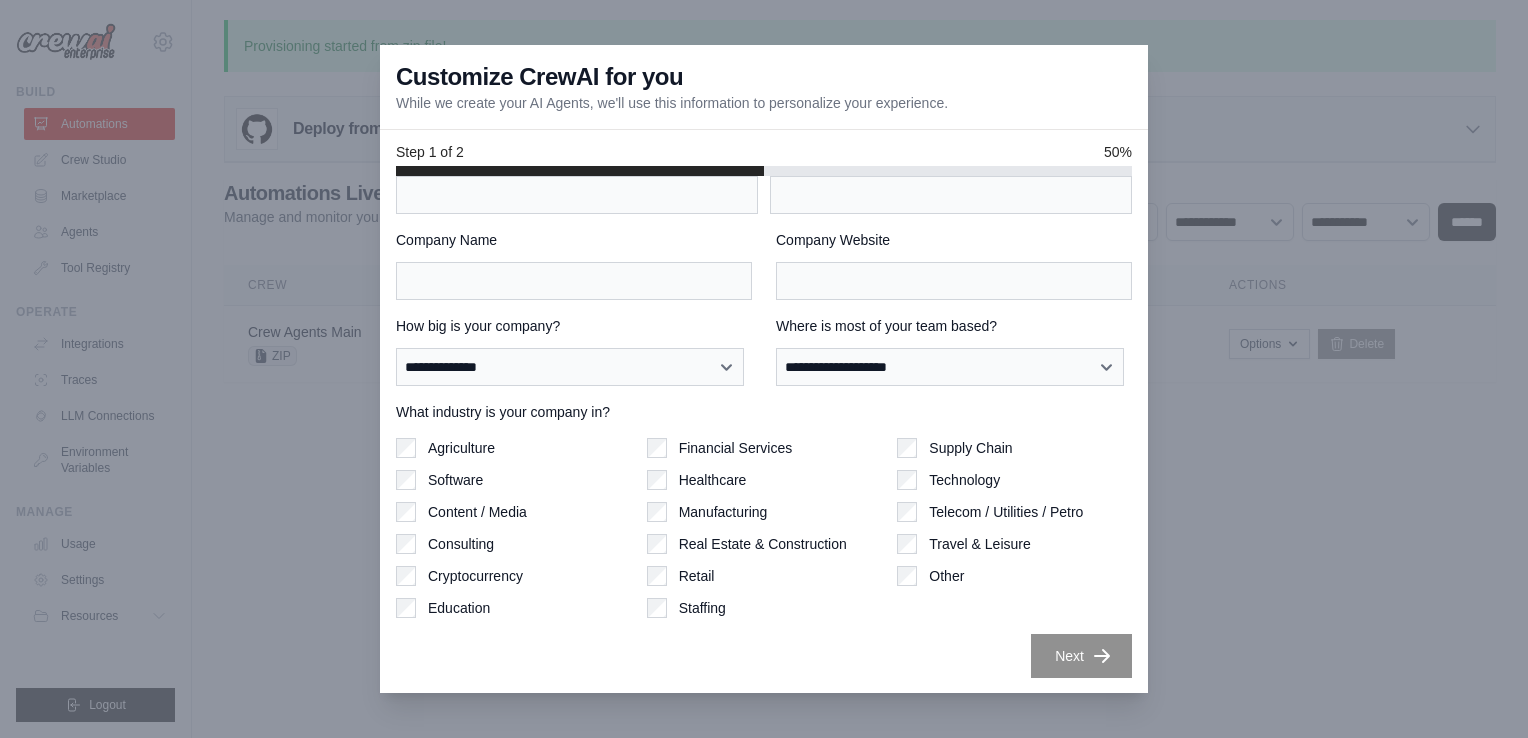 scroll, scrollTop: 0, scrollLeft: 0, axis: both 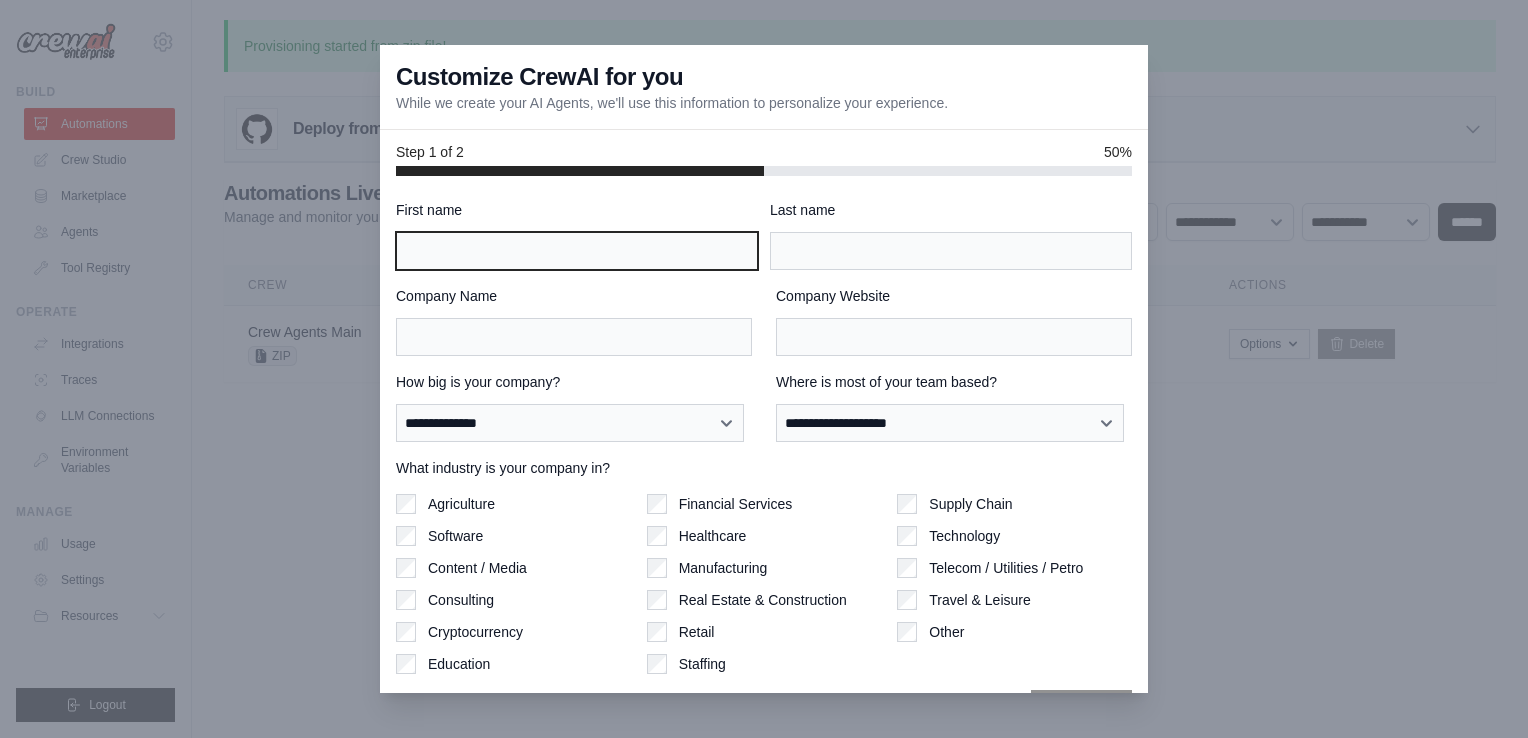 click on "First name" at bounding box center (577, 251) 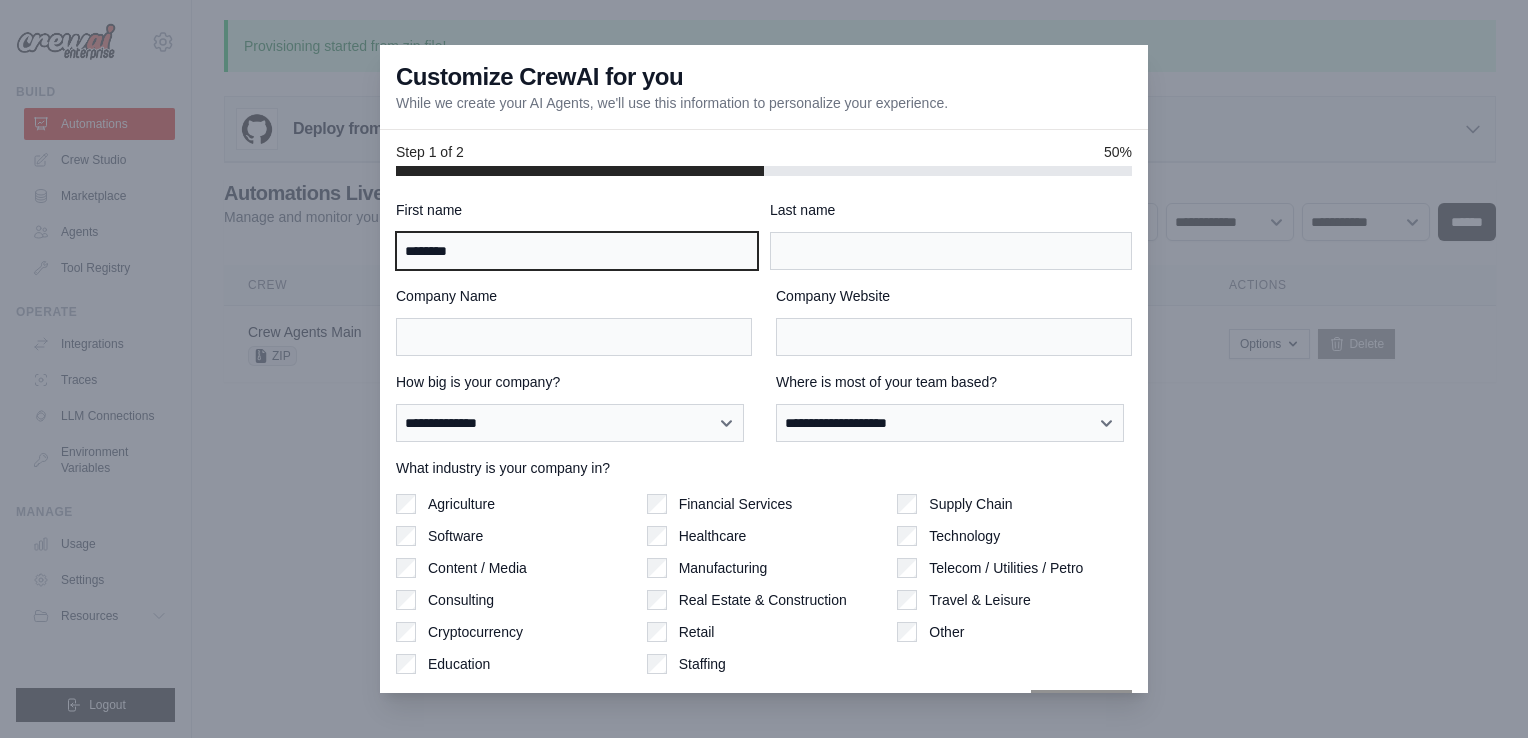 type on "********" 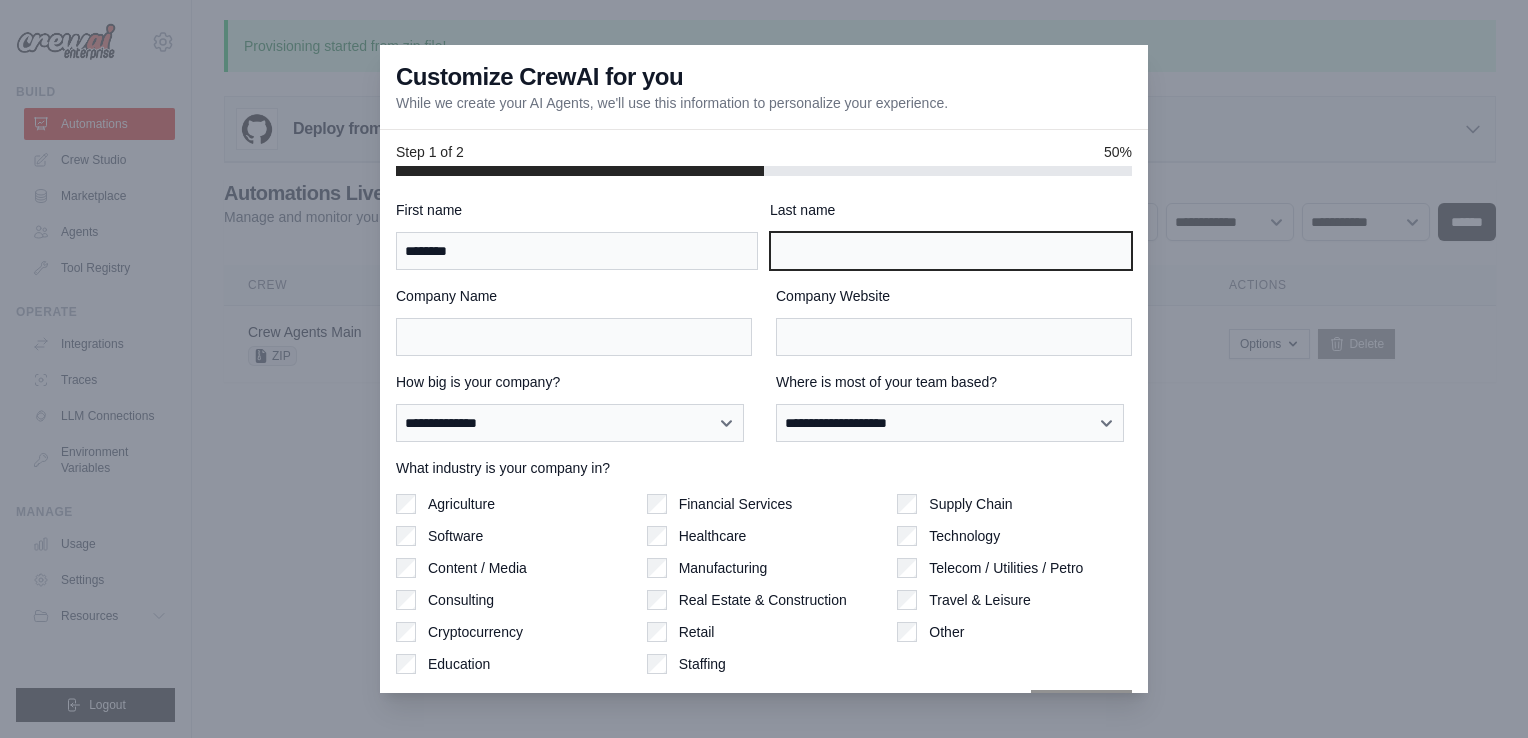 click on "Last name" at bounding box center [951, 251] 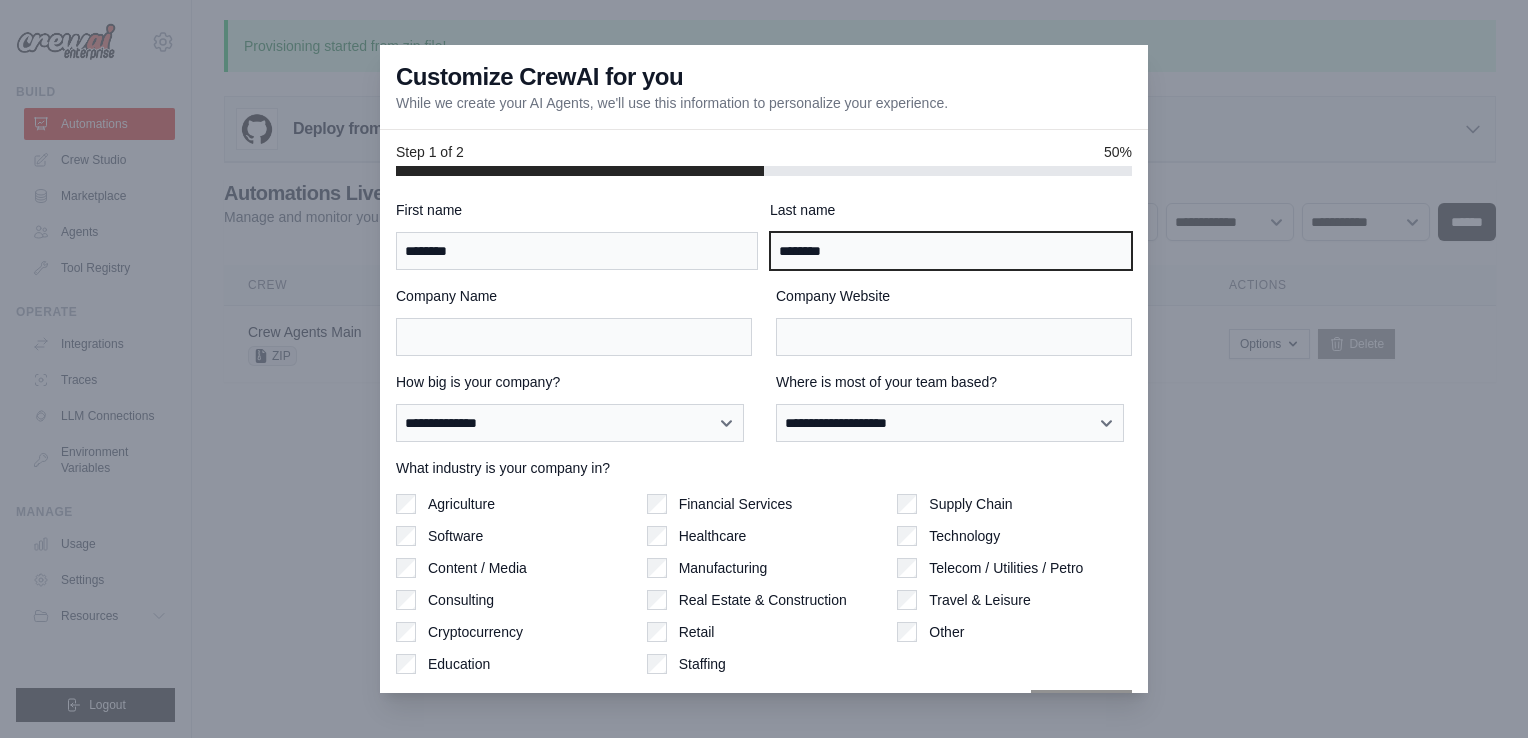 type on "********" 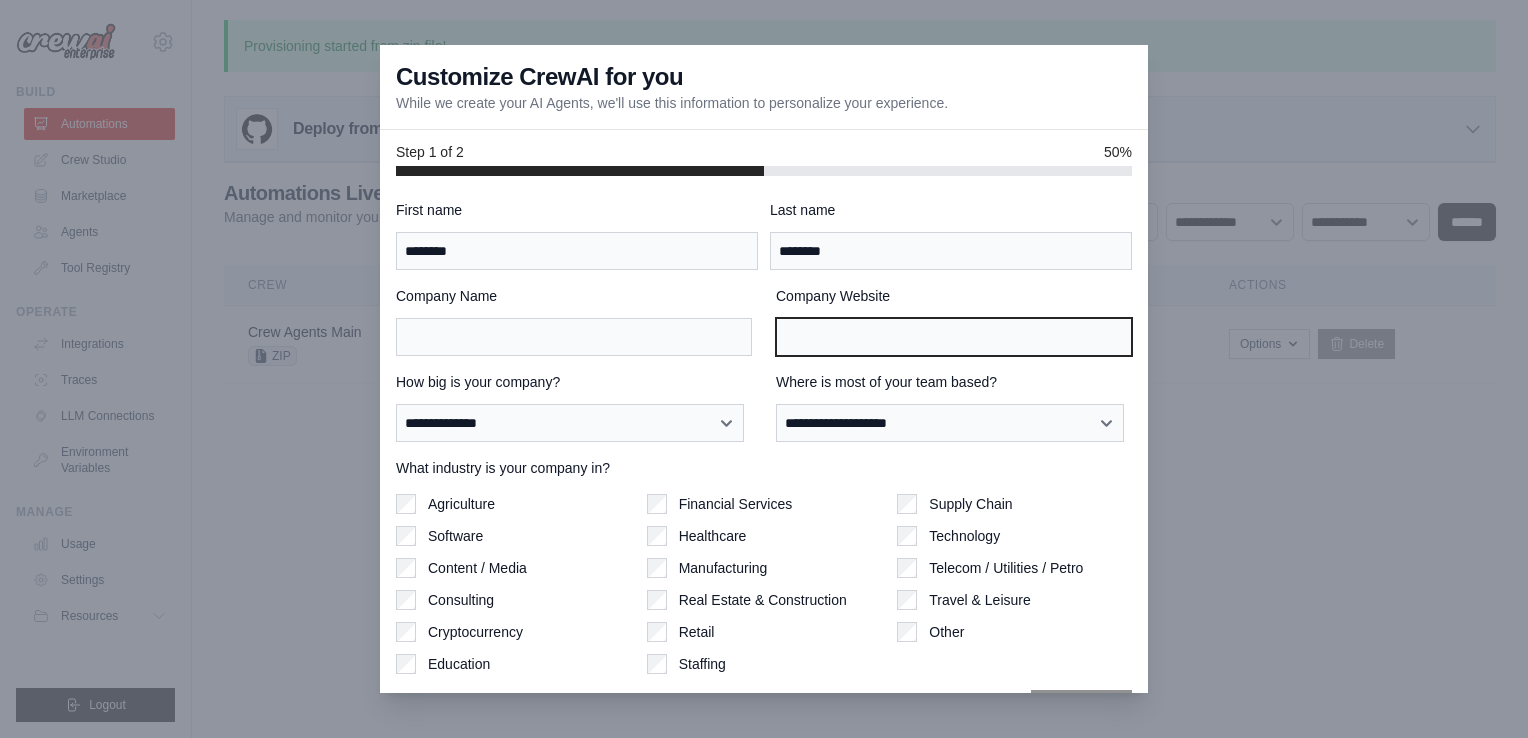 click on "Company Website" at bounding box center [954, 337] 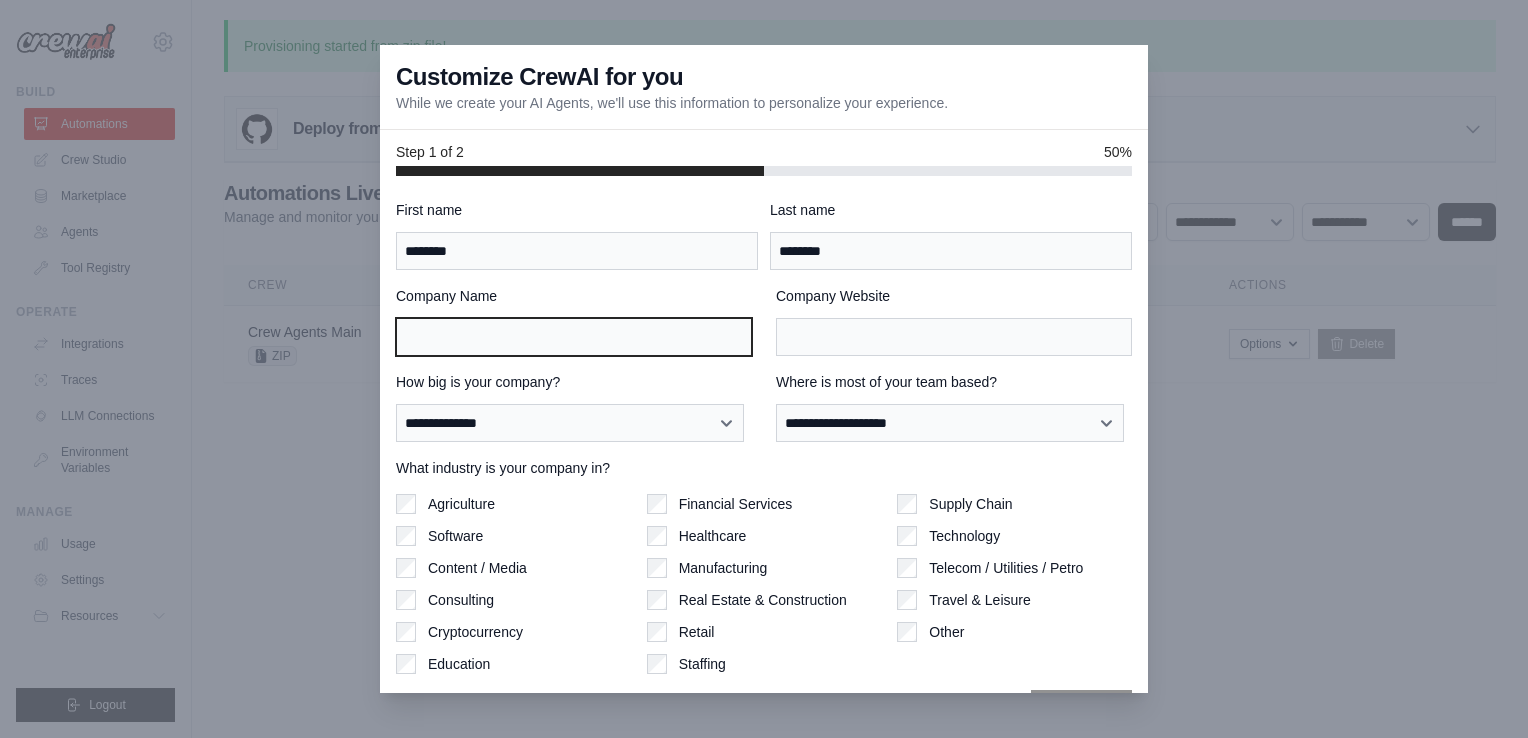 click on "Company Name" at bounding box center (574, 337) 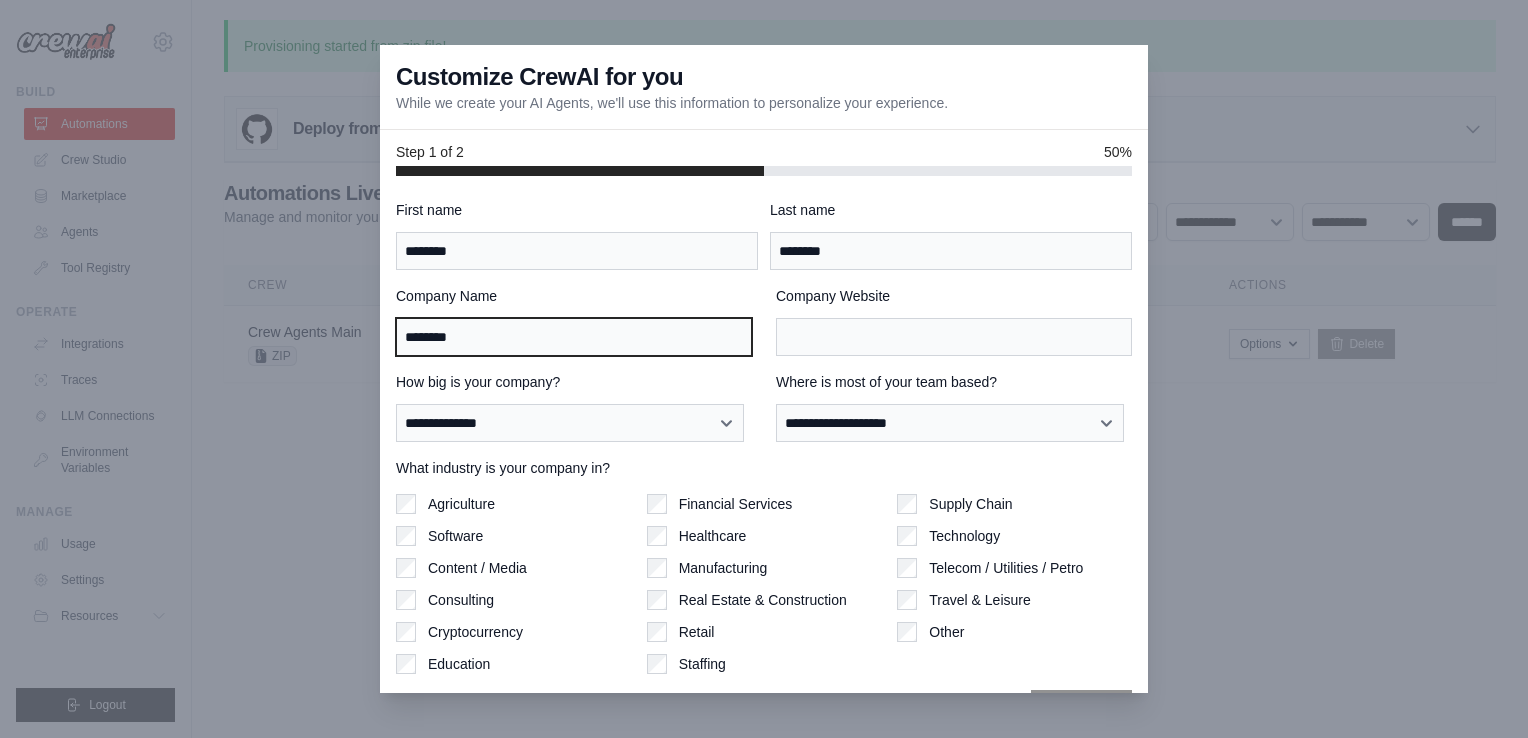 type on "********" 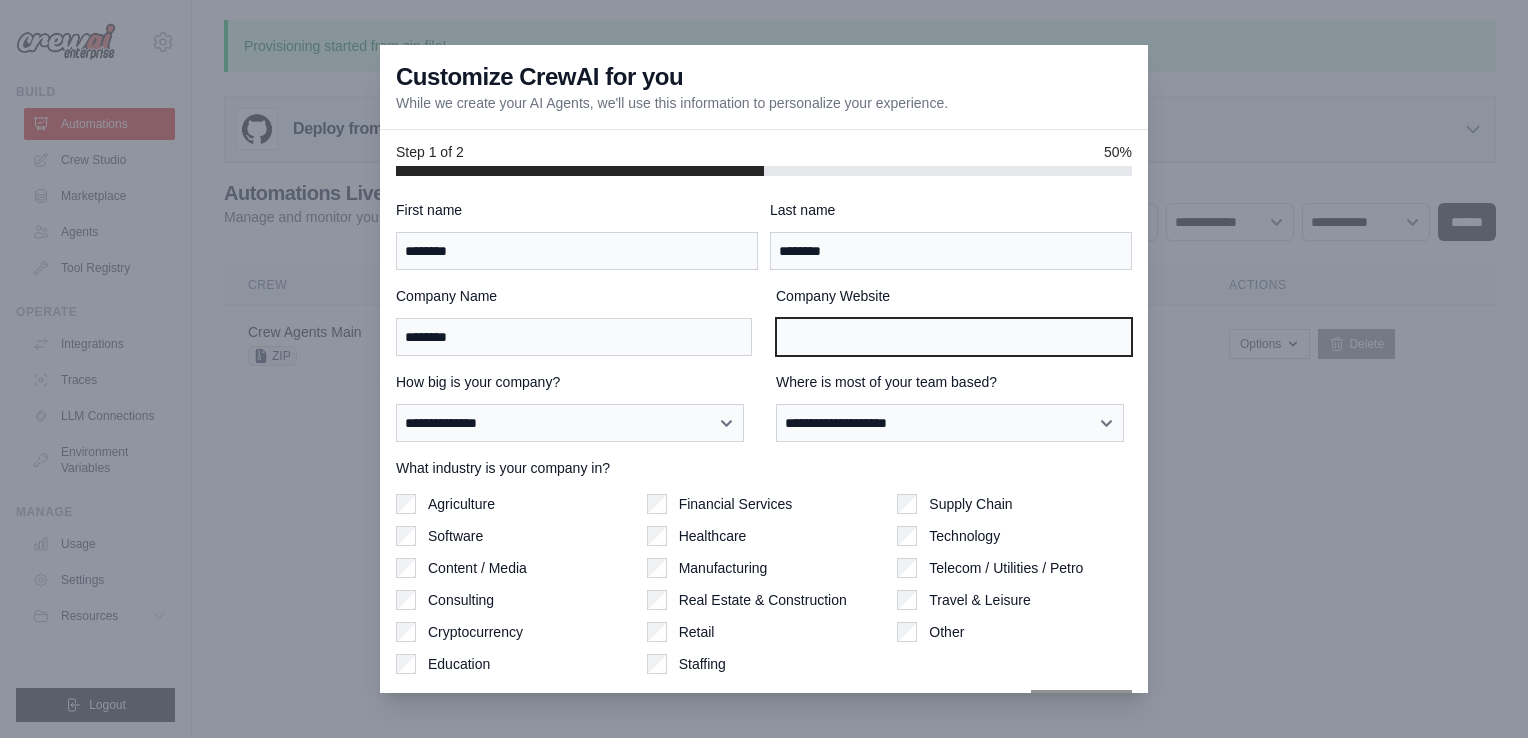 click on "Company Website" at bounding box center (954, 337) 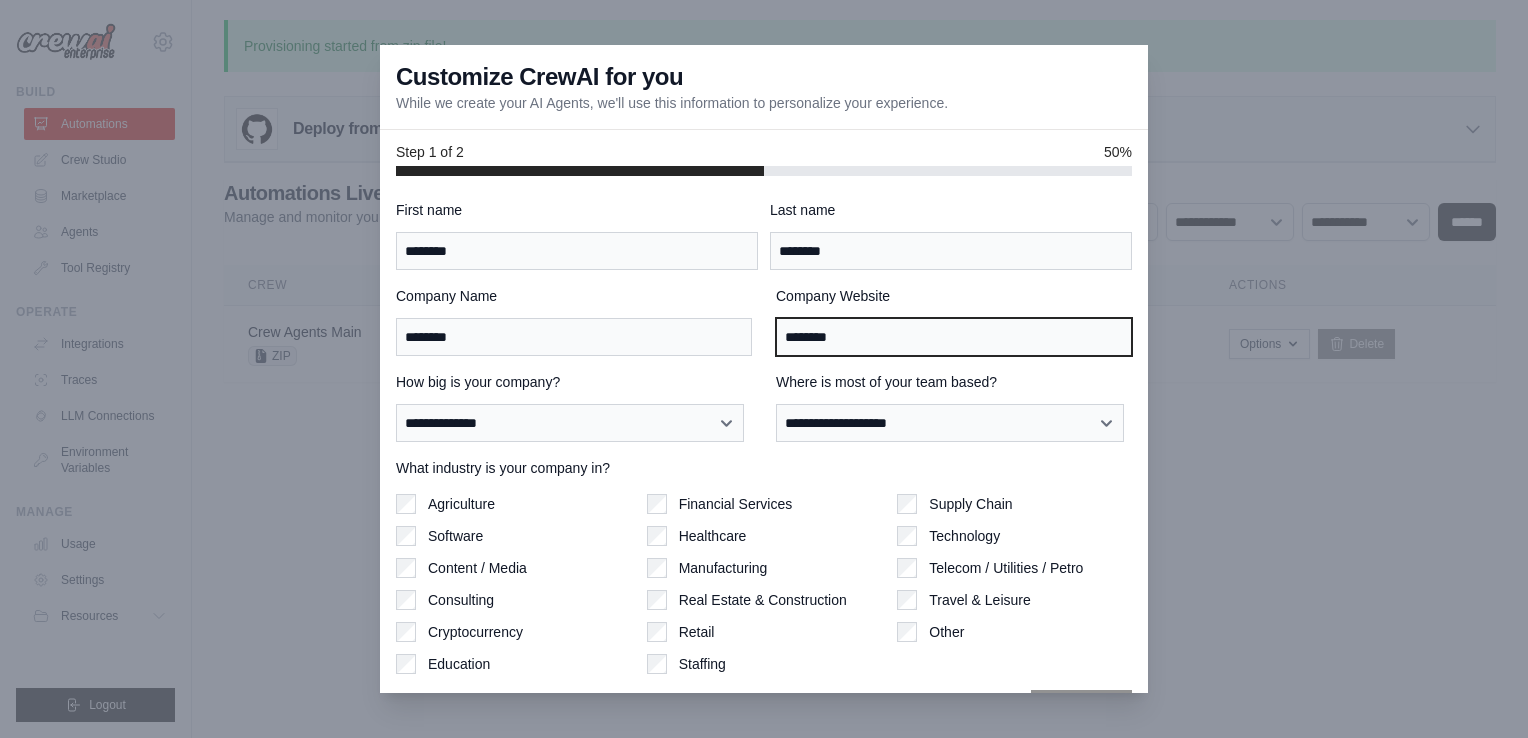 type on "********" 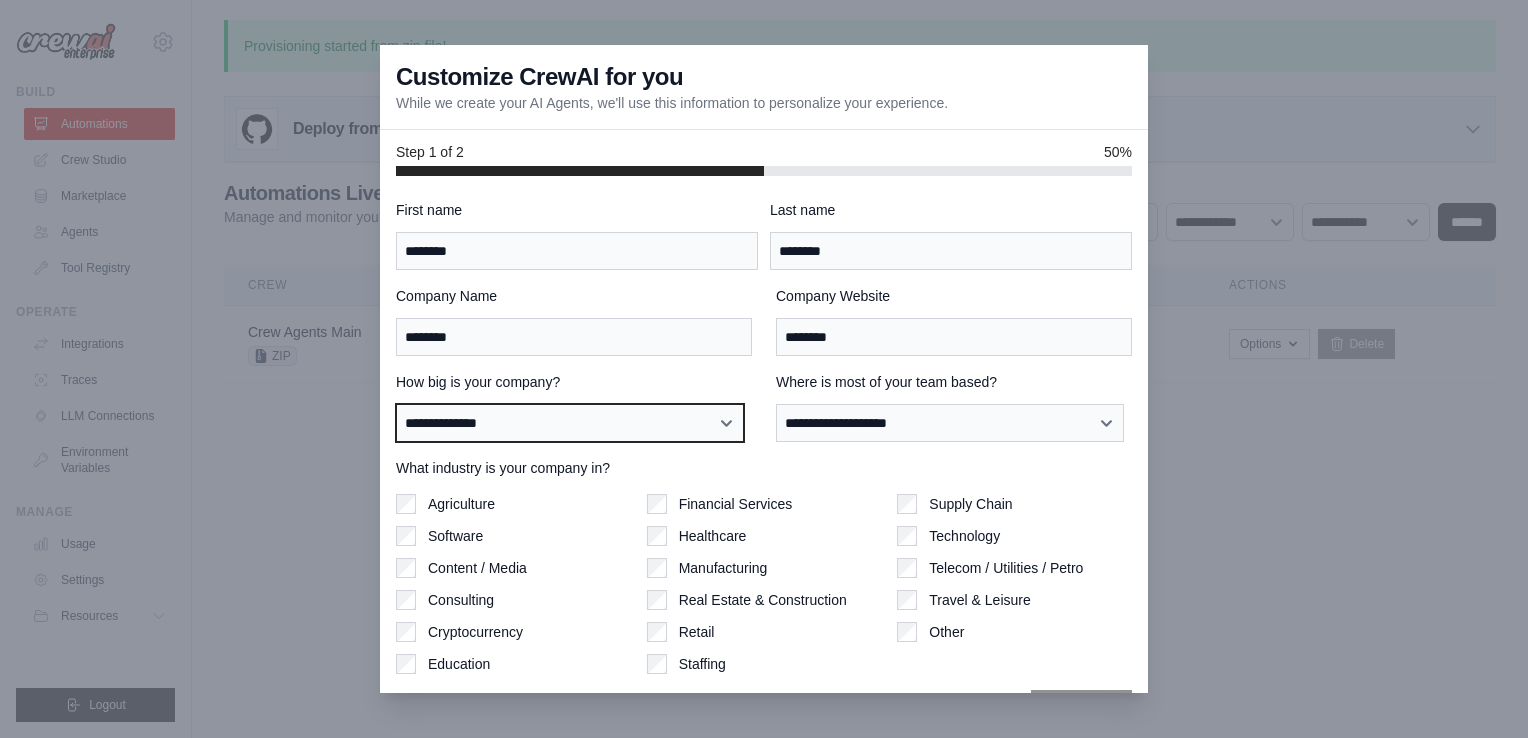 click on "**********" at bounding box center (570, 423) 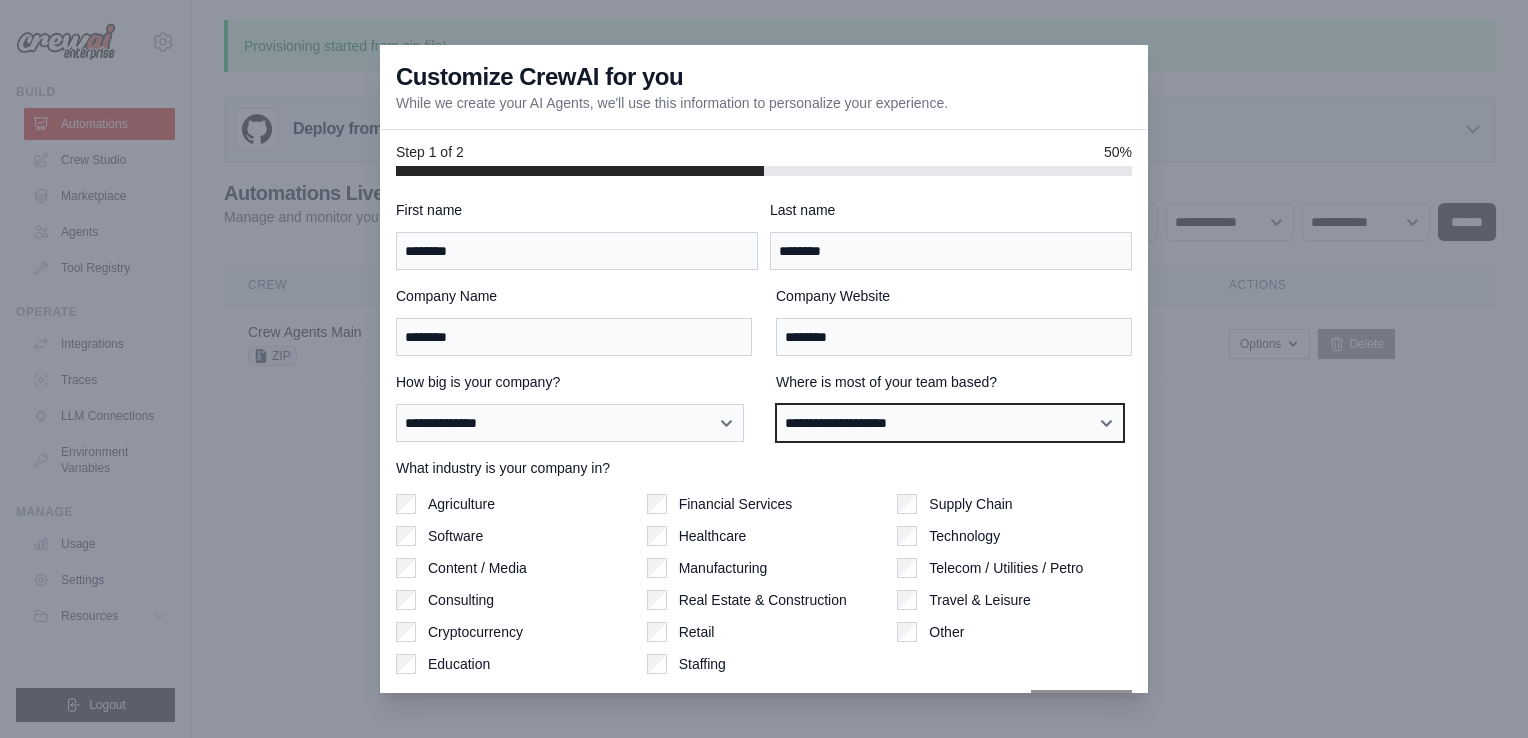 click on "**********" at bounding box center [950, 423] 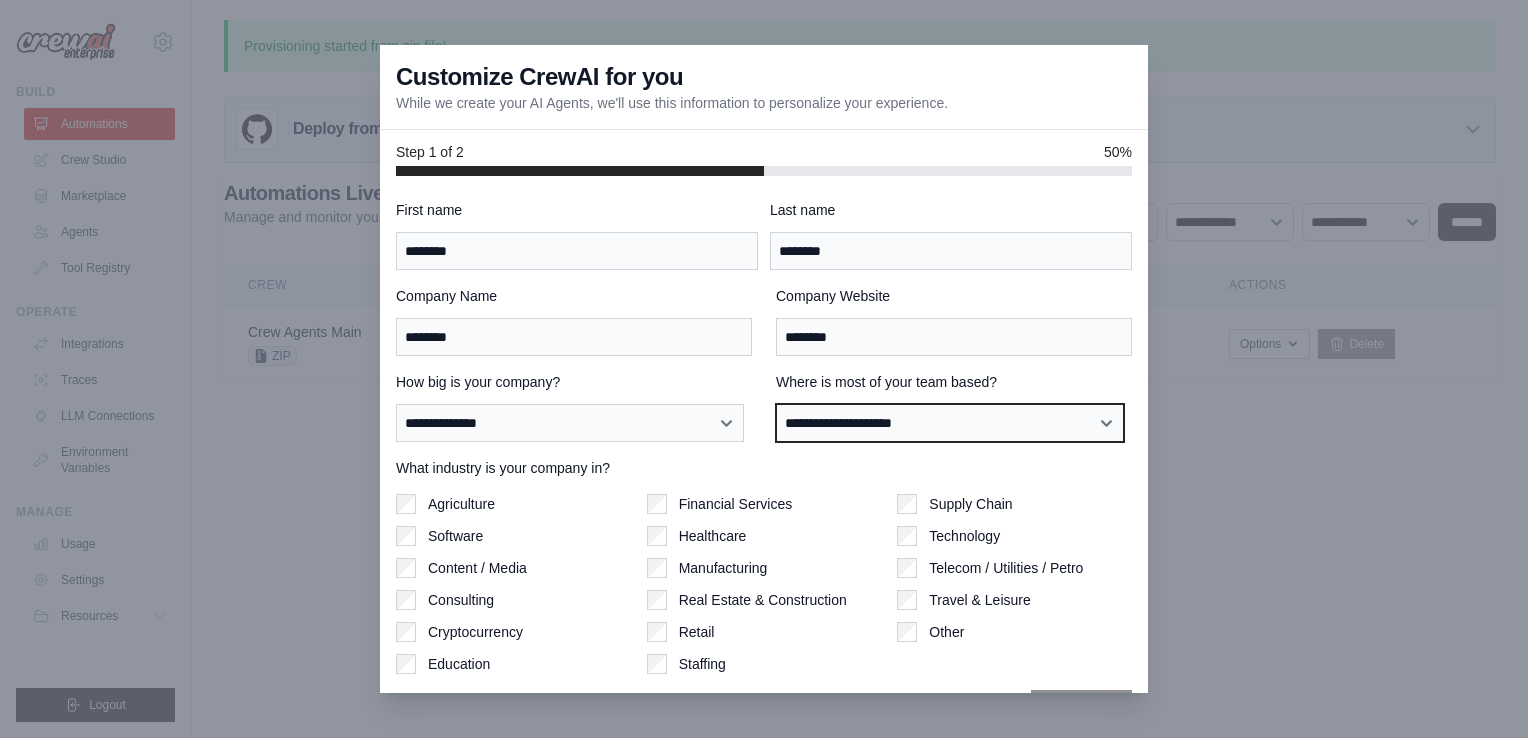 click on "**********" at bounding box center (950, 423) 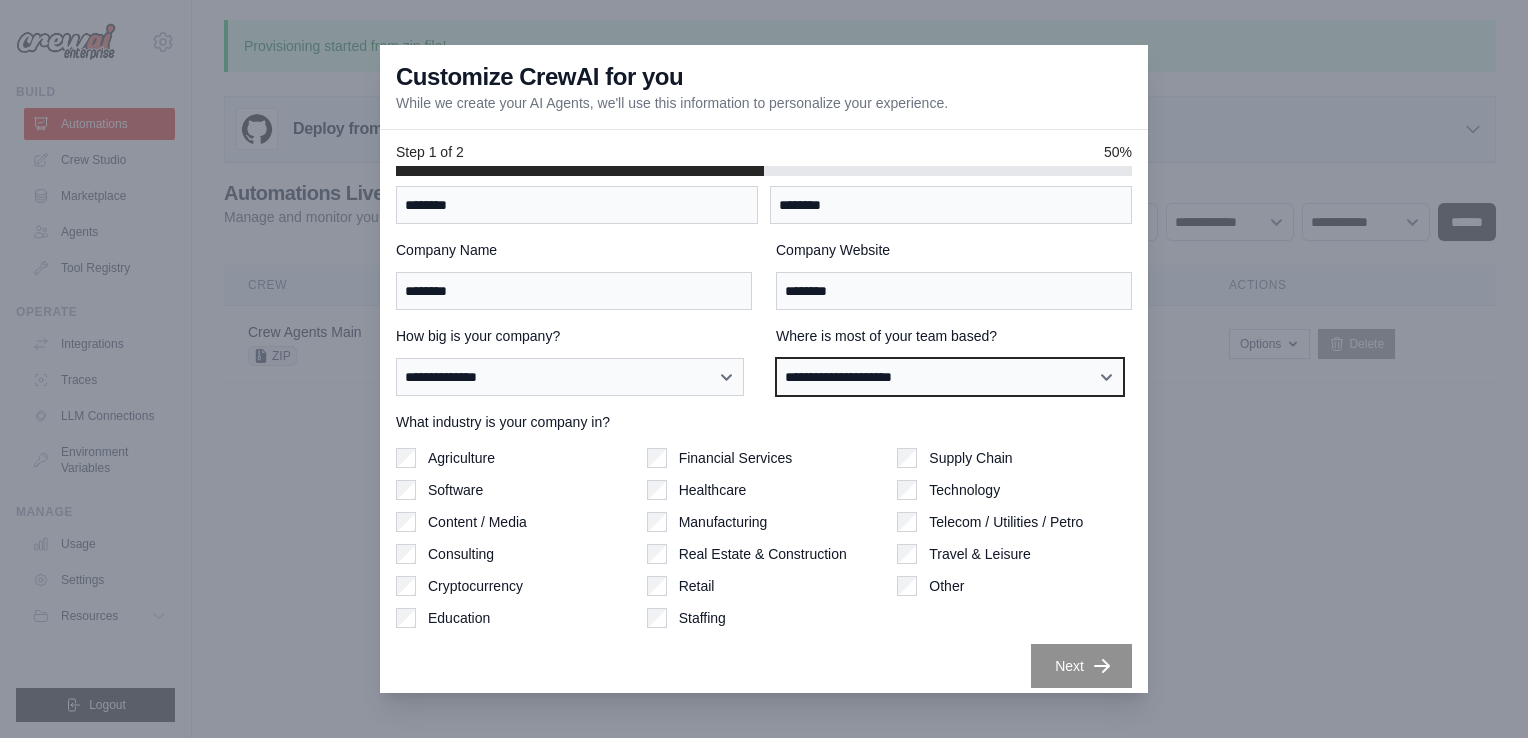 scroll, scrollTop: 56, scrollLeft: 0, axis: vertical 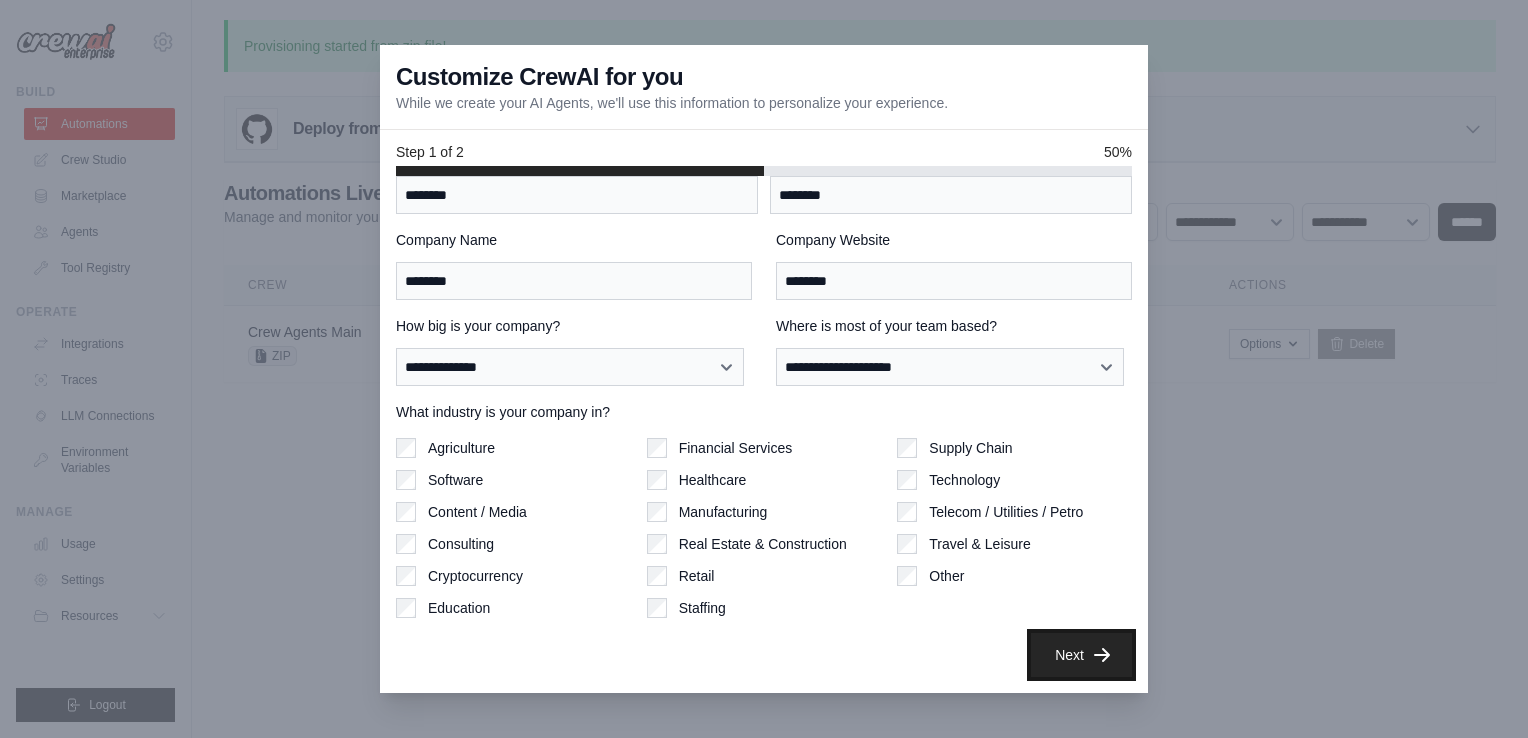 click on "Next" at bounding box center (1081, 655) 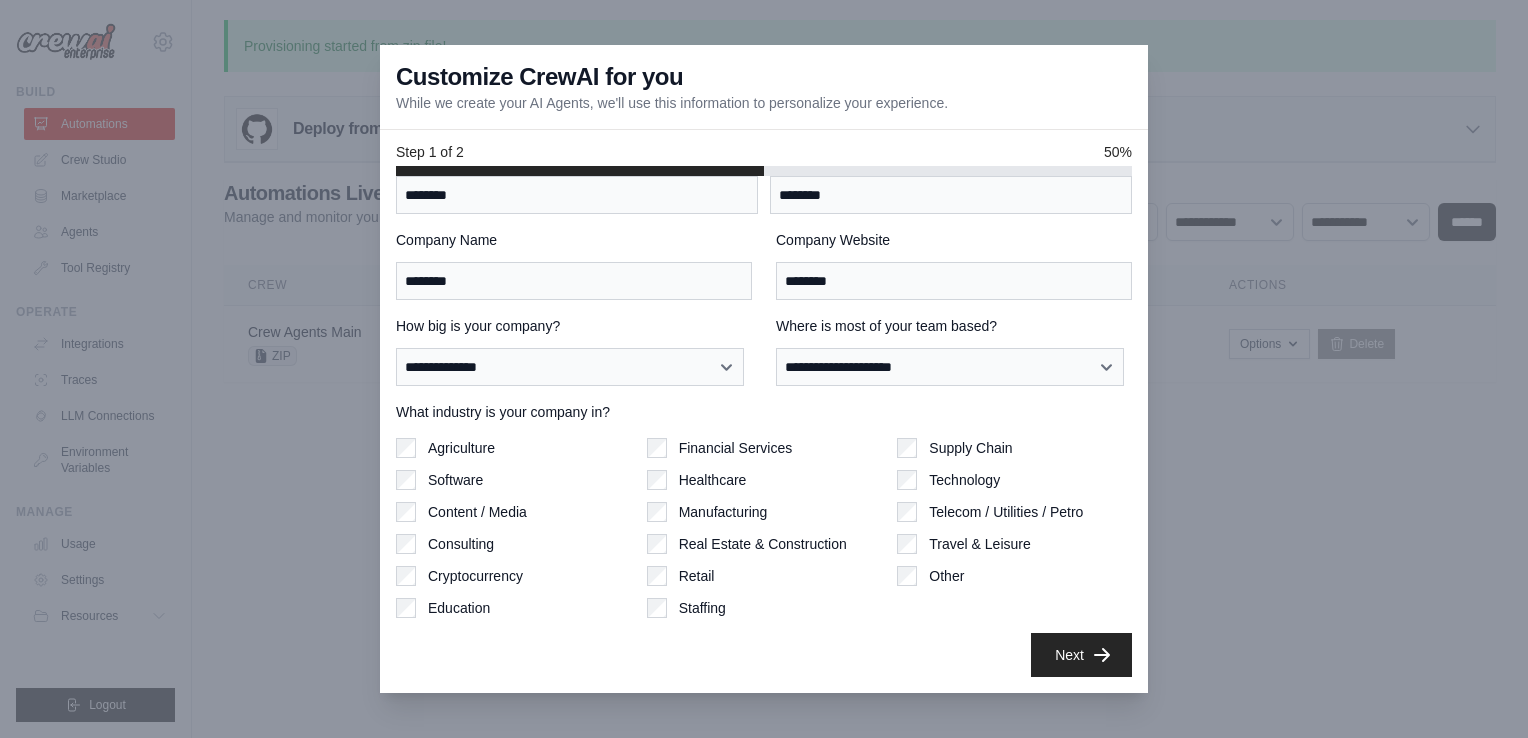 scroll, scrollTop: 0, scrollLeft: 0, axis: both 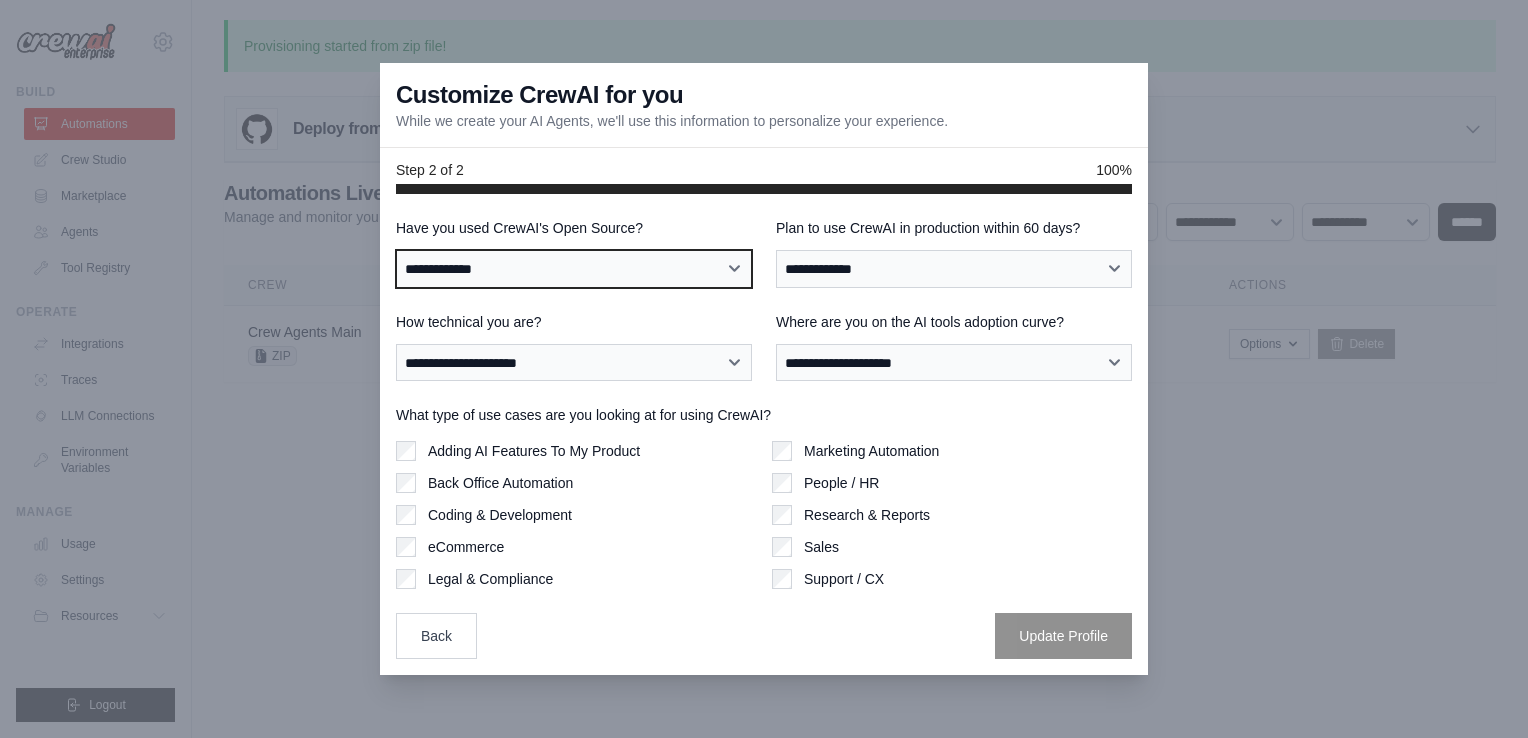 click on "**********" at bounding box center (574, 269) 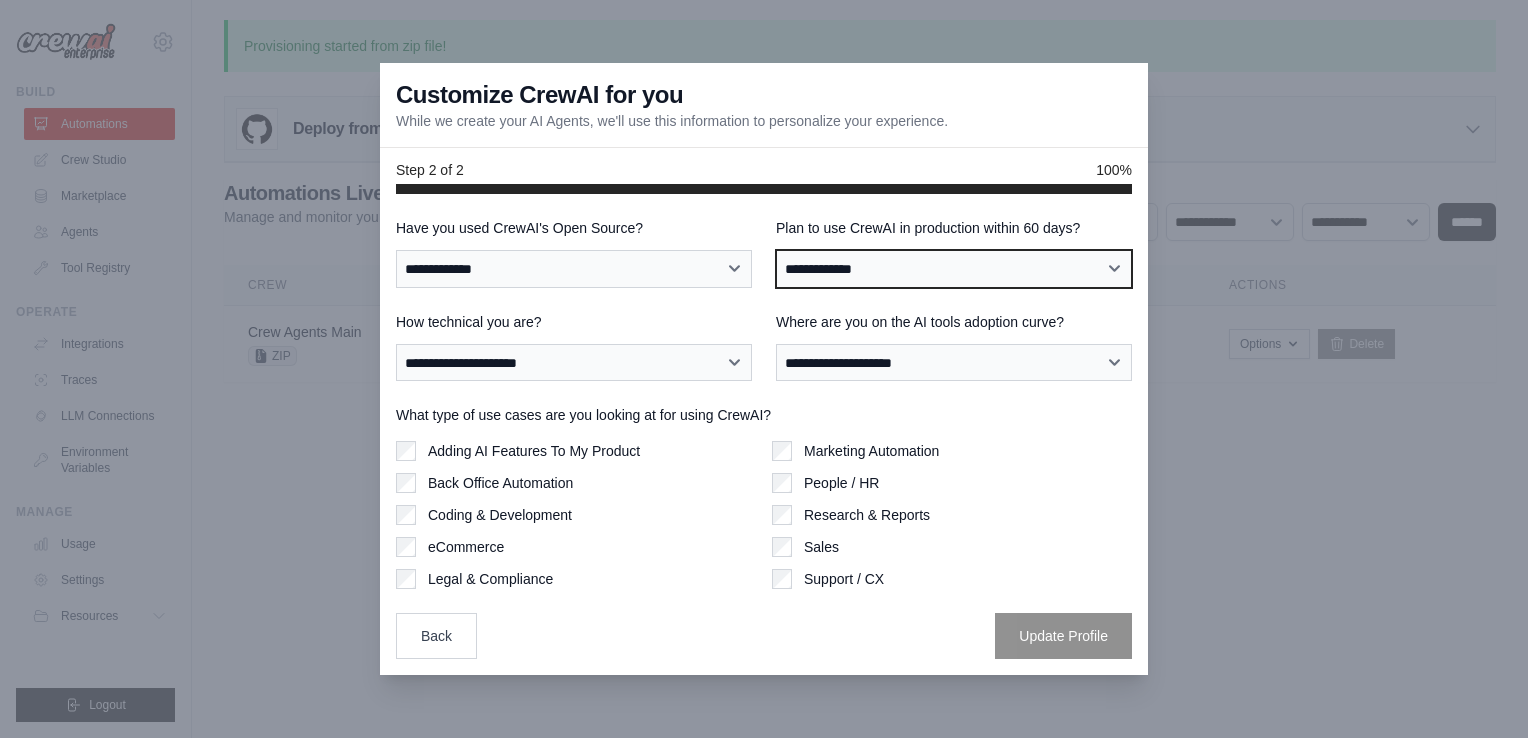 click on "**********" at bounding box center [954, 269] 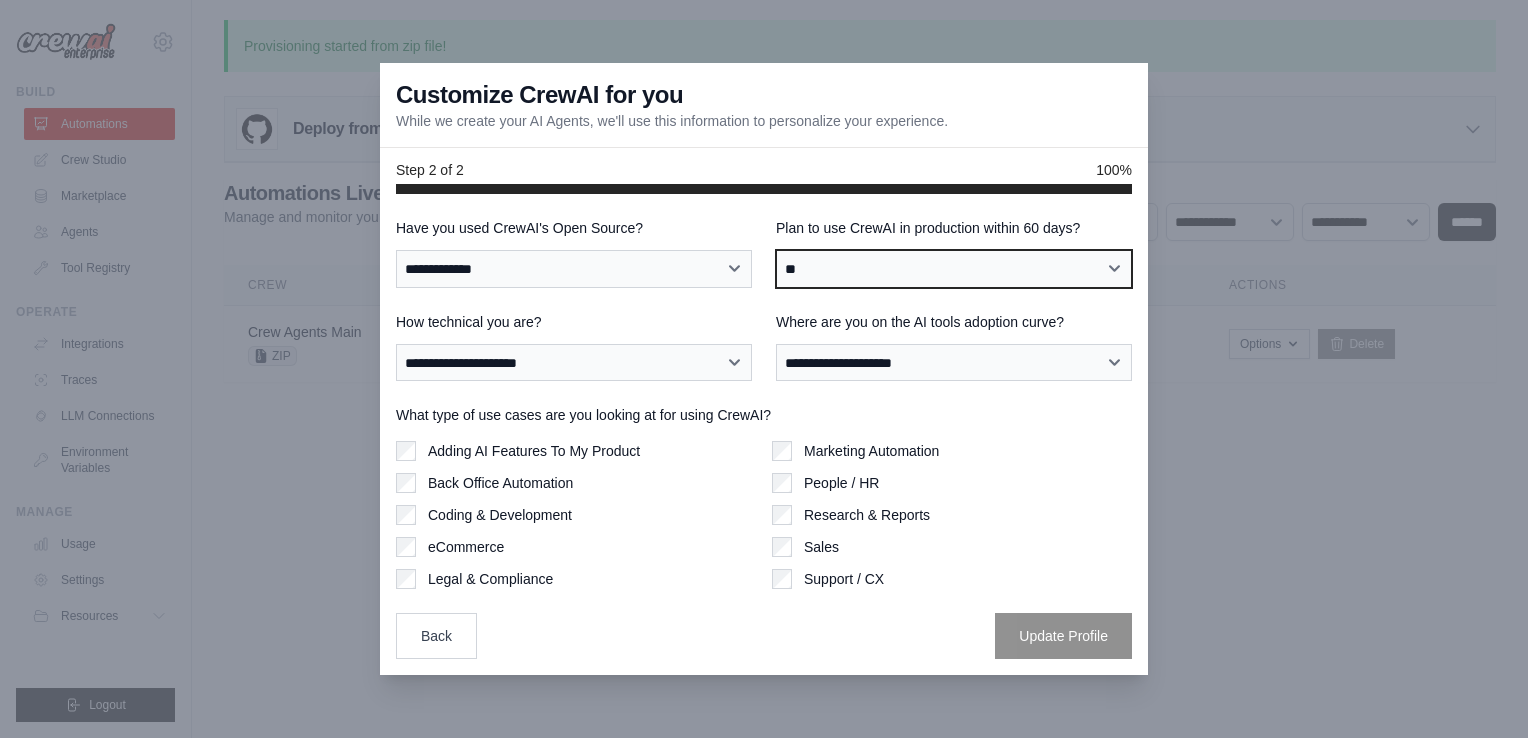 click on "**********" at bounding box center [954, 269] 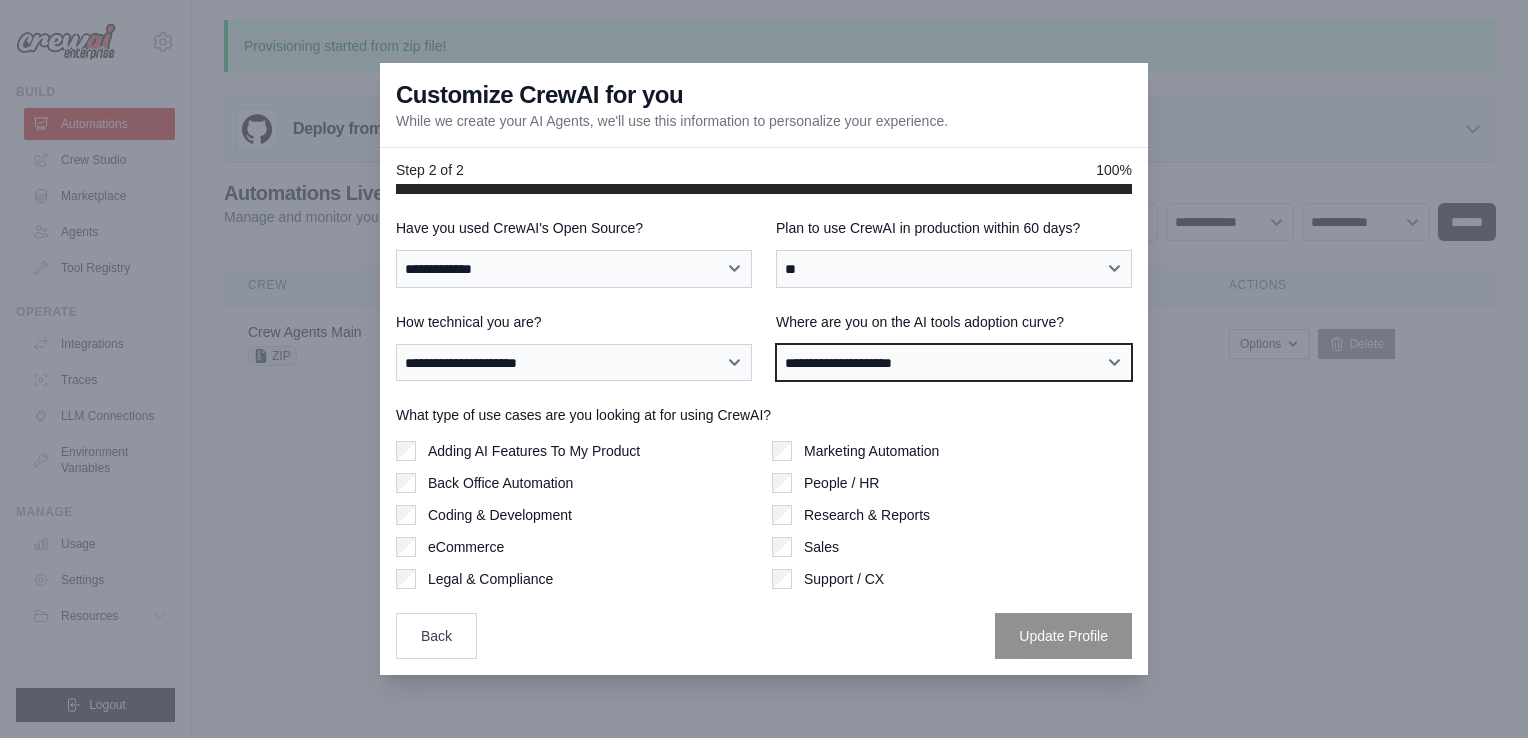 click on "**********" at bounding box center [954, 363] 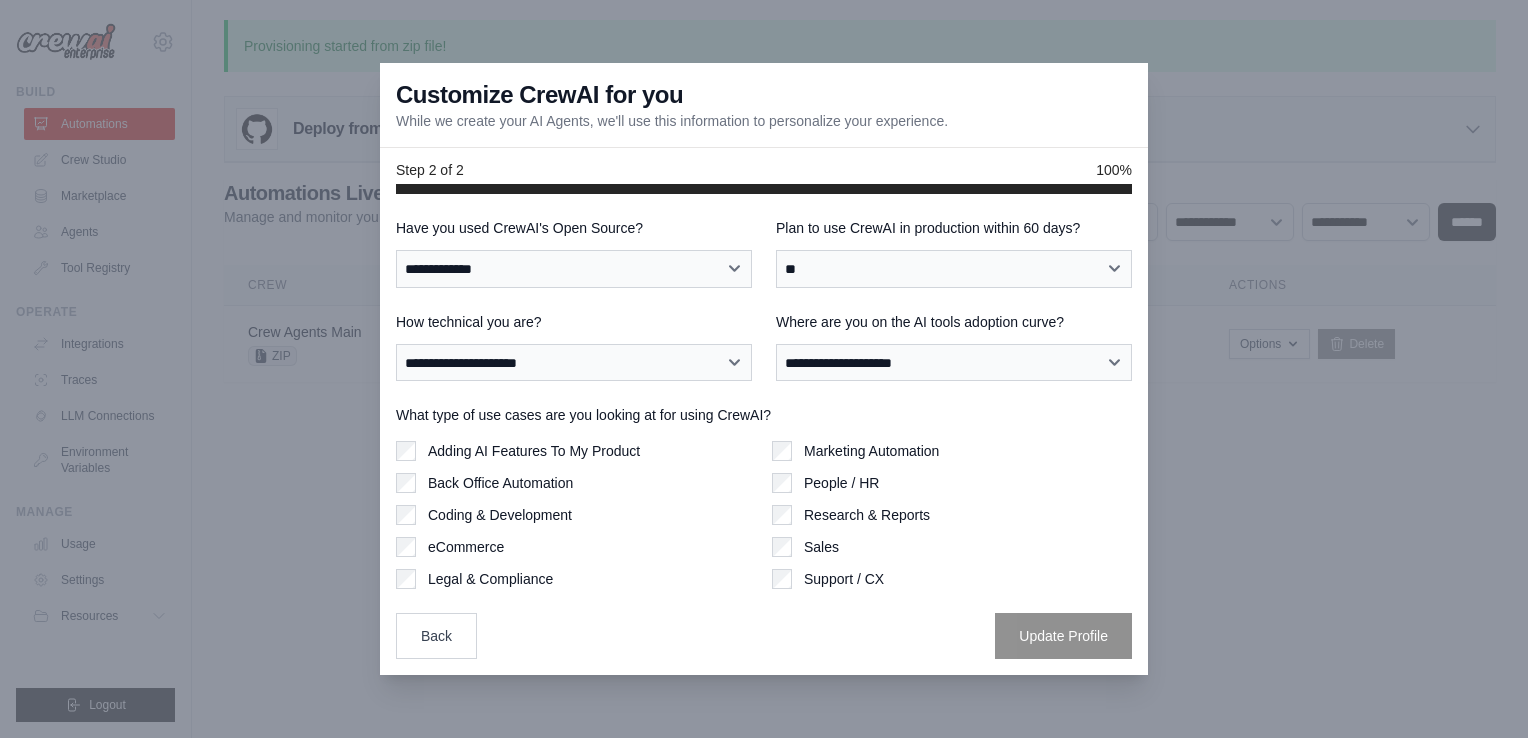 click on "**********" at bounding box center [574, 347] 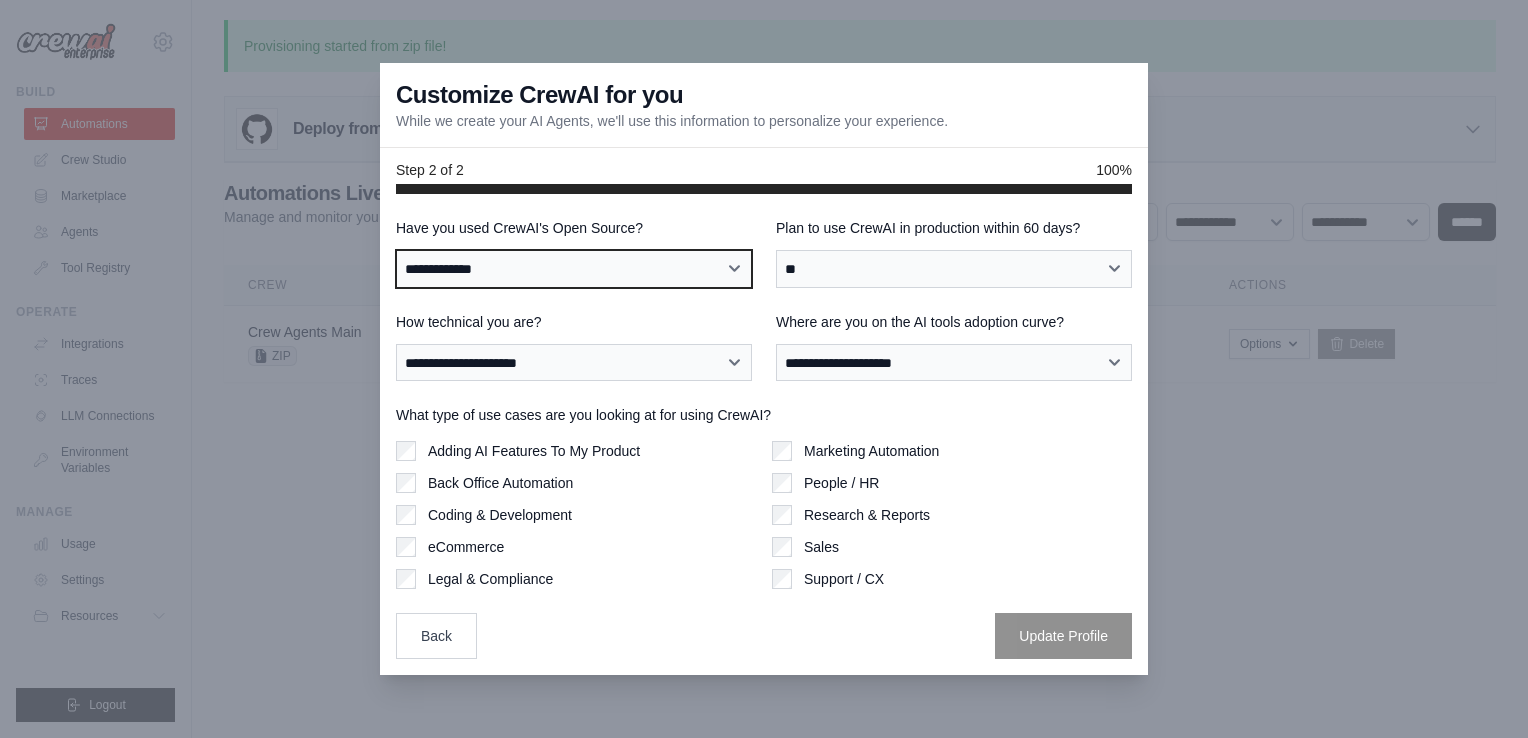 click on "**********" at bounding box center [574, 269] 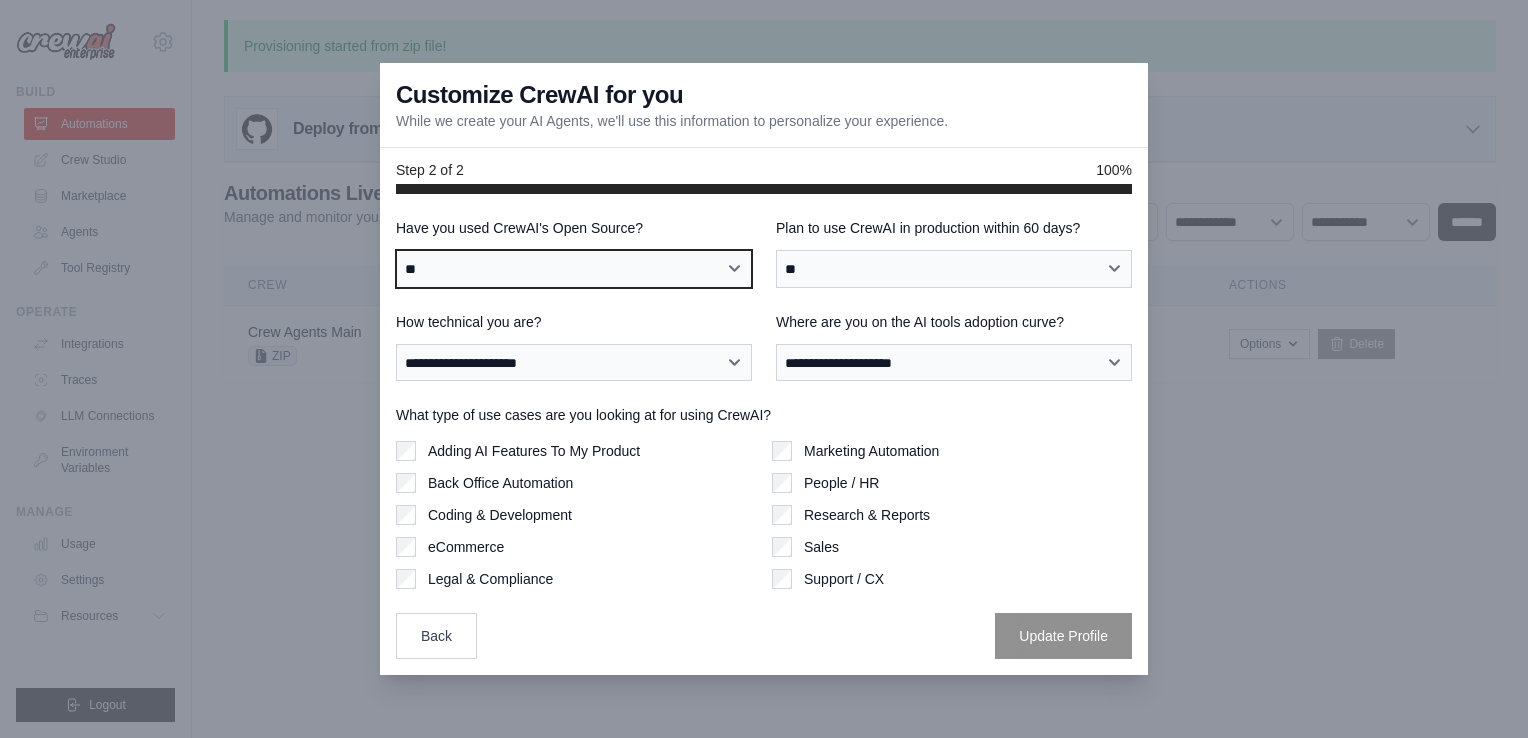 click on "**********" at bounding box center (574, 269) 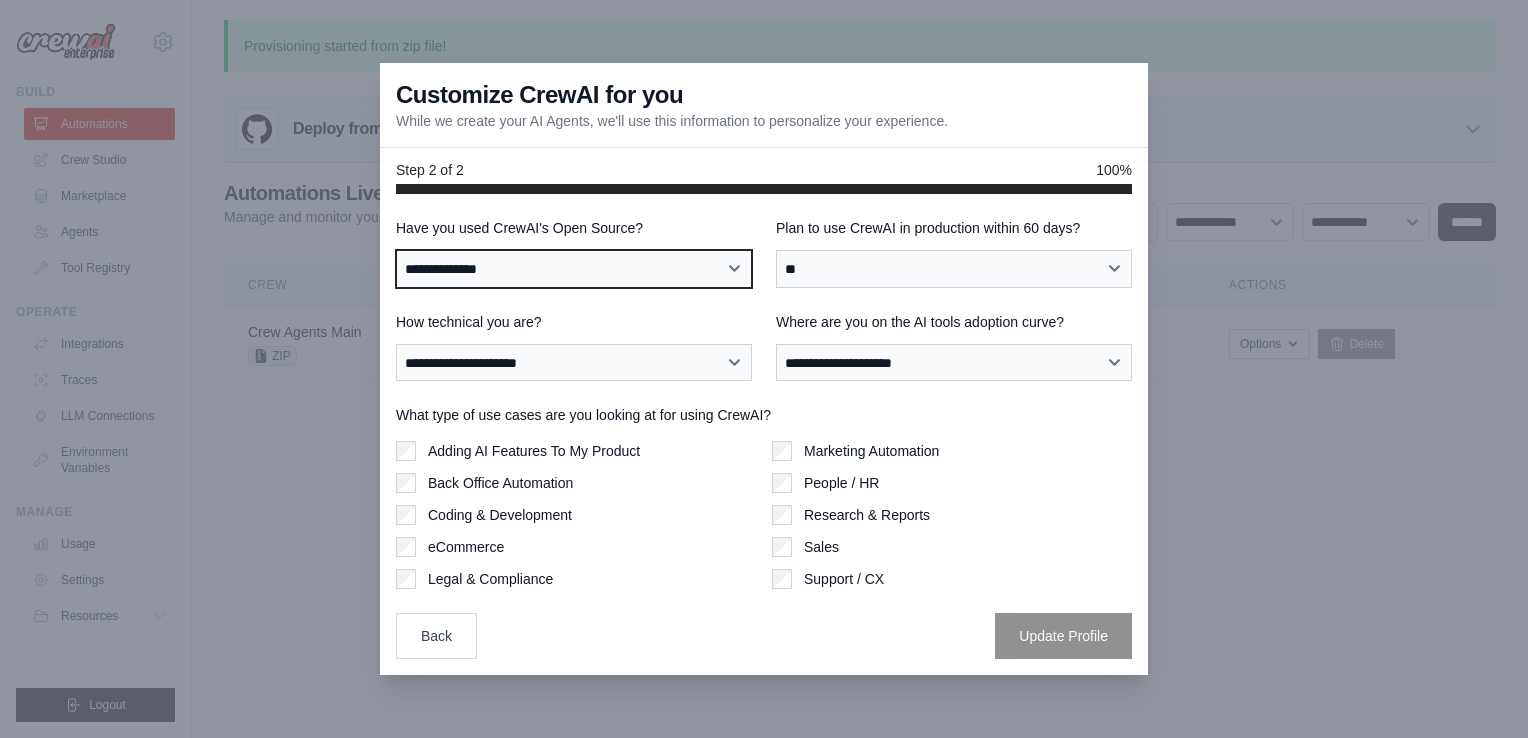 click on "**********" at bounding box center [574, 269] 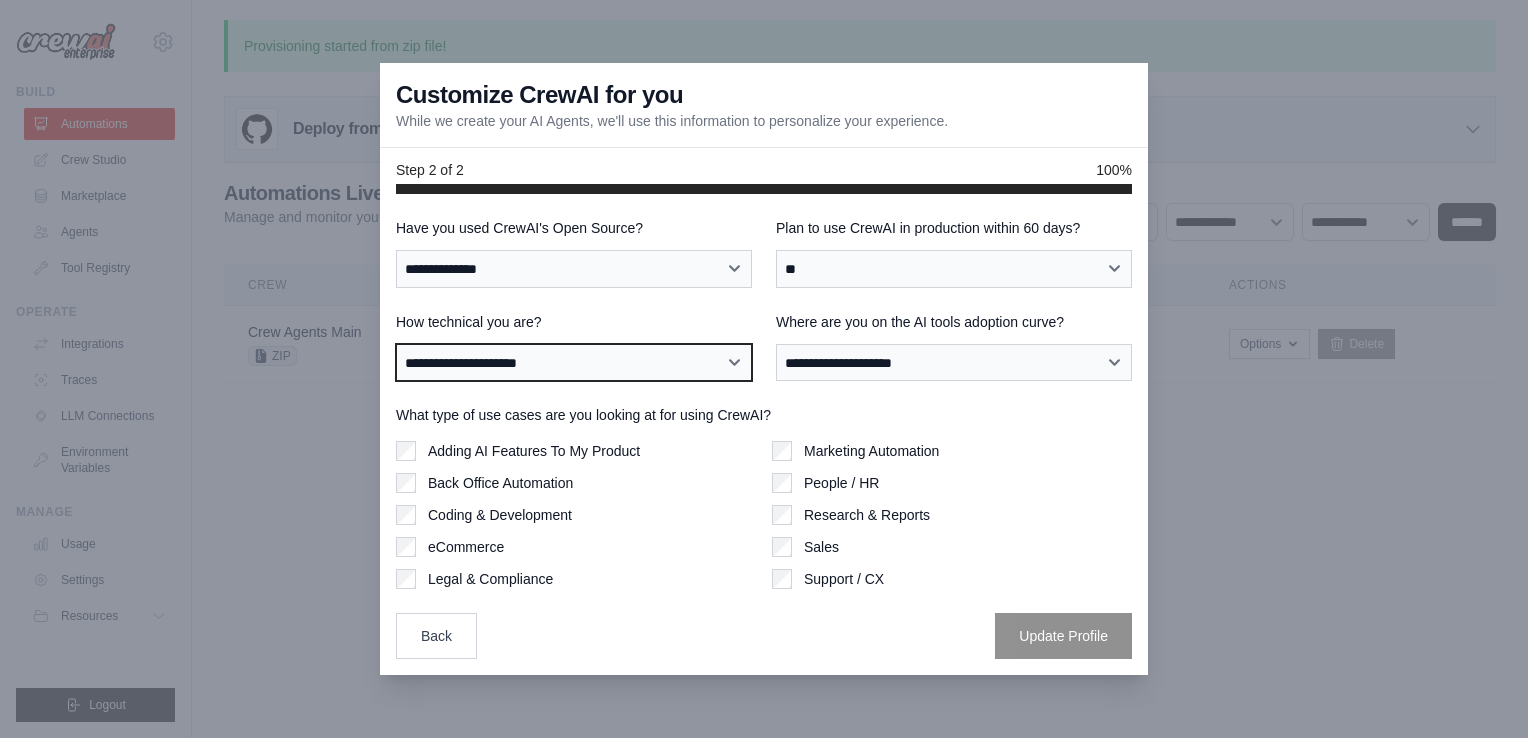click on "**********" at bounding box center [574, 363] 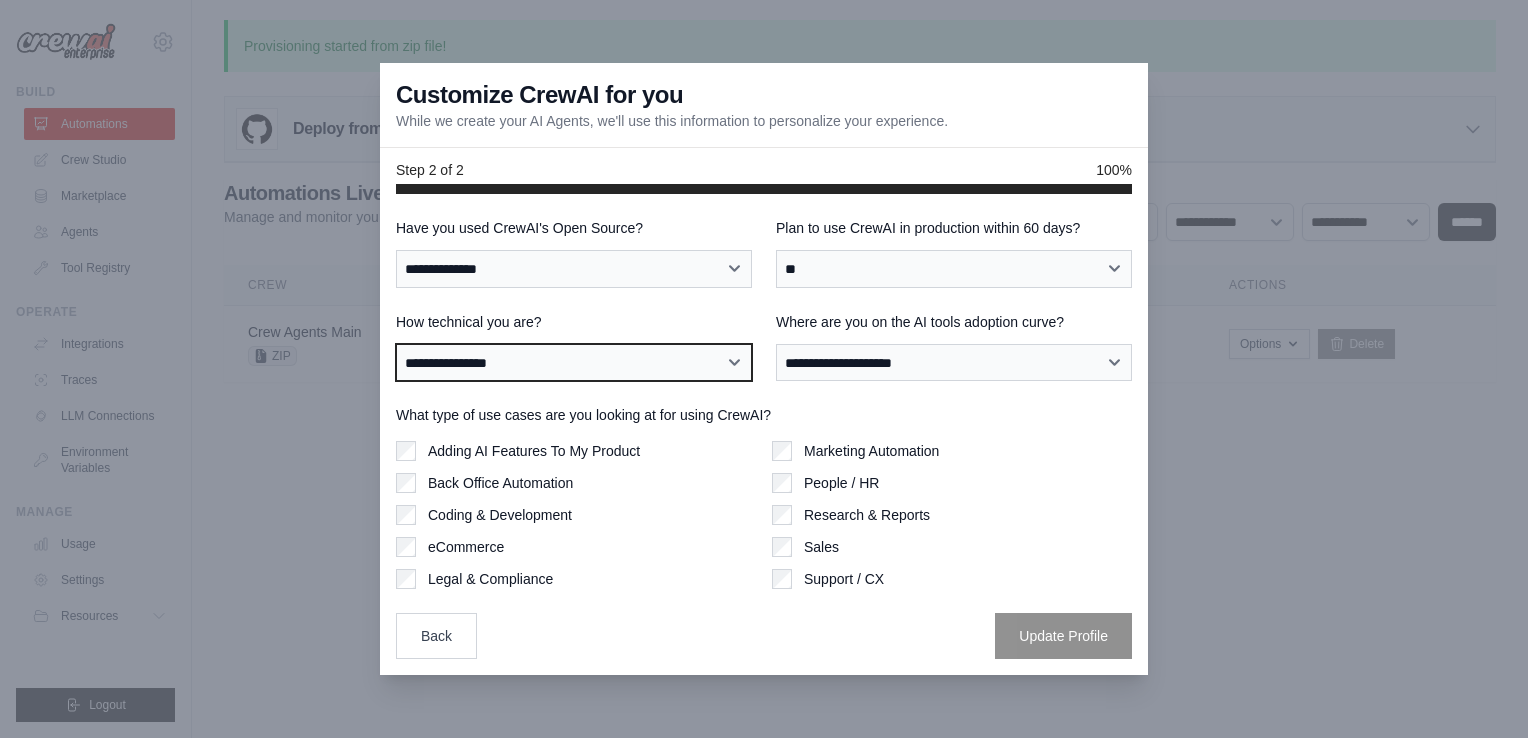click on "**********" at bounding box center (574, 363) 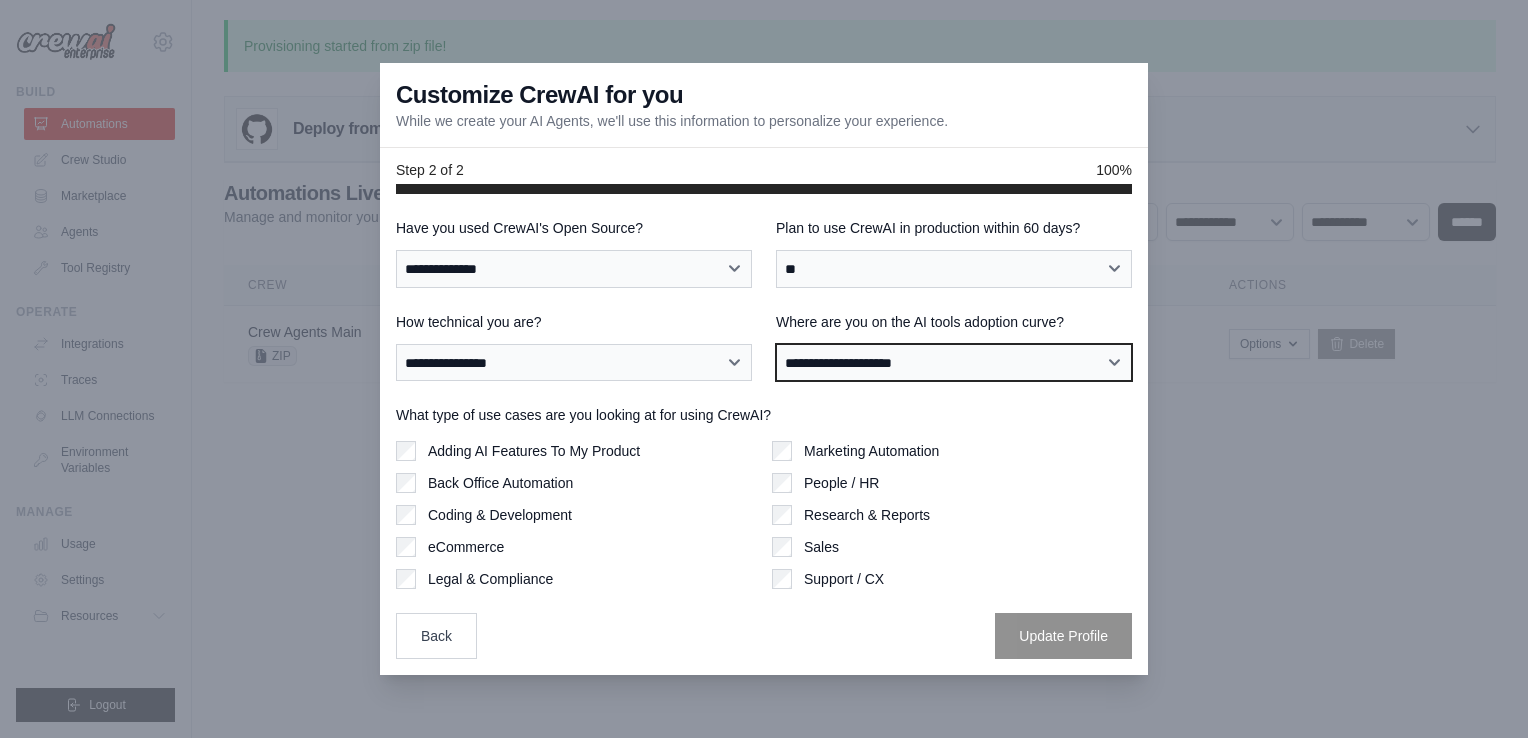 click on "**********" at bounding box center (954, 363) 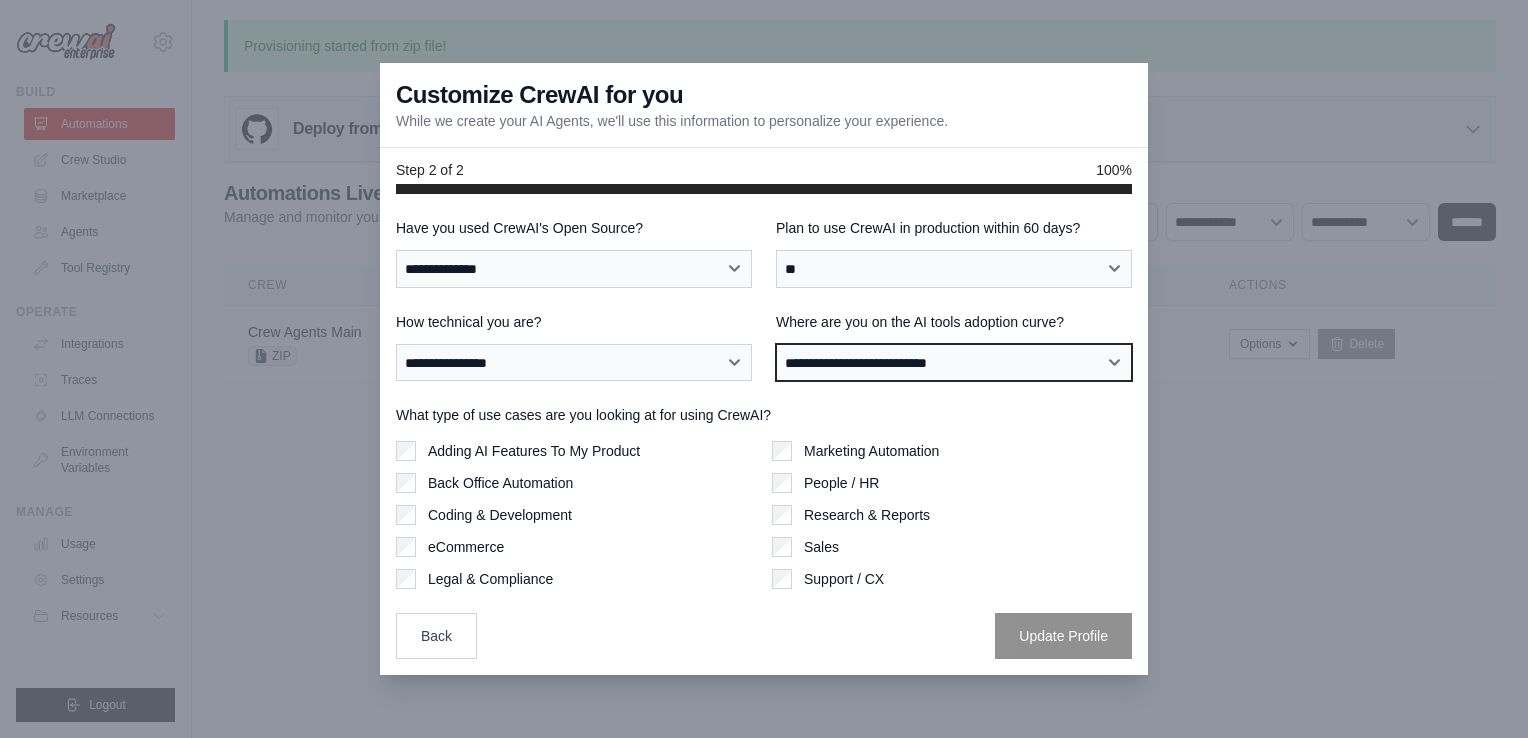 click on "**********" at bounding box center [954, 363] 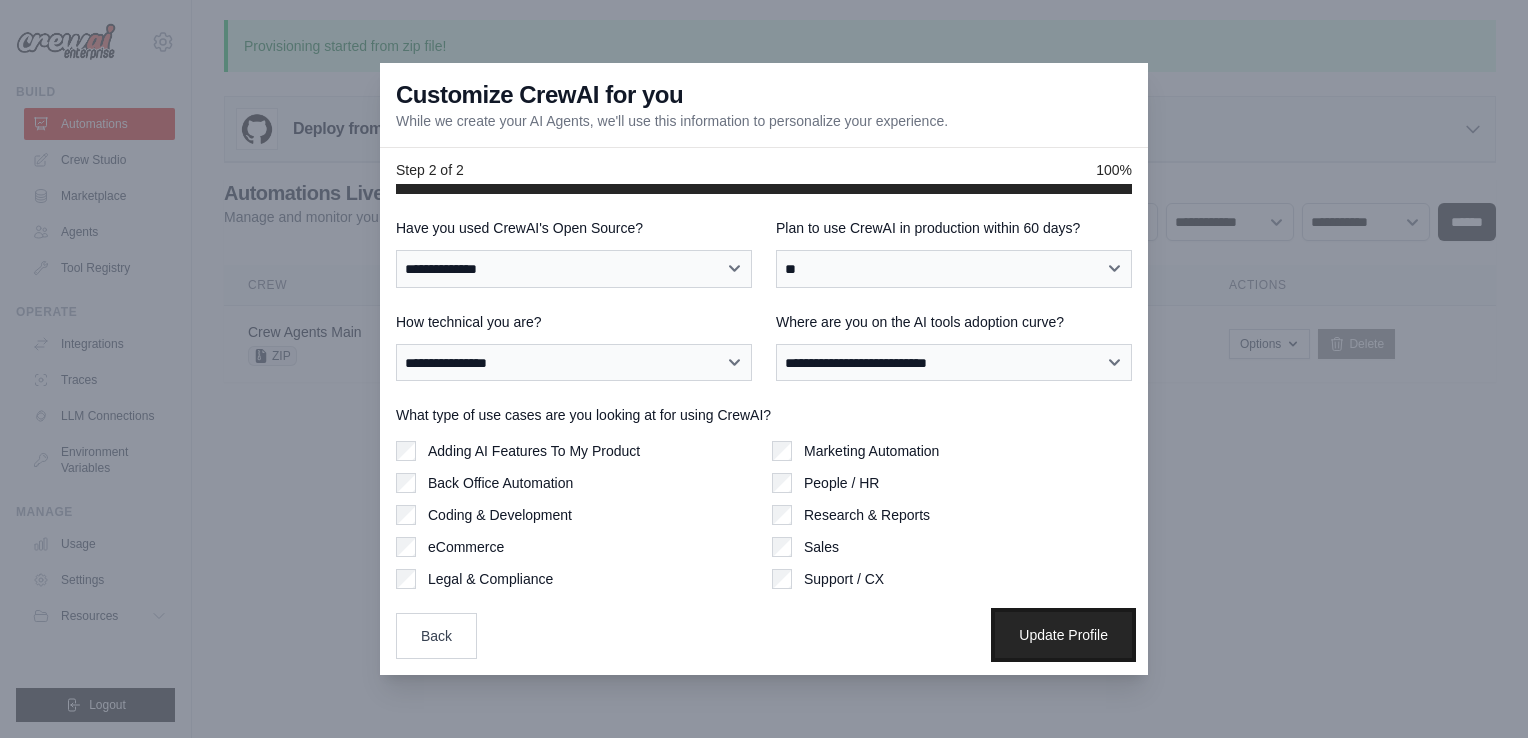 click on "Update Profile" at bounding box center (1063, 635) 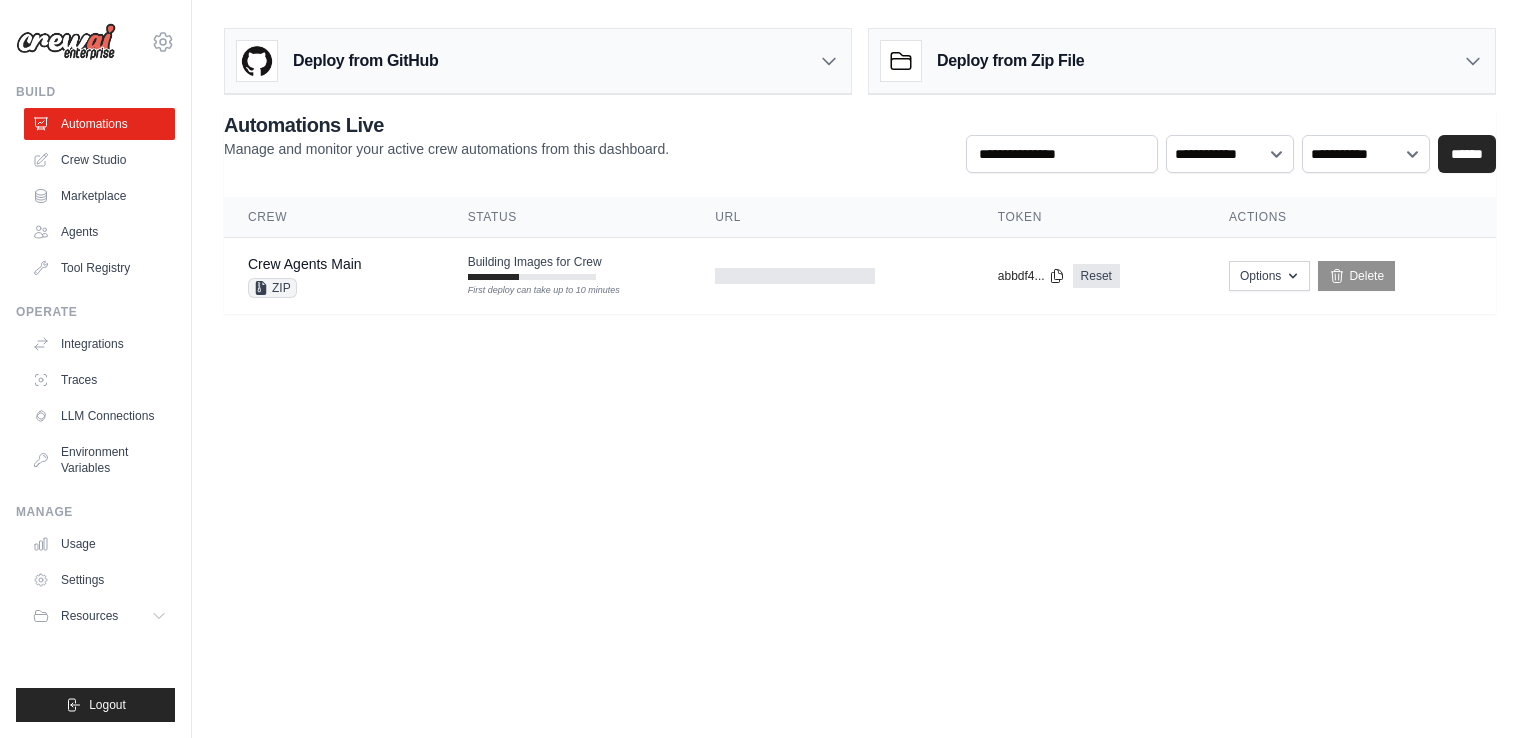 scroll, scrollTop: 0, scrollLeft: 0, axis: both 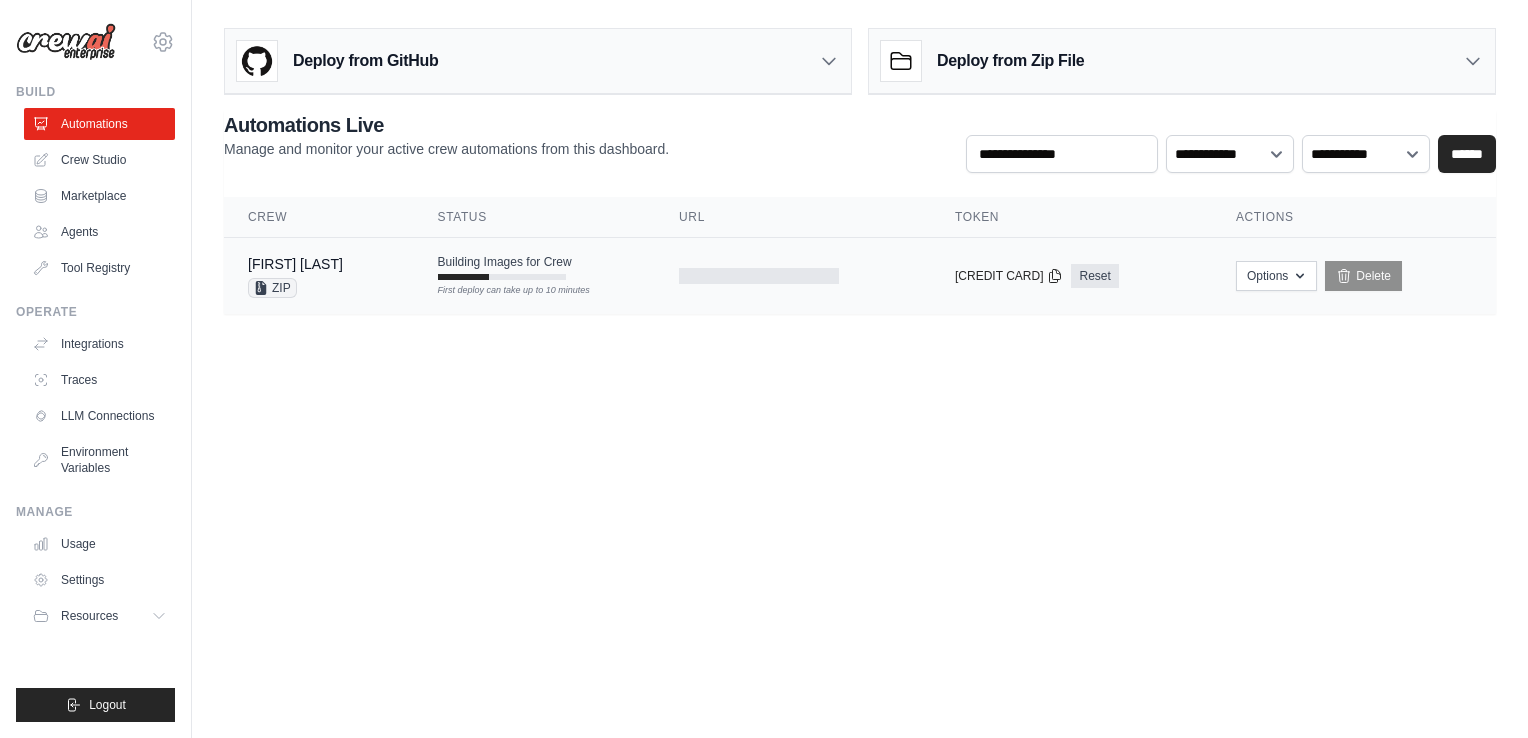 click on "Building Images for Crew
First deploy can take up to 10 minutes" at bounding box center [505, 267] 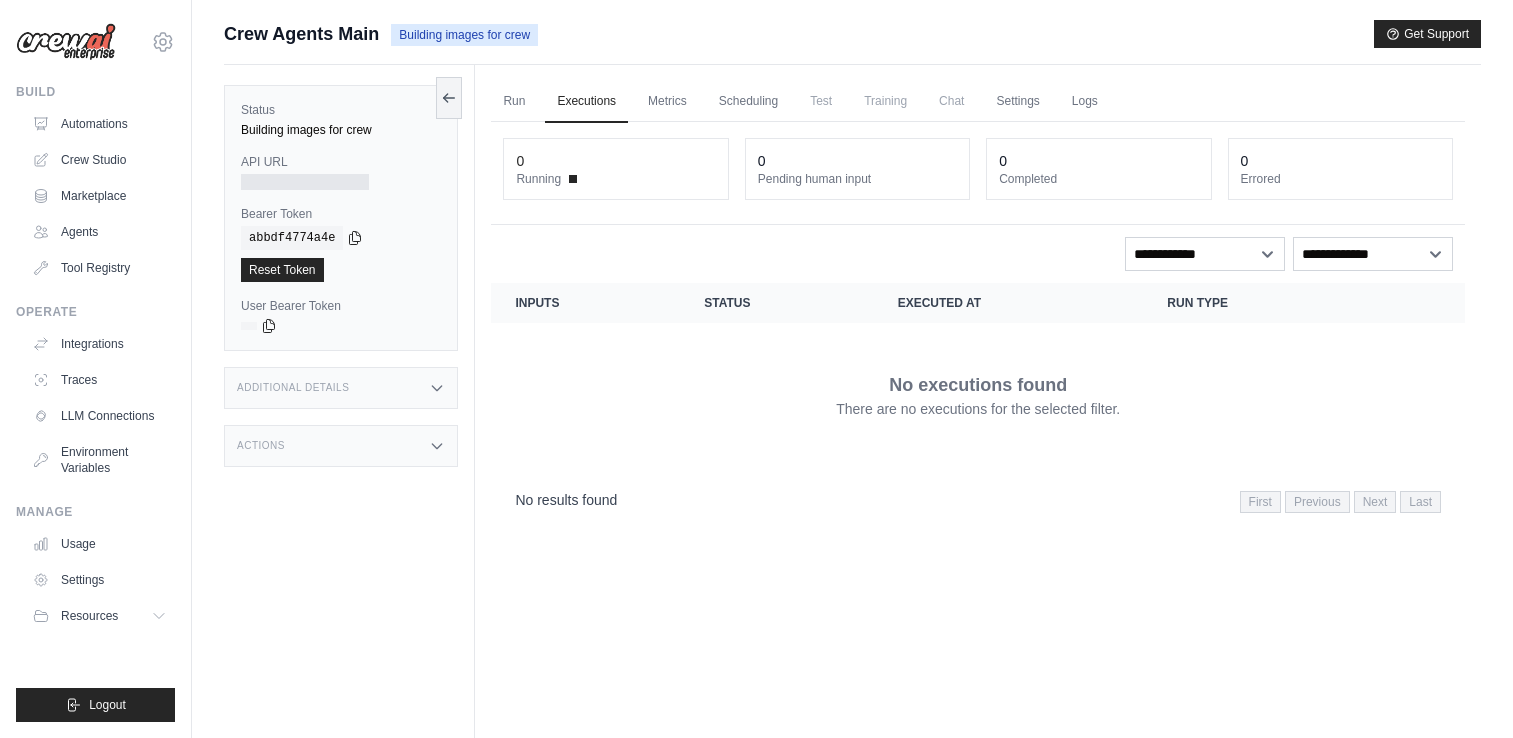 scroll, scrollTop: 0, scrollLeft: 0, axis: both 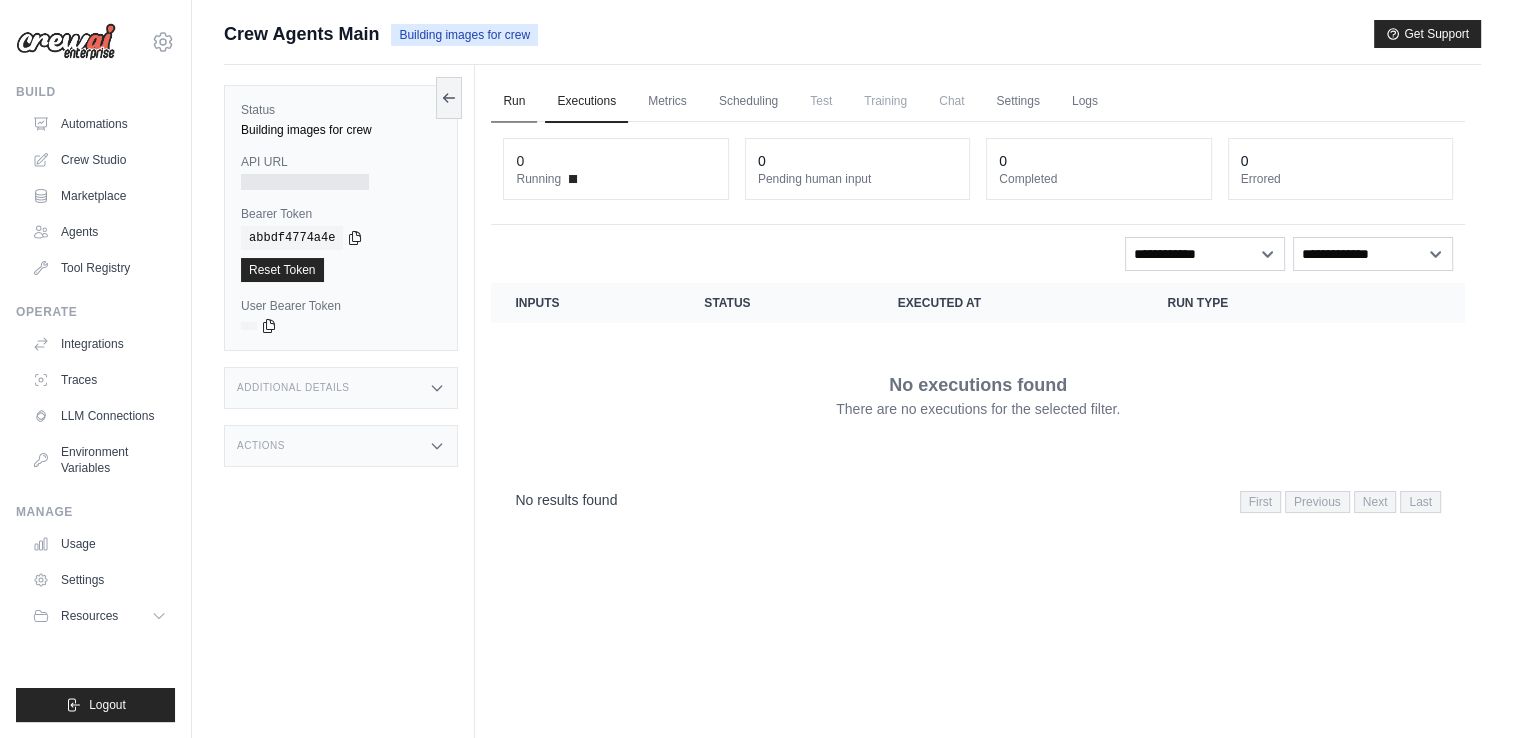 click on "Run" at bounding box center [514, 102] 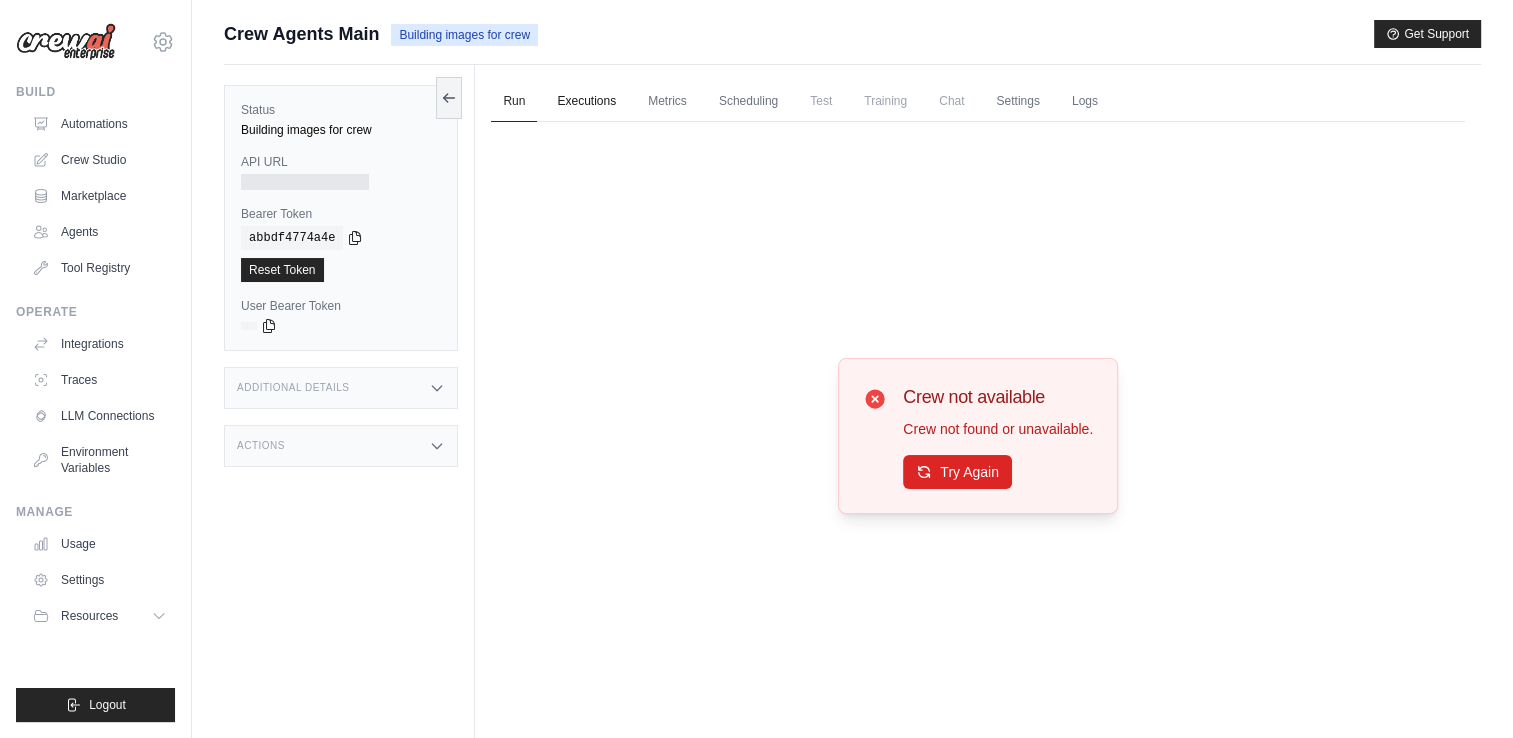 click on "Executions" at bounding box center (586, 102) 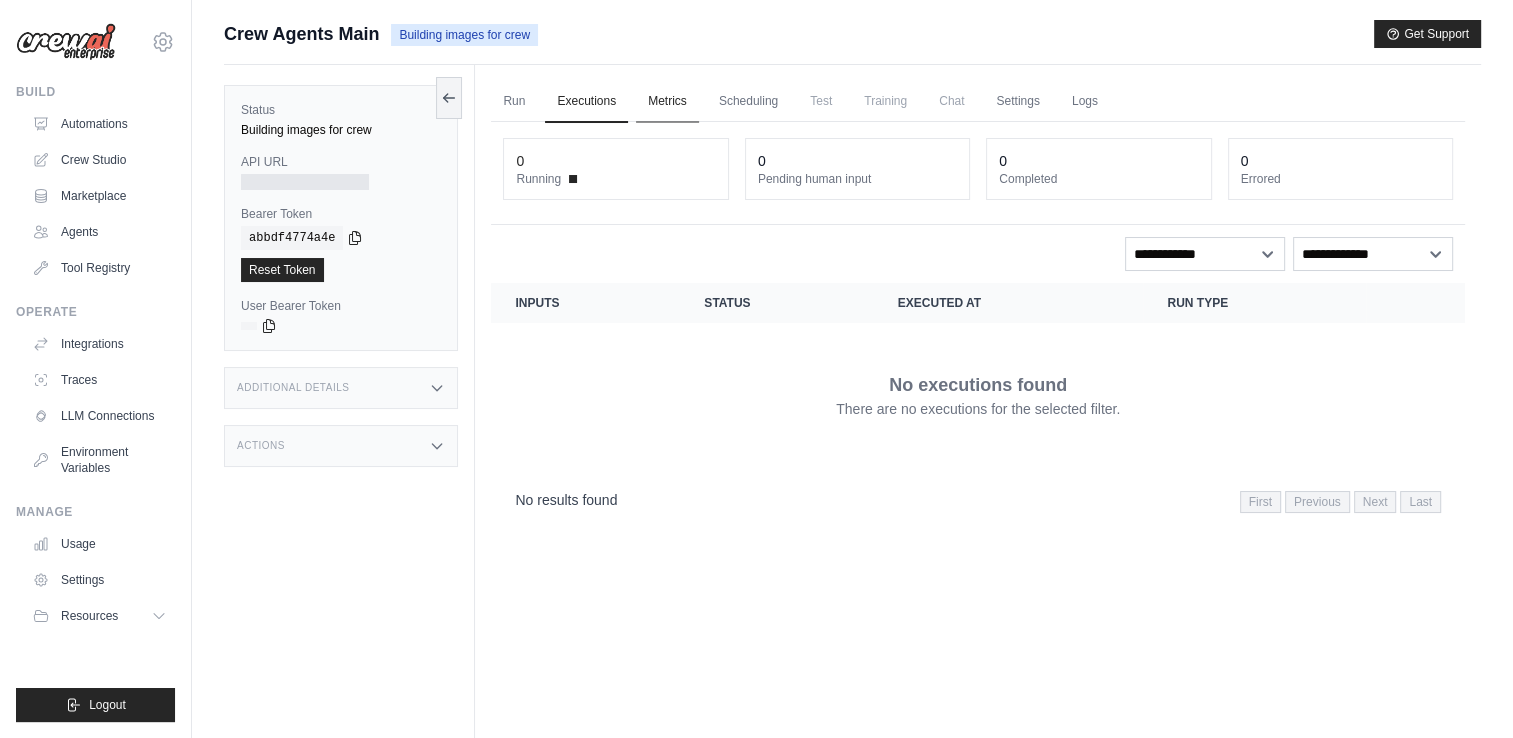 click on "Metrics" at bounding box center (667, 102) 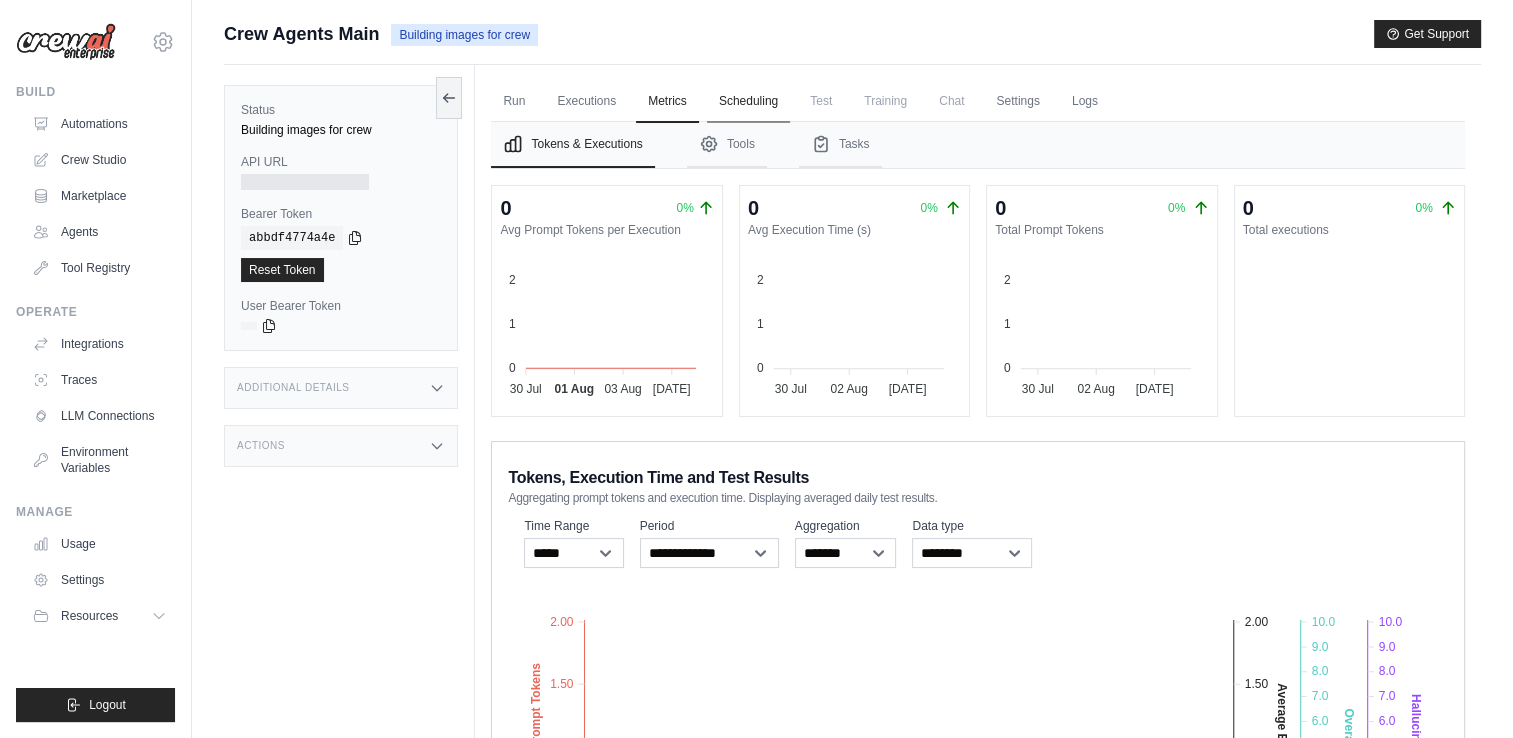 click on "Scheduling" at bounding box center (748, 102) 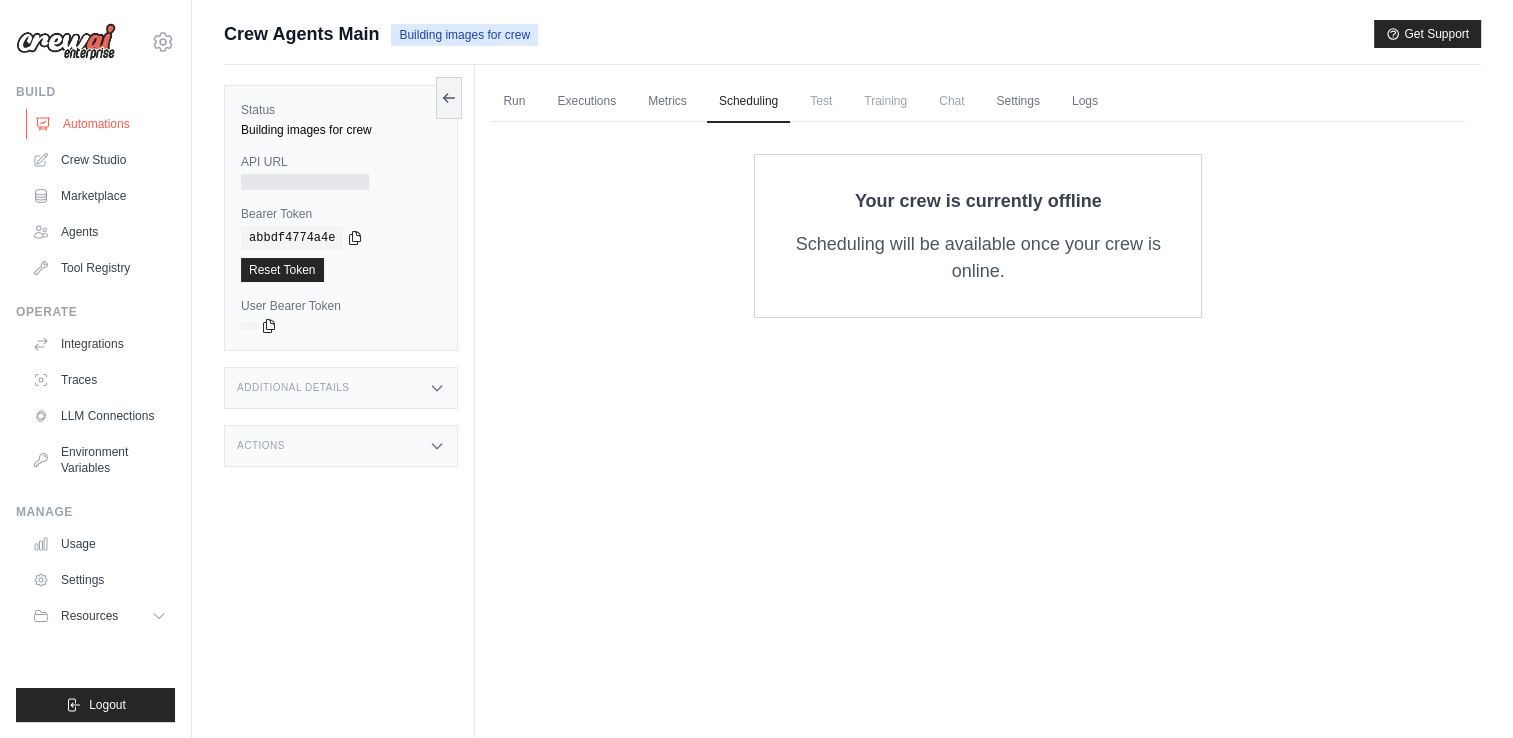 click on "Automations" at bounding box center [101, 124] 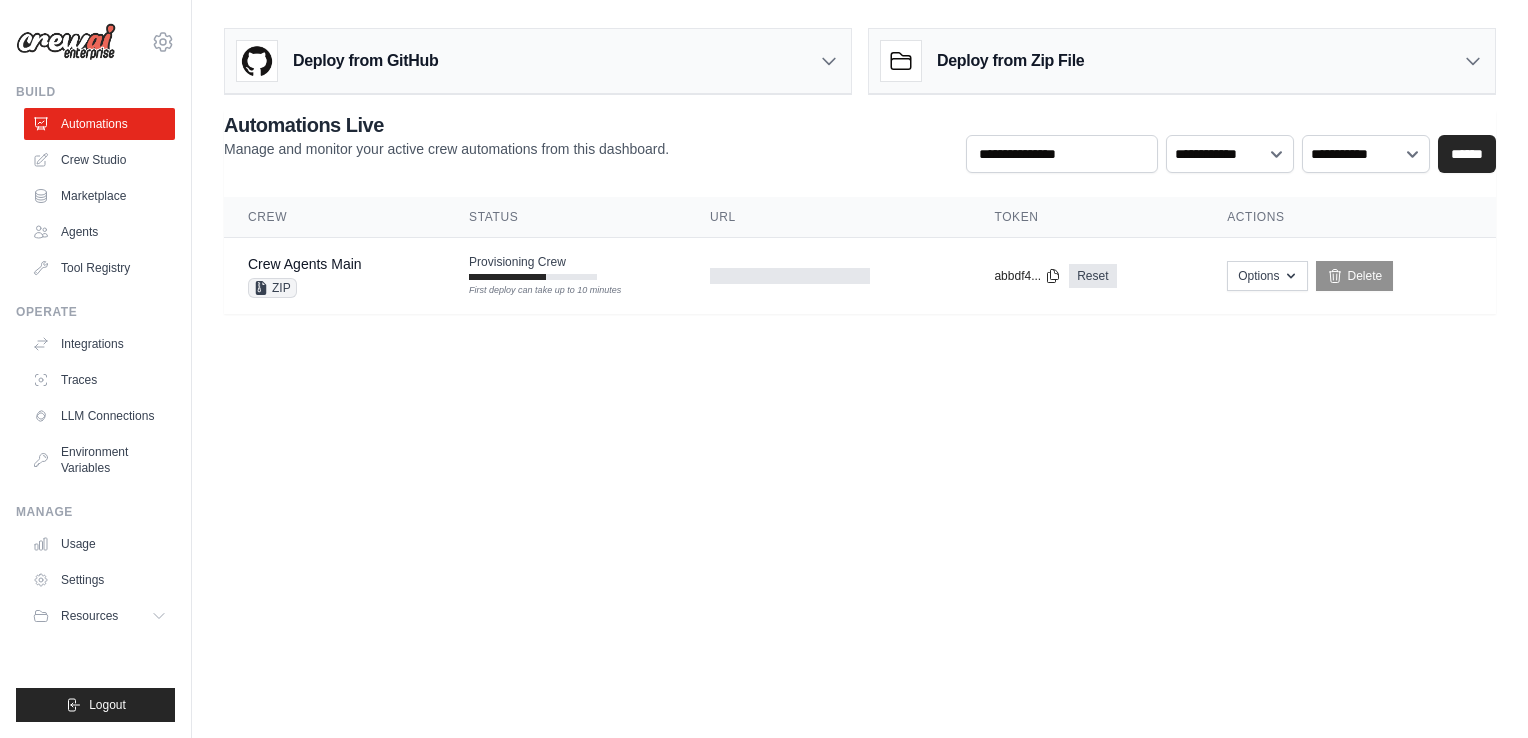 scroll, scrollTop: 0, scrollLeft: 0, axis: both 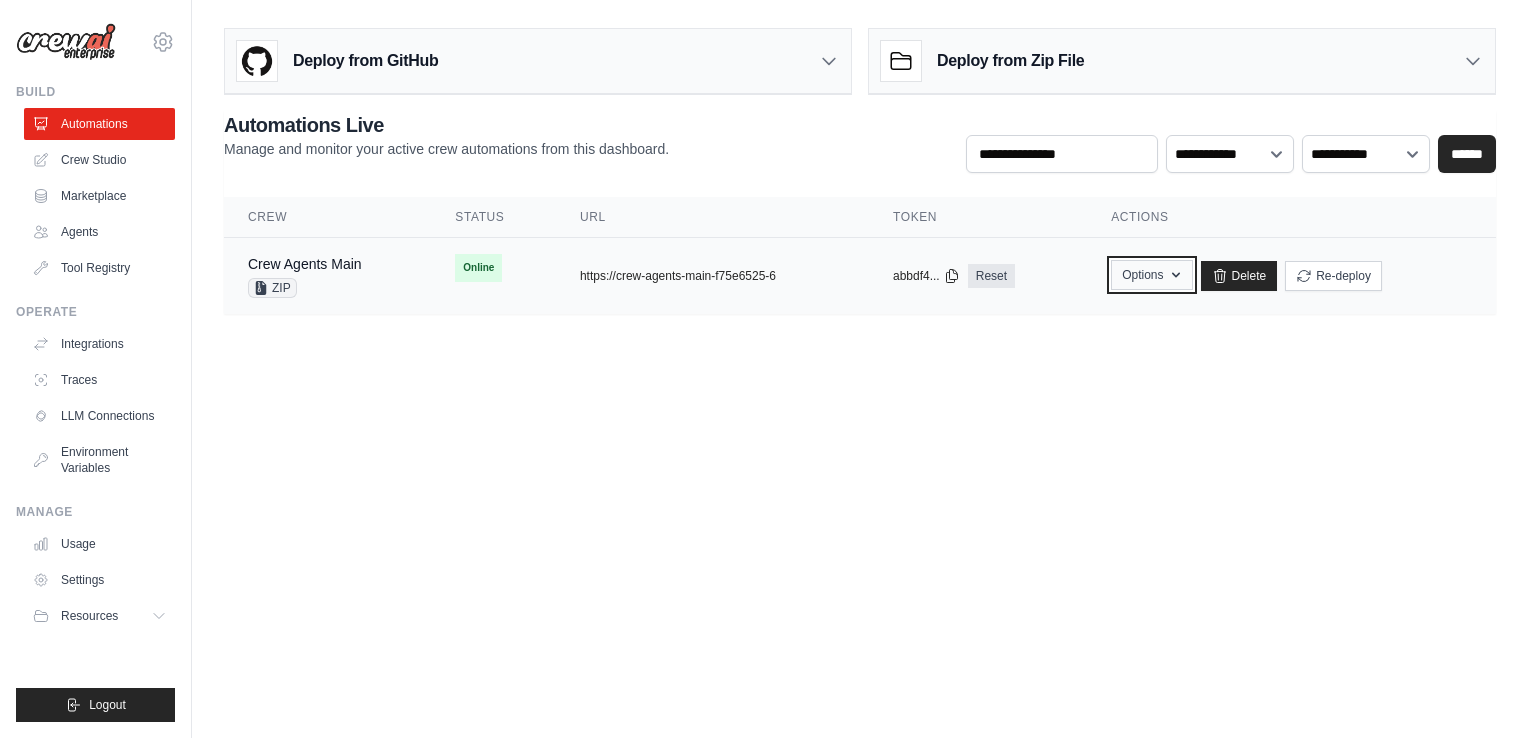 click on "Options" at bounding box center (1151, 275) 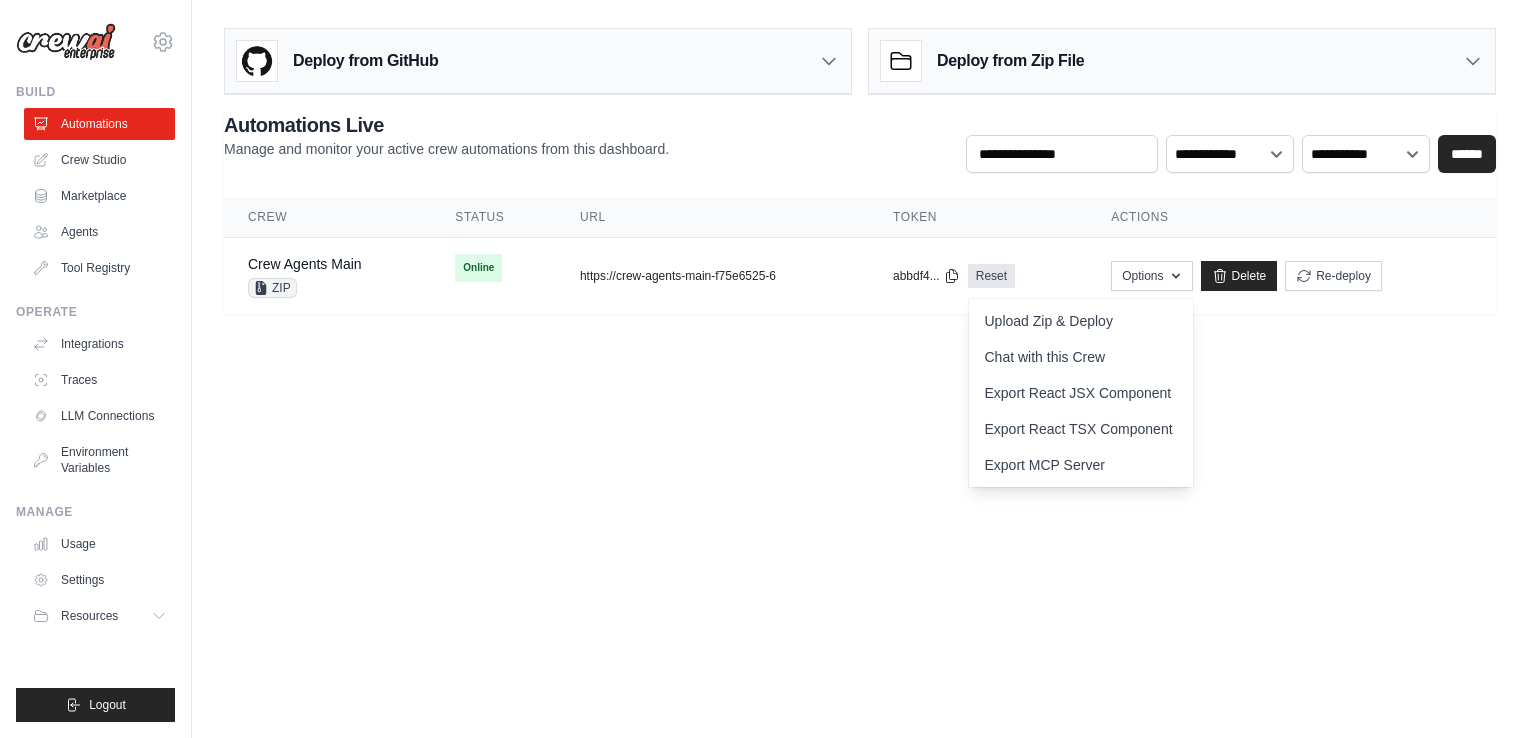 click on "nrameshcit@gmail.com
Settings
Build
Automations
Crew Studio" at bounding box center (764, 369) 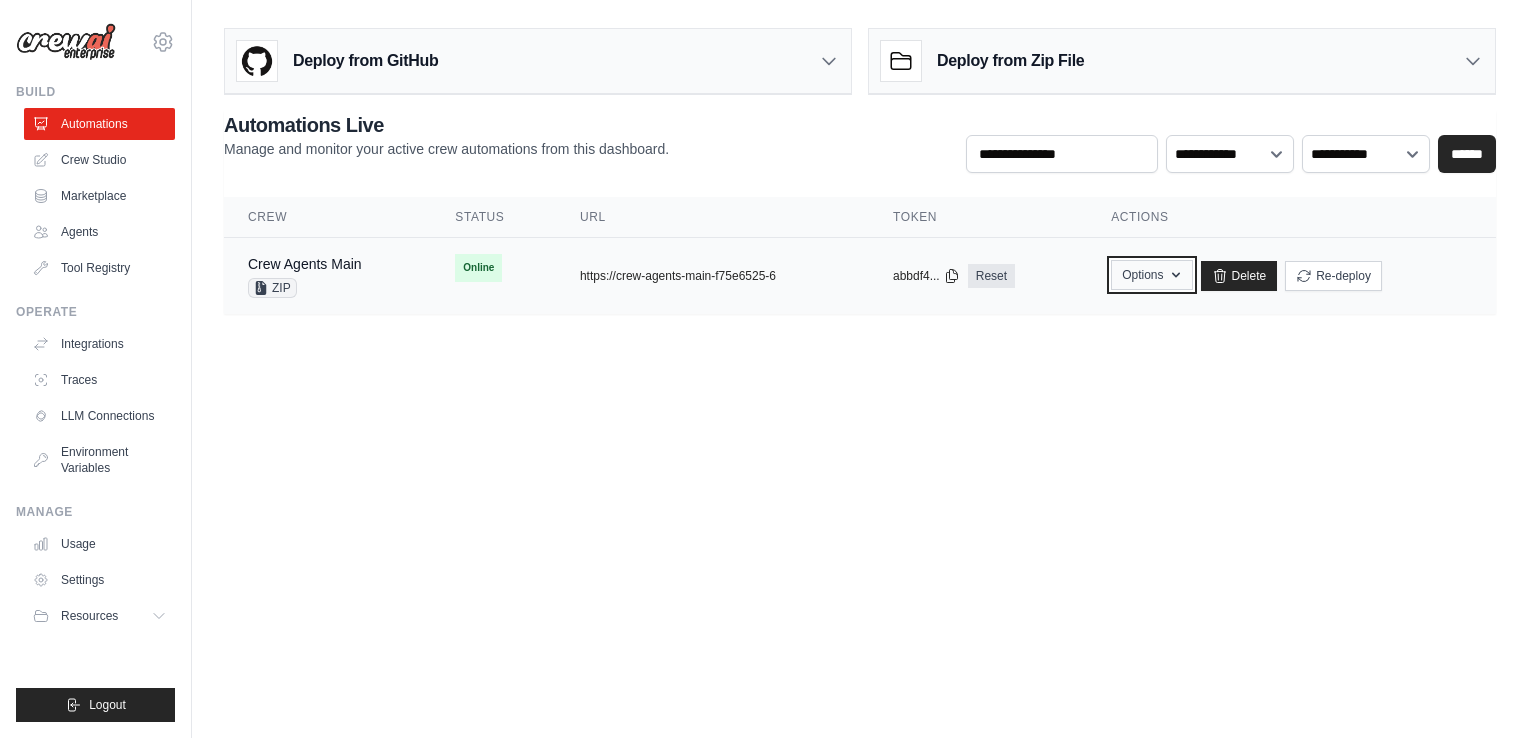 click 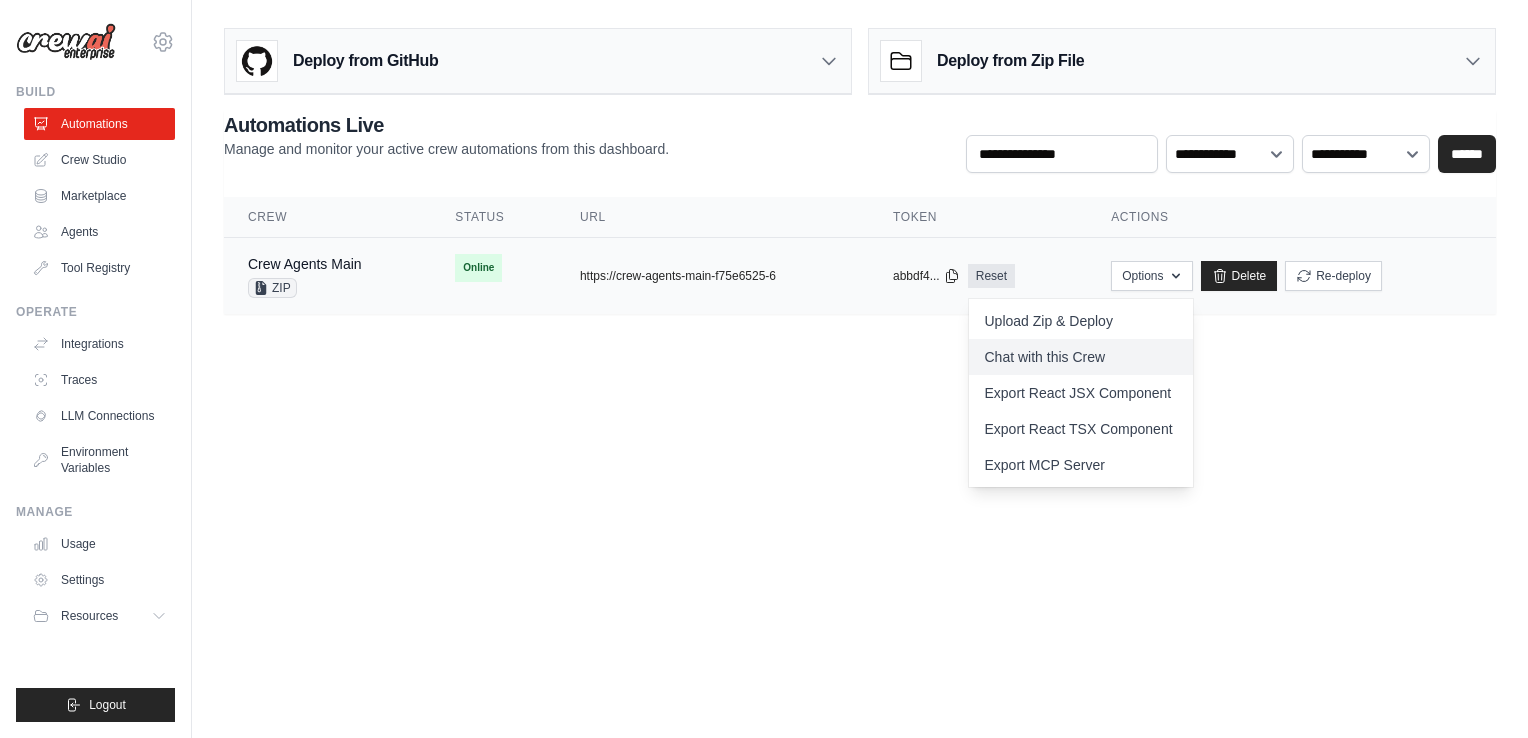 click on "Chat with this
Crew" at bounding box center (1081, 357) 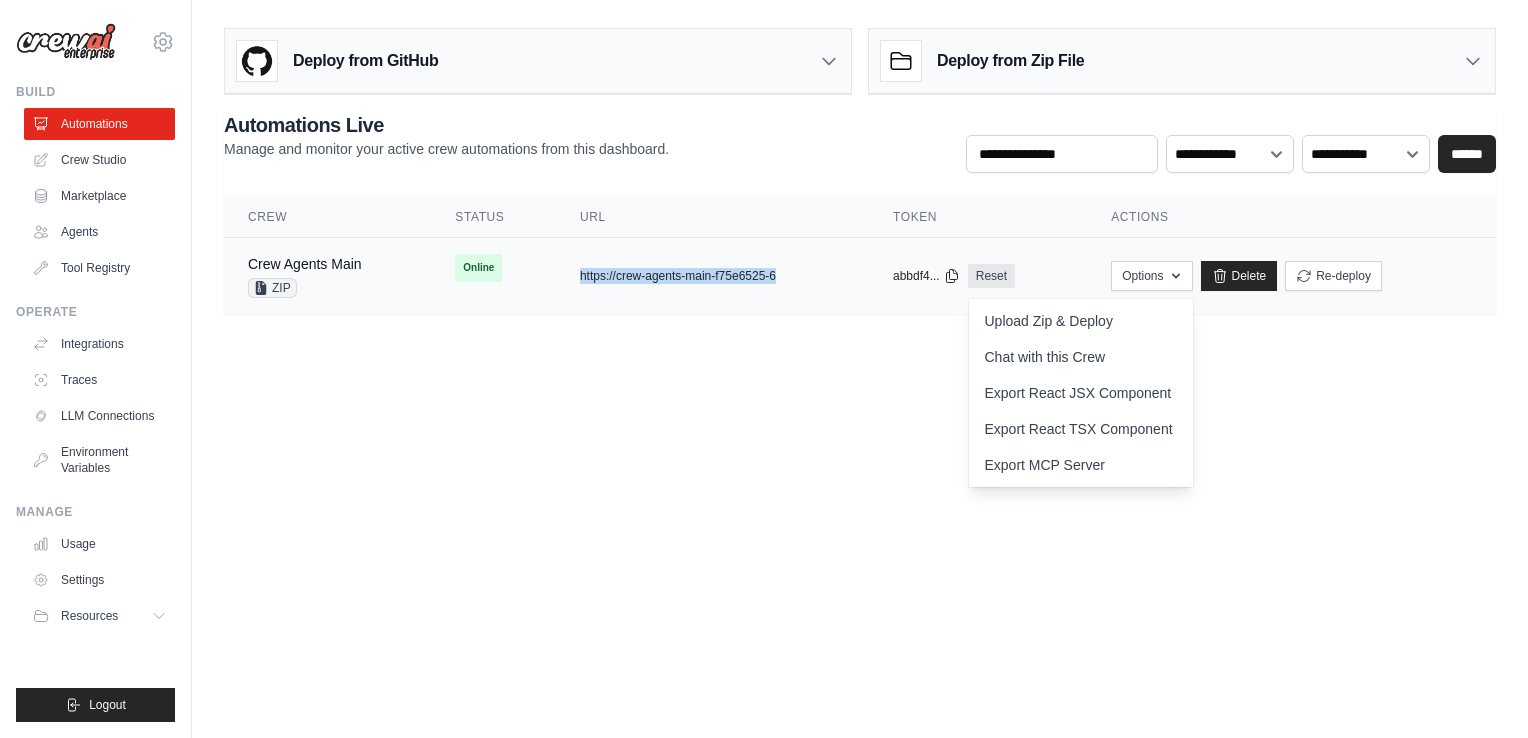 drag, startPoint x: 785, startPoint y: 274, endPoint x: 572, endPoint y: 273, distance: 213.00235 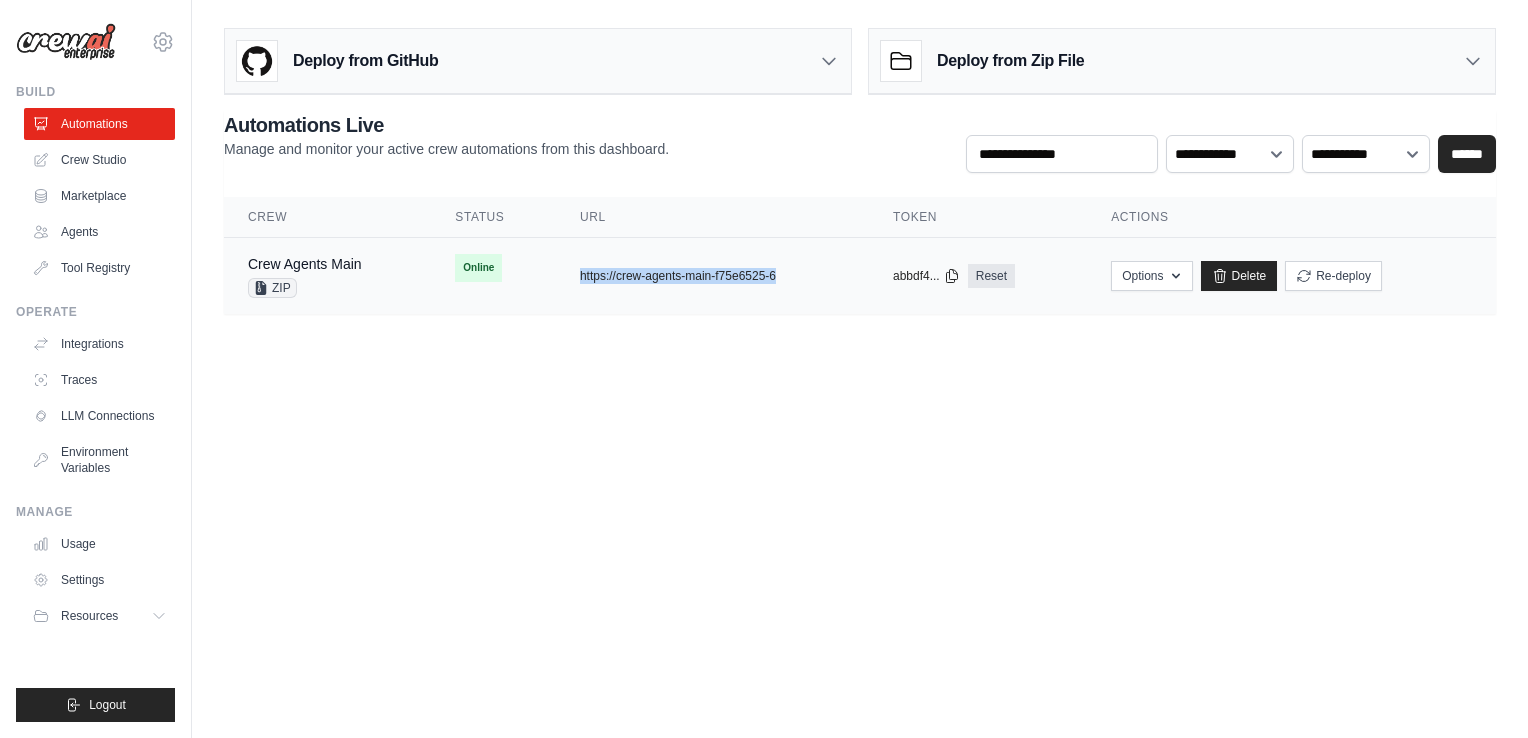 copy on "https://crew-agents-main-f75e6525-6" 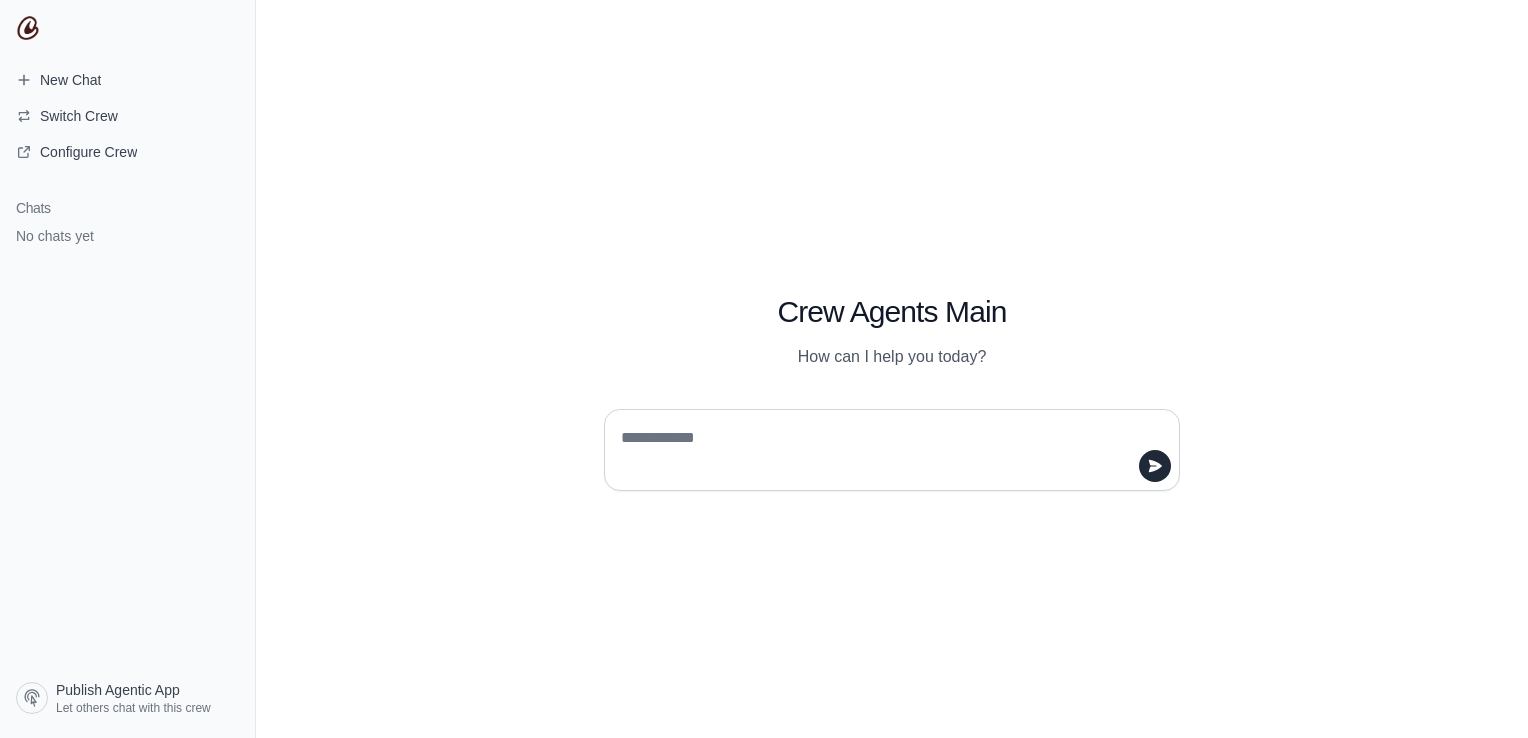 scroll, scrollTop: 0, scrollLeft: 0, axis: both 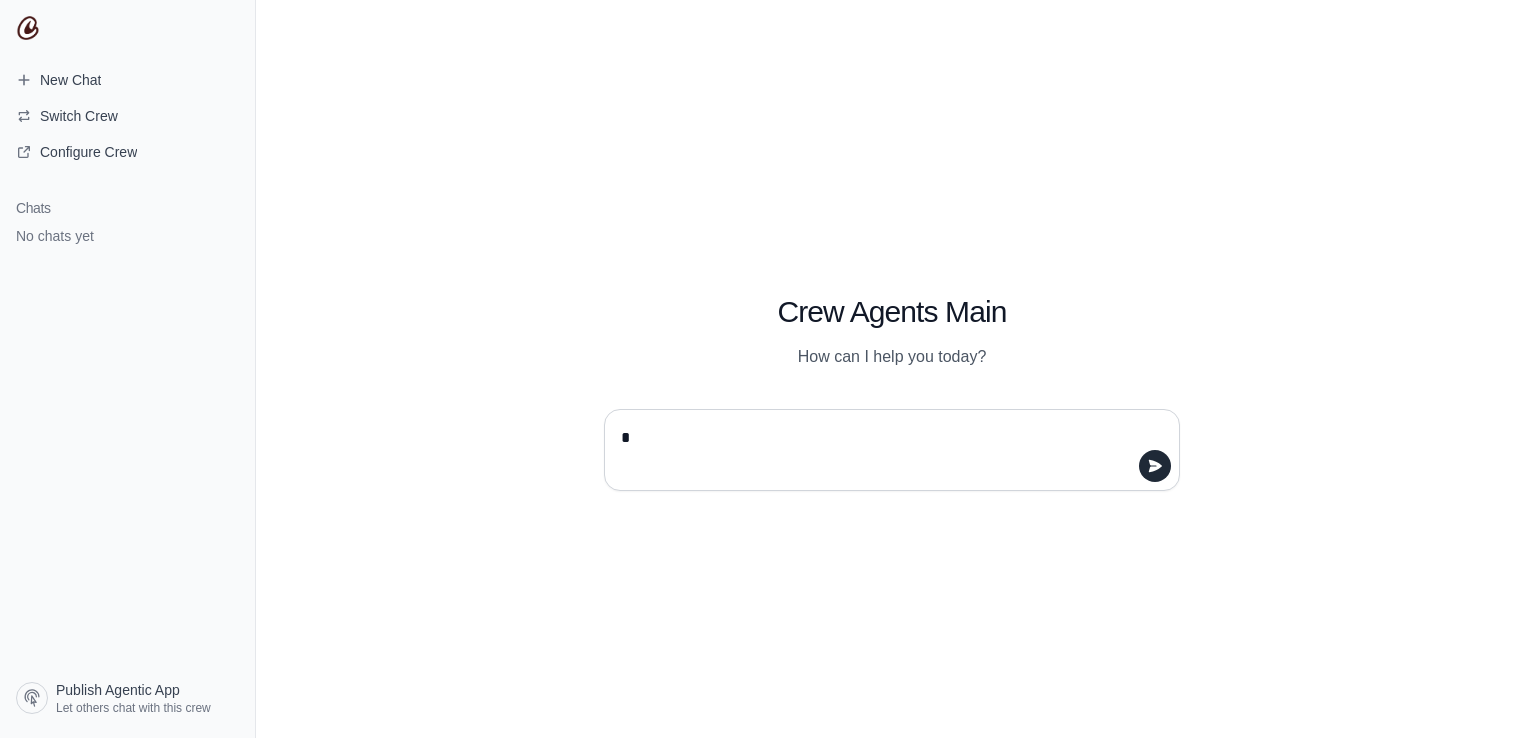 type on "**" 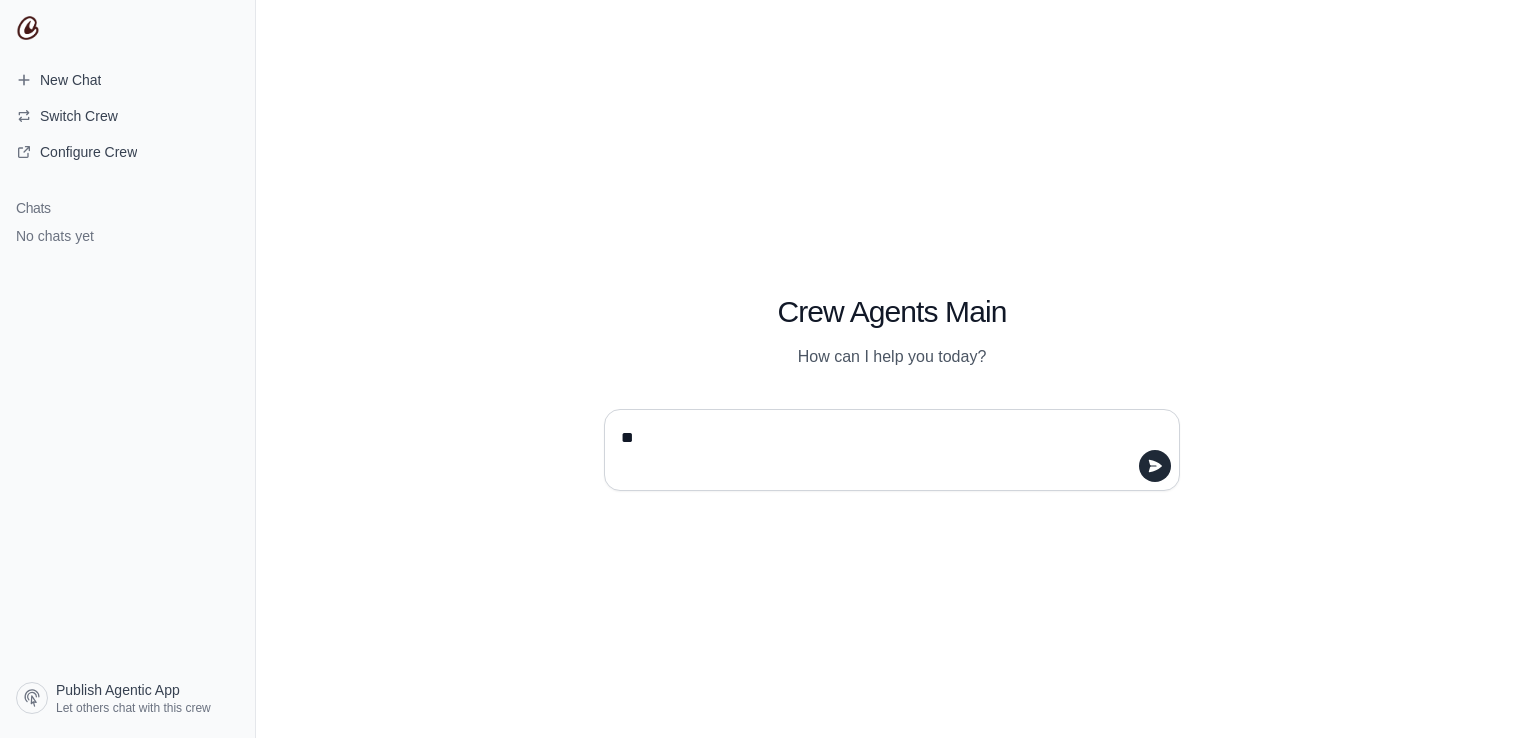 type 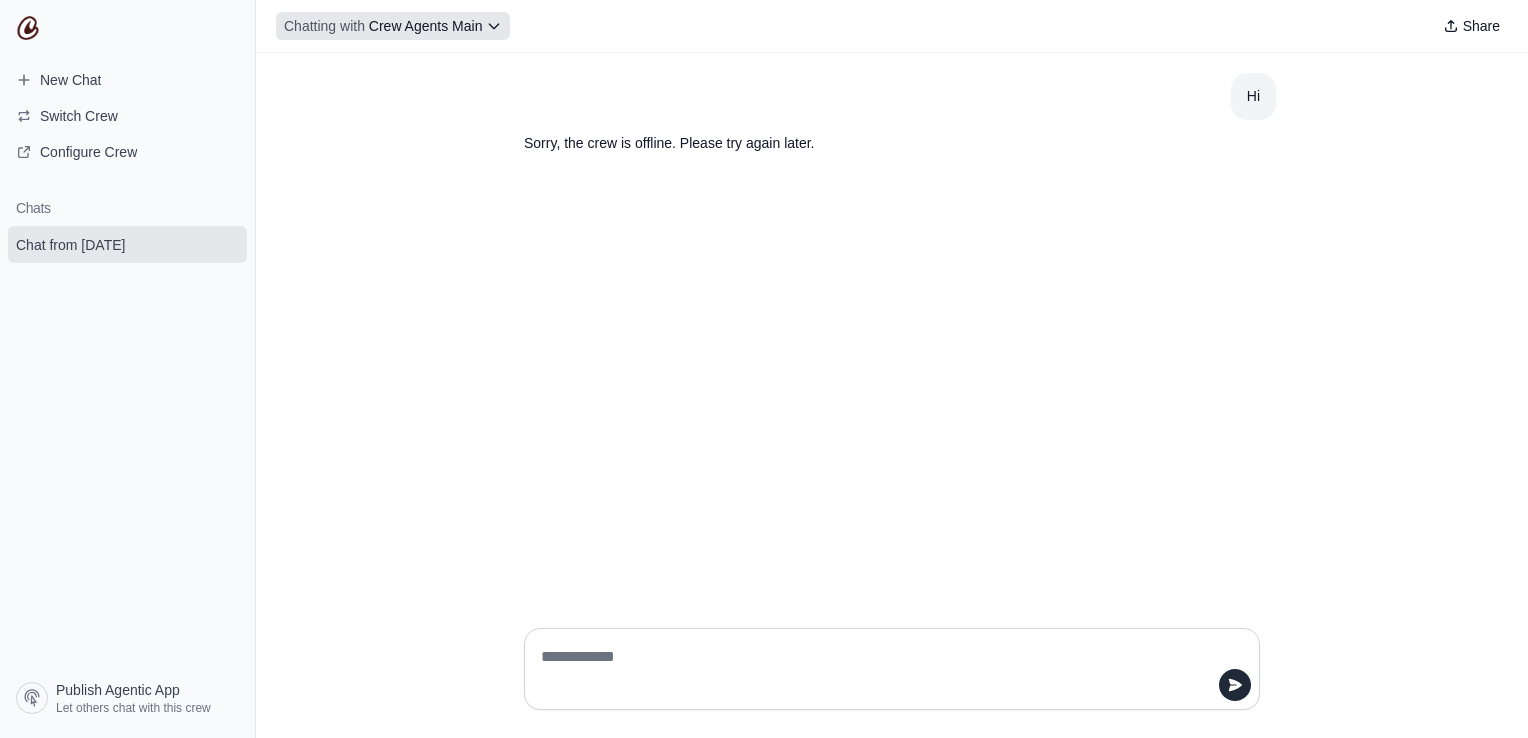 click on "Chatting with
Crew Agents Main" at bounding box center [393, 26] 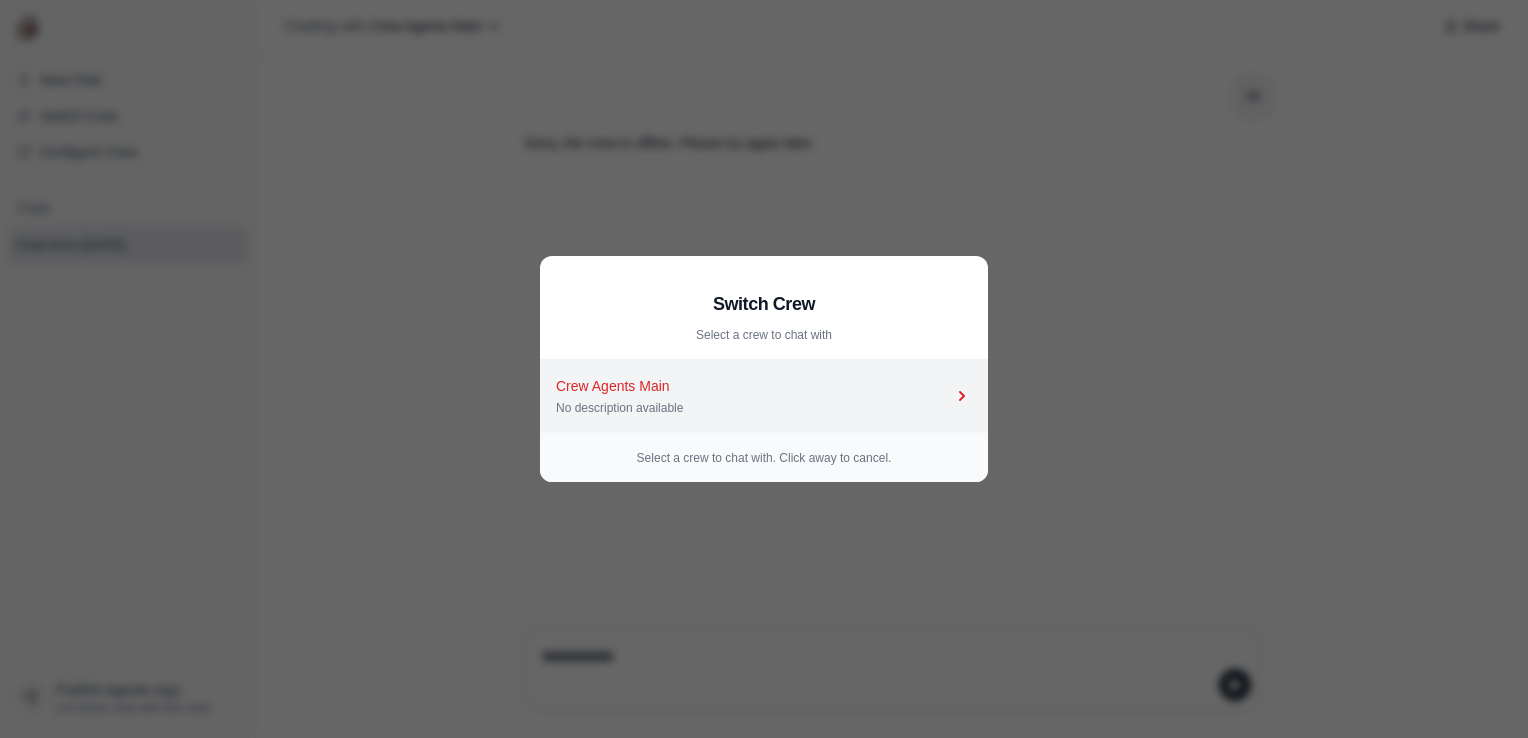 click 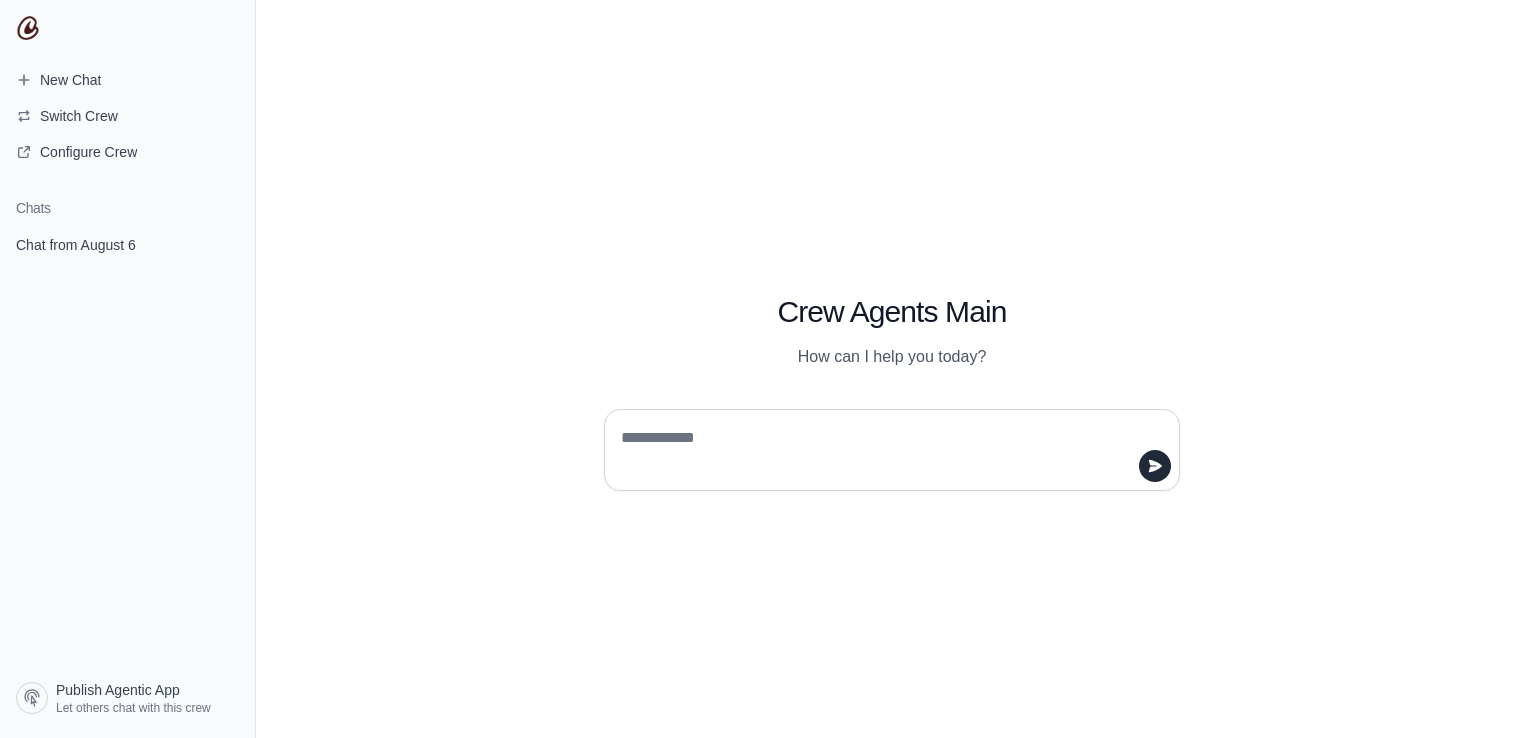 scroll, scrollTop: 0, scrollLeft: 0, axis: both 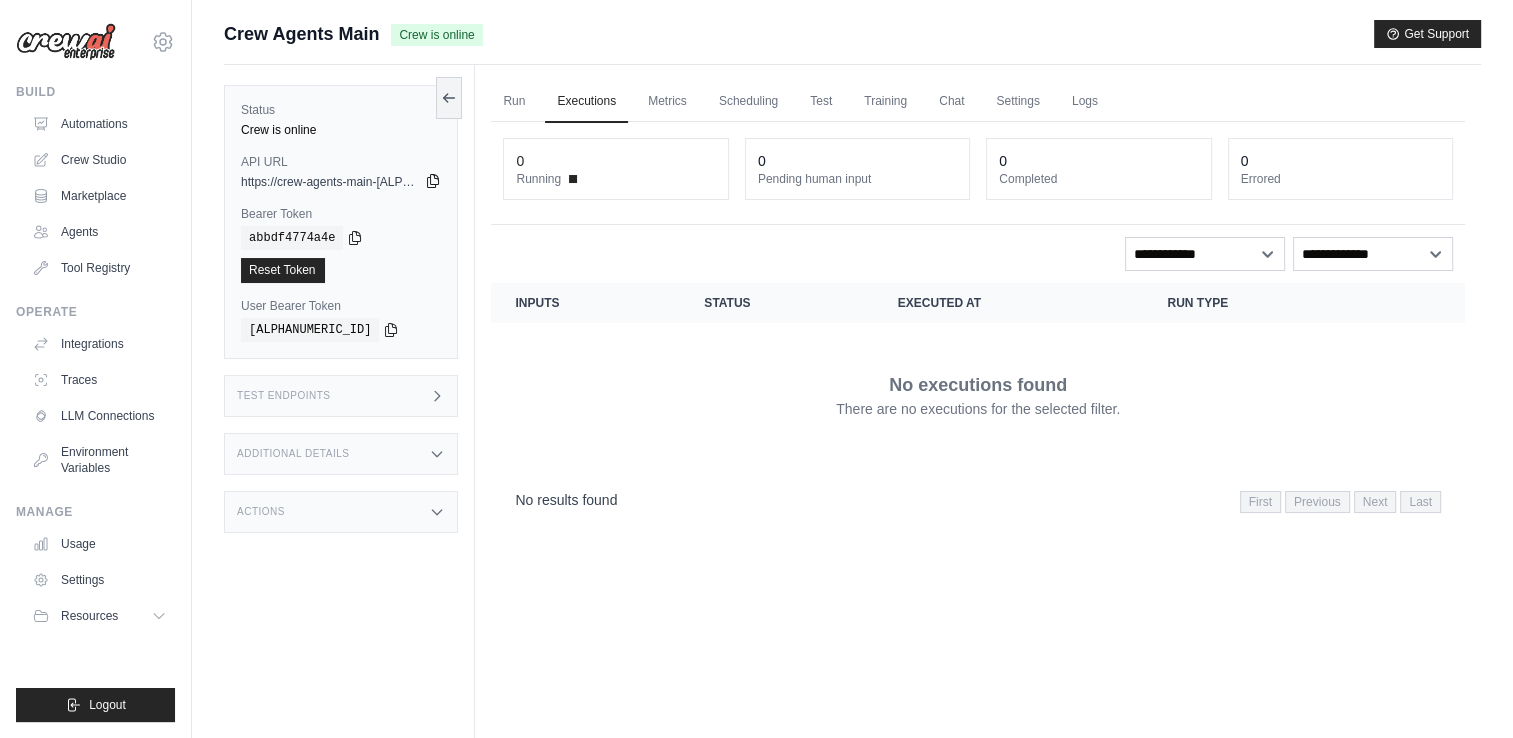 click 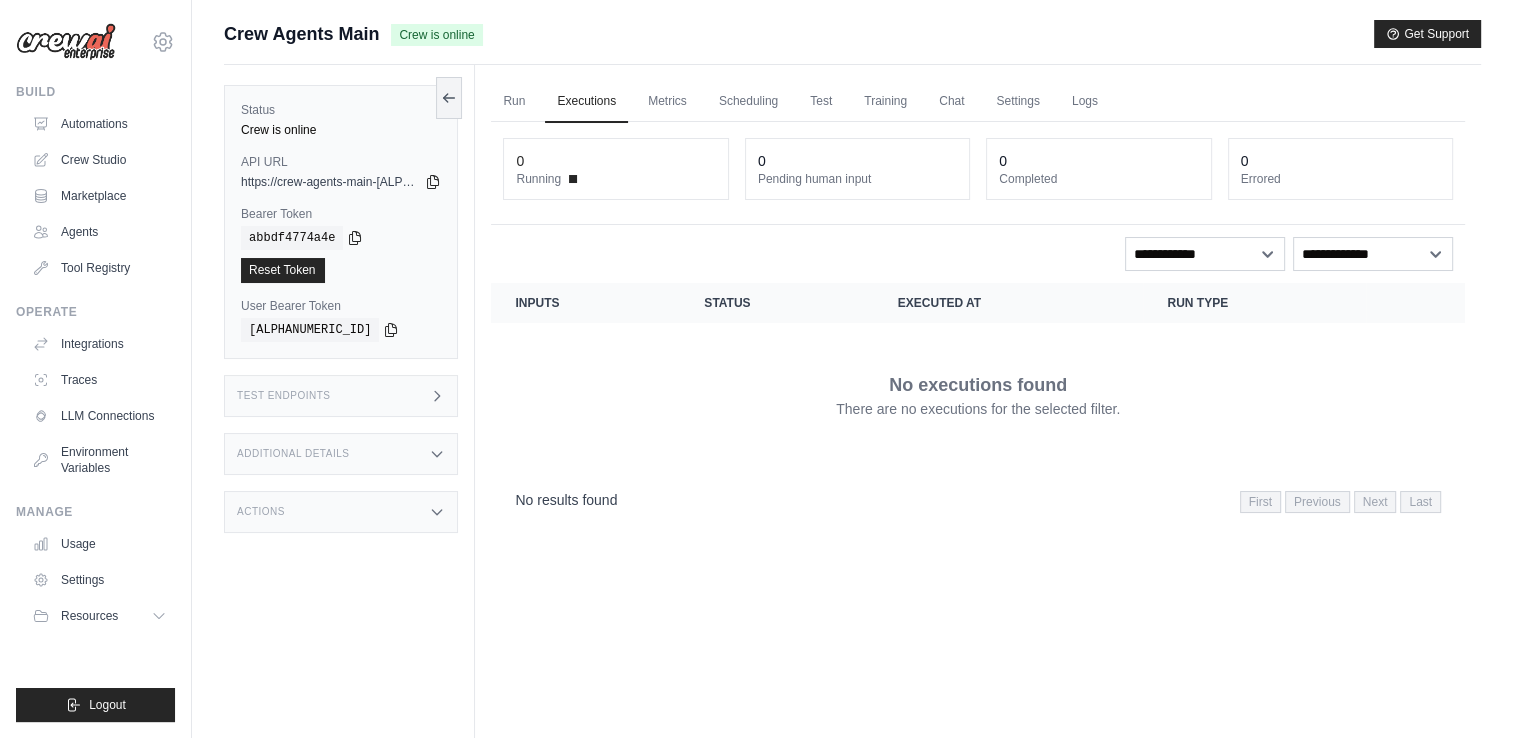 click on "Test Endpoints" at bounding box center [341, 396] 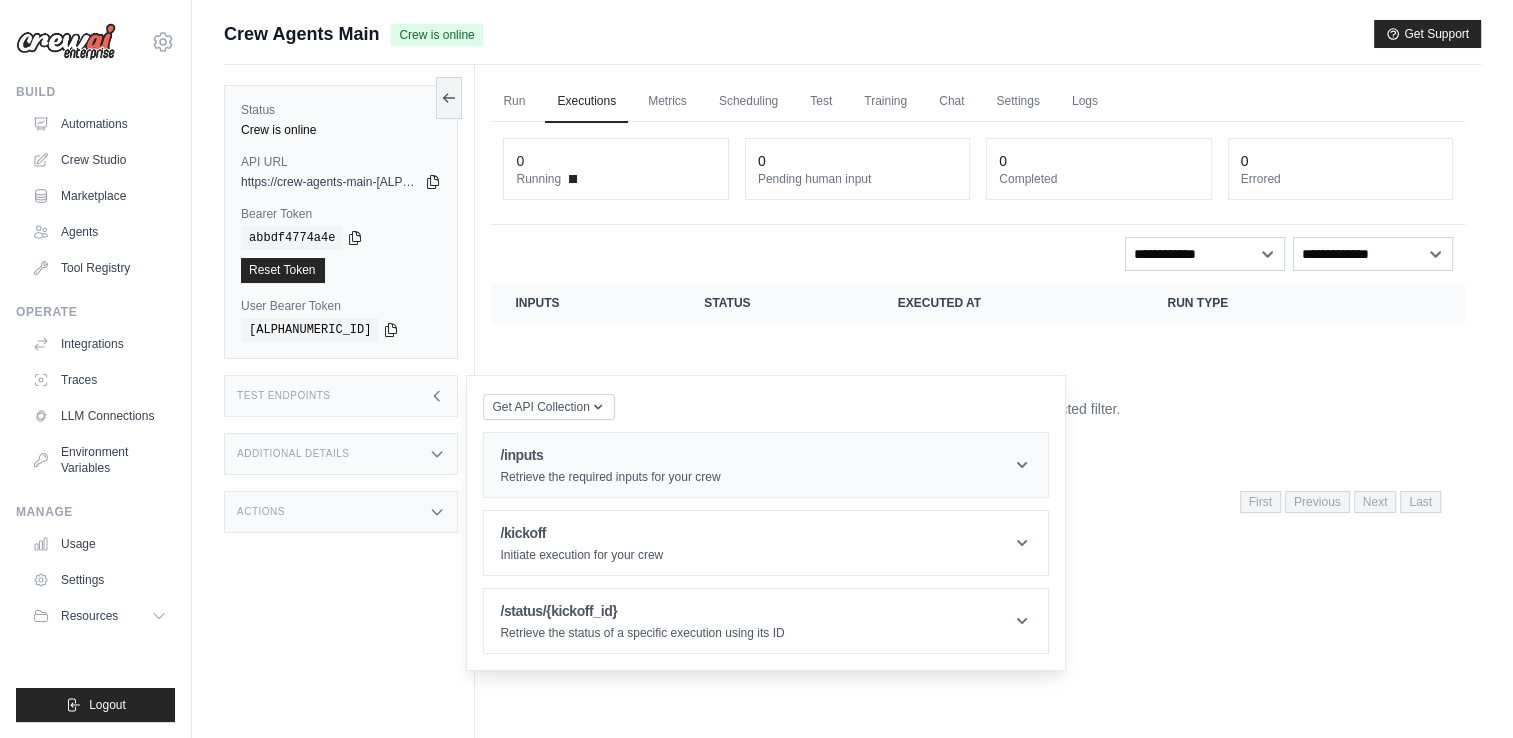 click on "/inputs" at bounding box center (610, 455) 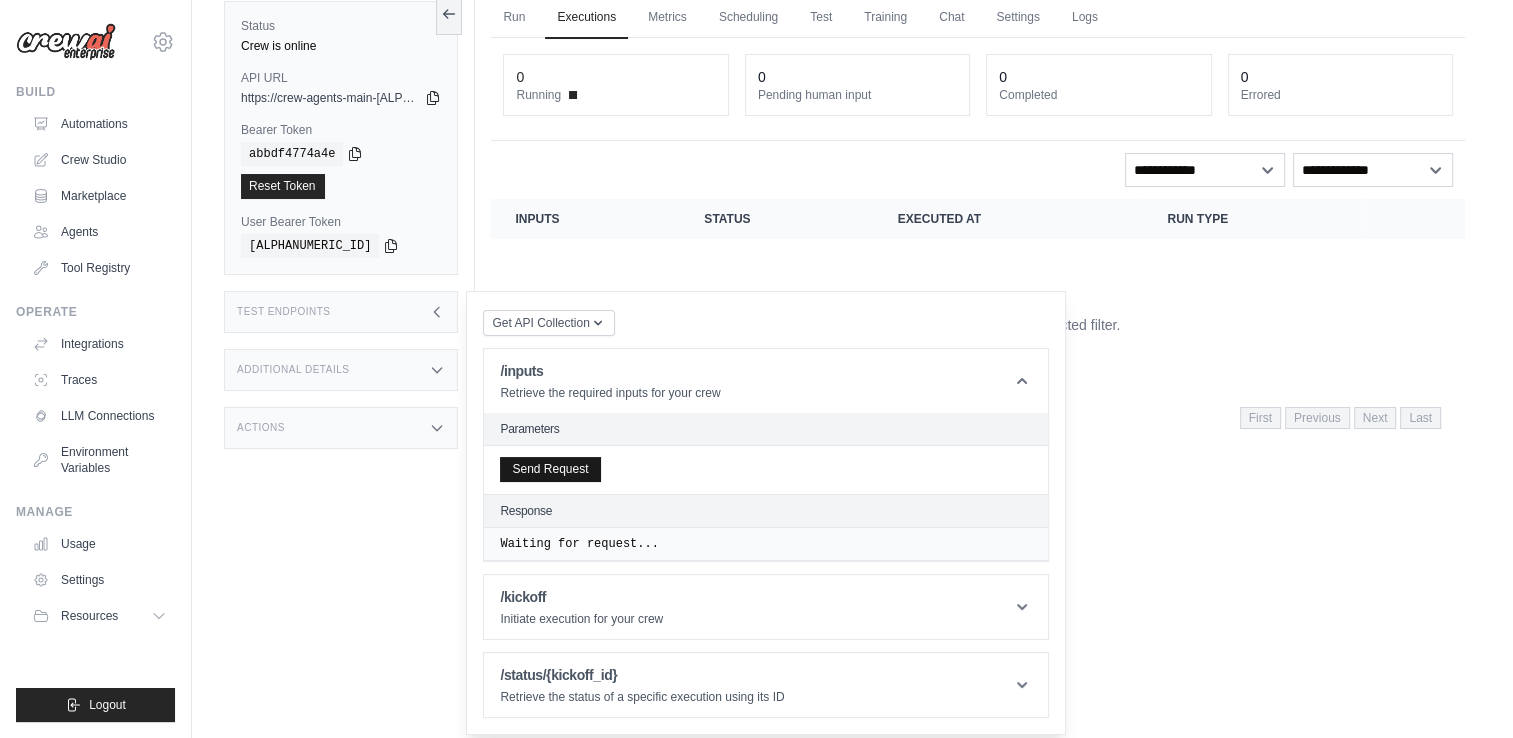 scroll, scrollTop: 0, scrollLeft: 0, axis: both 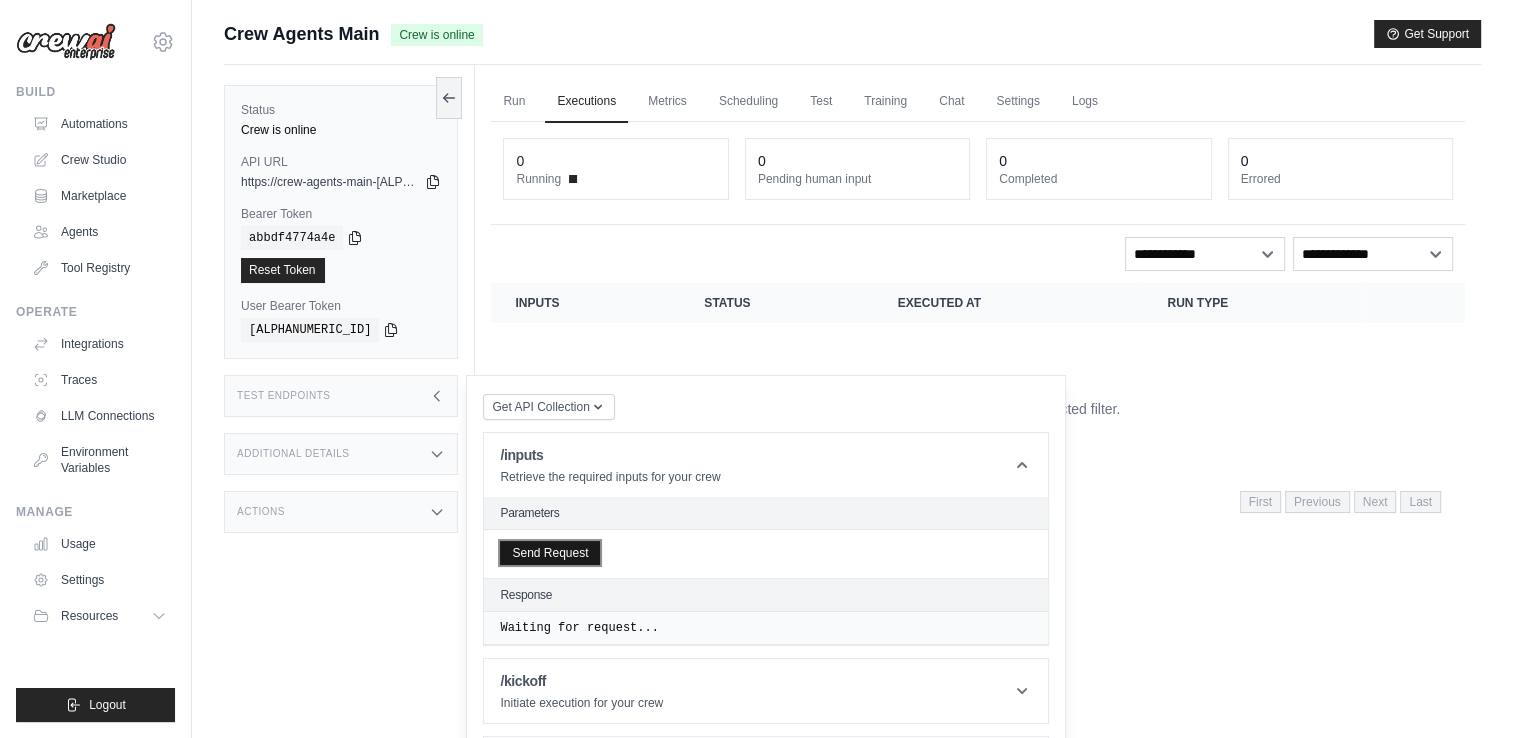 click on "Send Request" at bounding box center [550, 553] 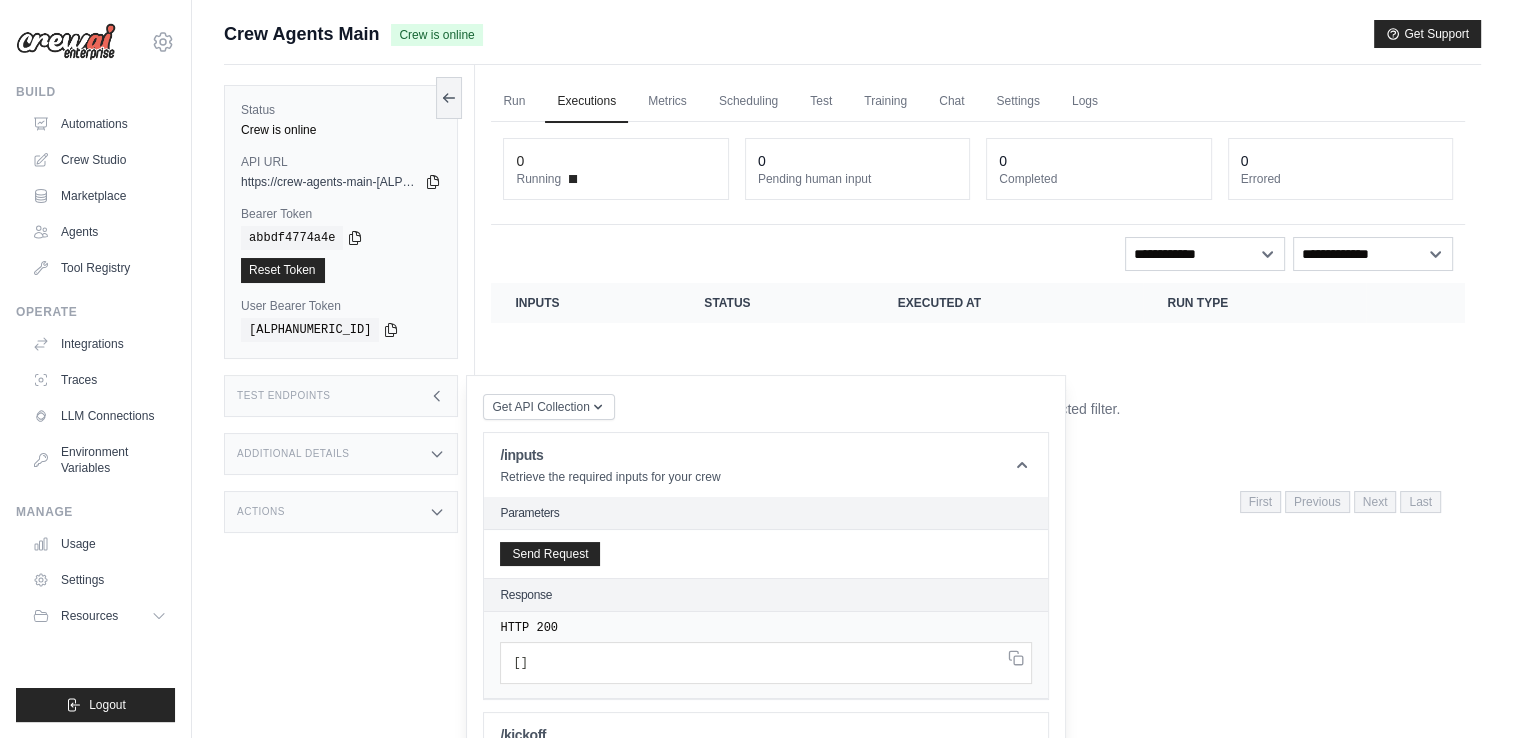 scroll, scrollTop: 131, scrollLeft: 0, axis: vertical 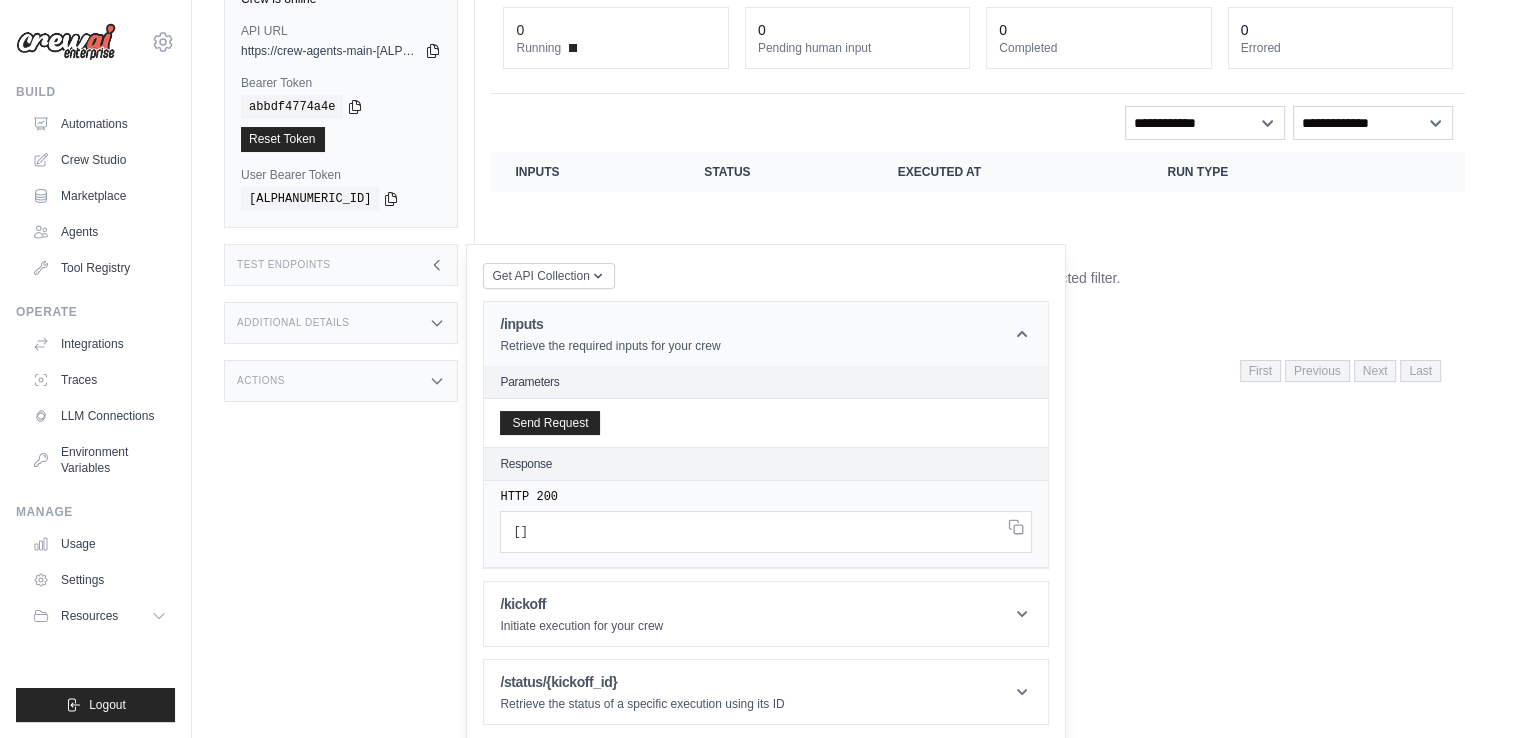 click on "/inputs" at bounding box center [610, 324] 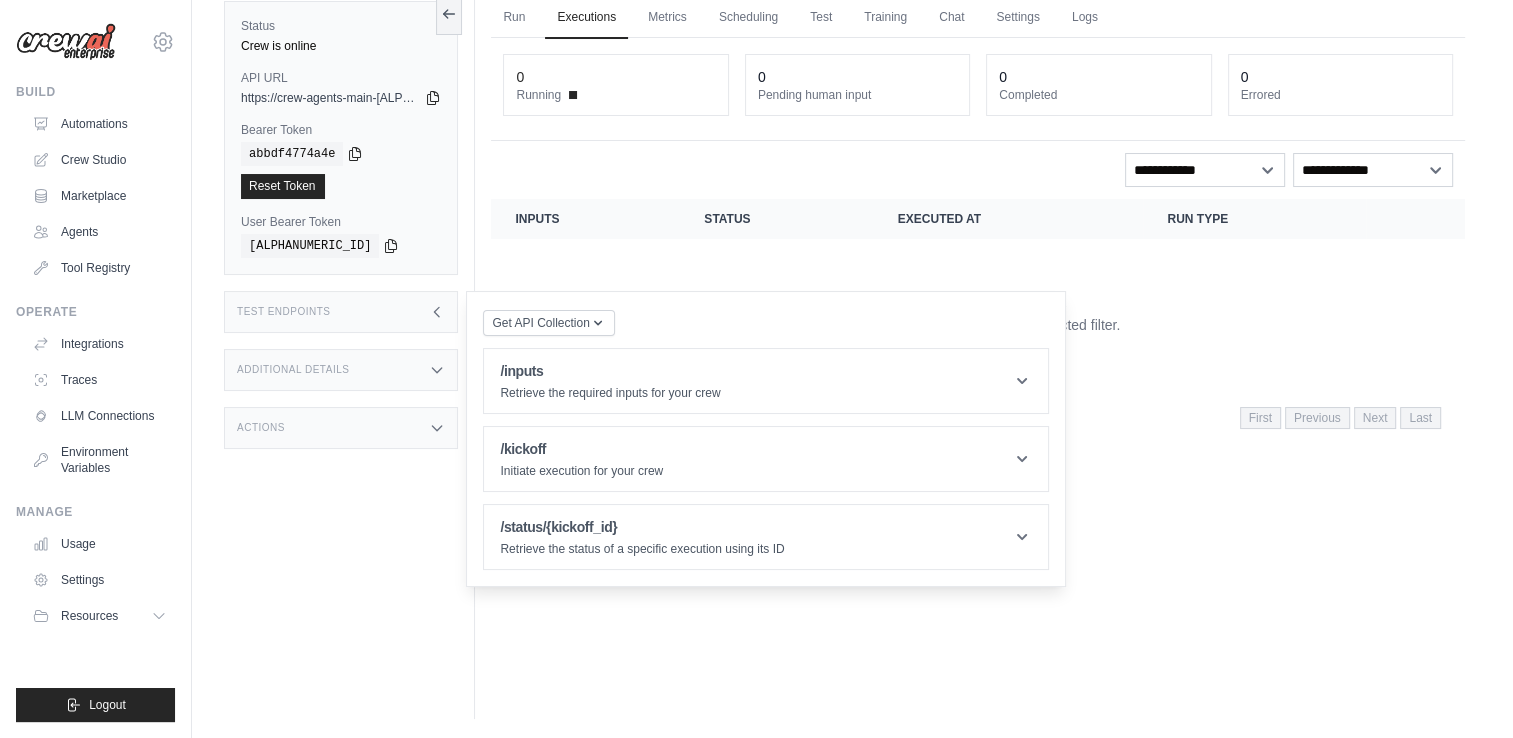 click on "Additional Details" at bounding box center [341, 370] 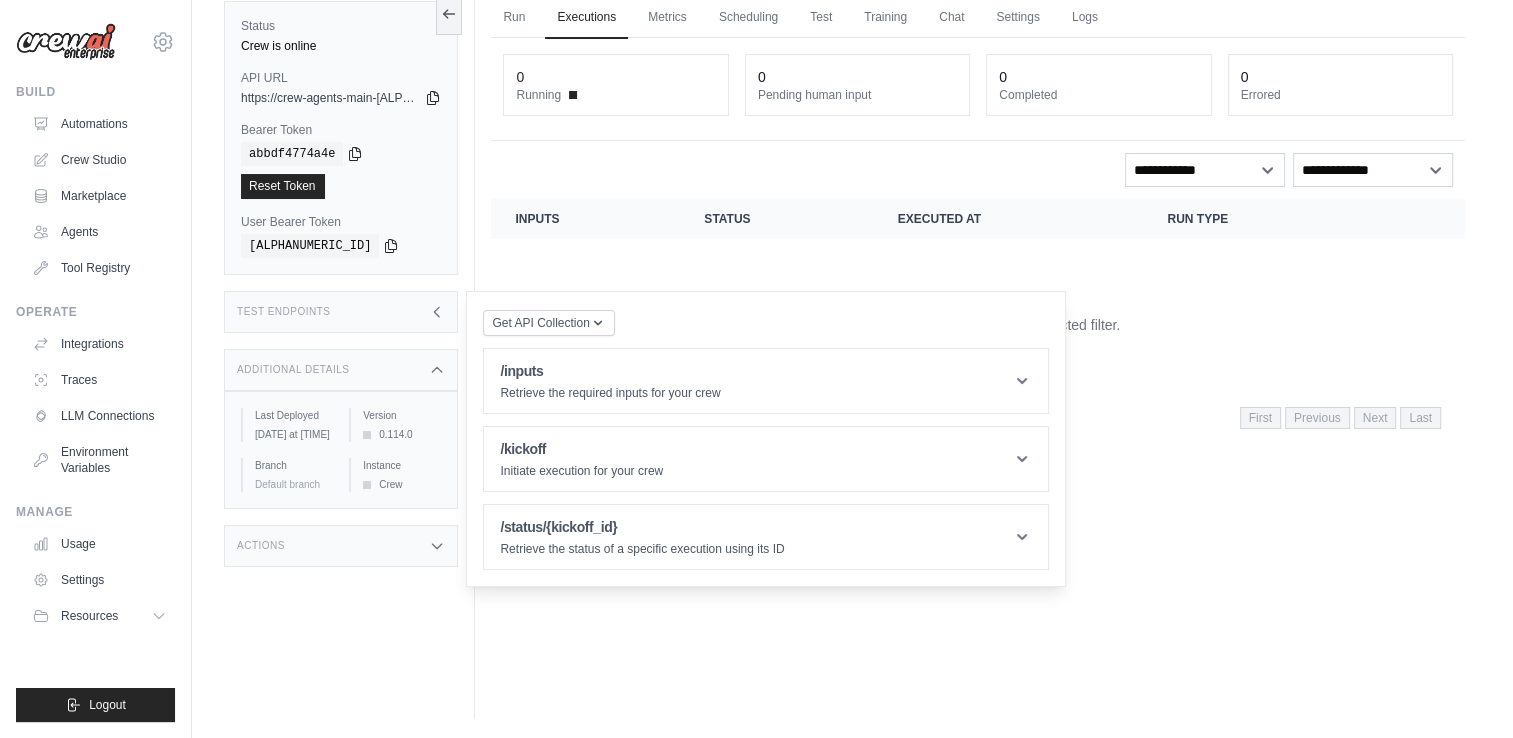 click on "Actions" at bounding box center (341, 546) 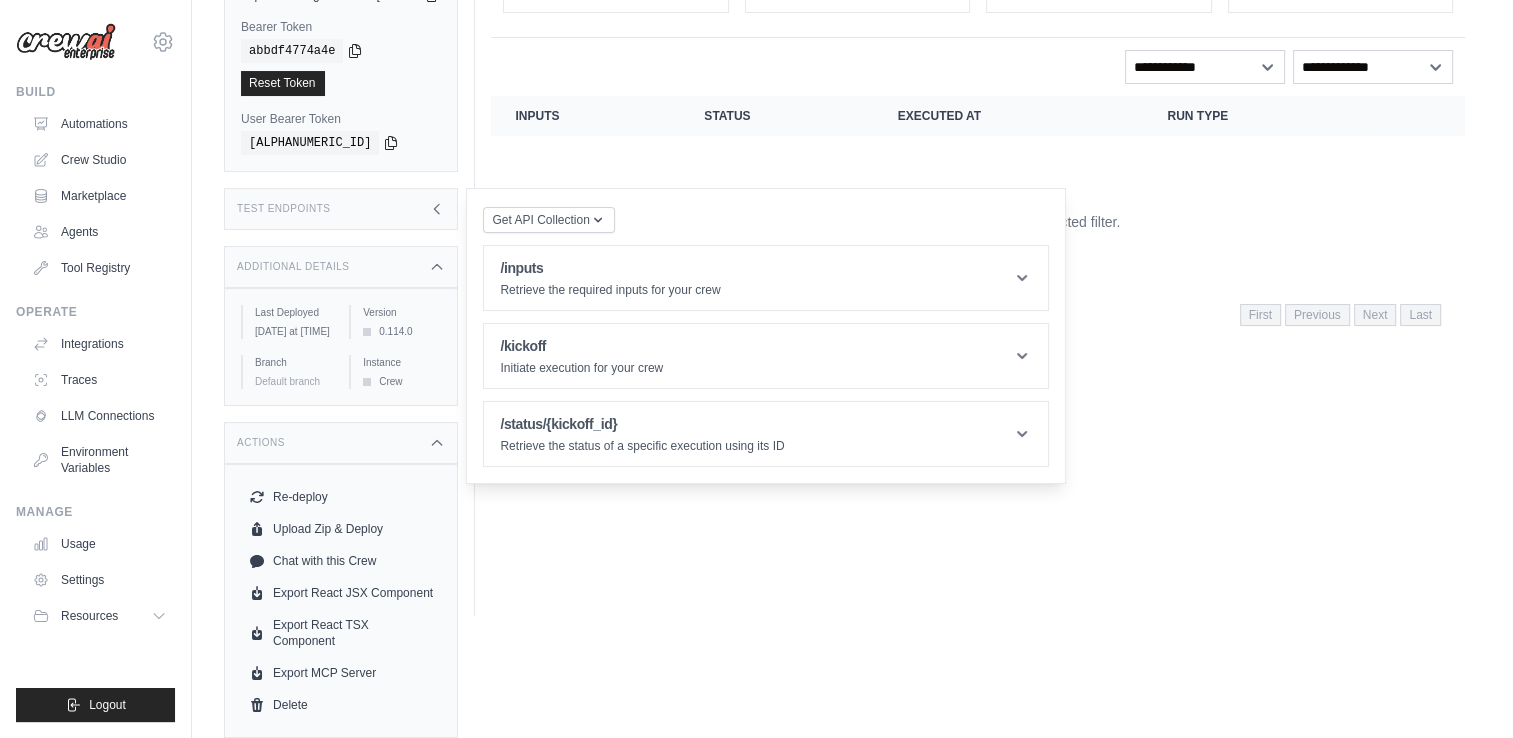 scroll, scrollTop: 0, scrollLeft: 0, axis: both 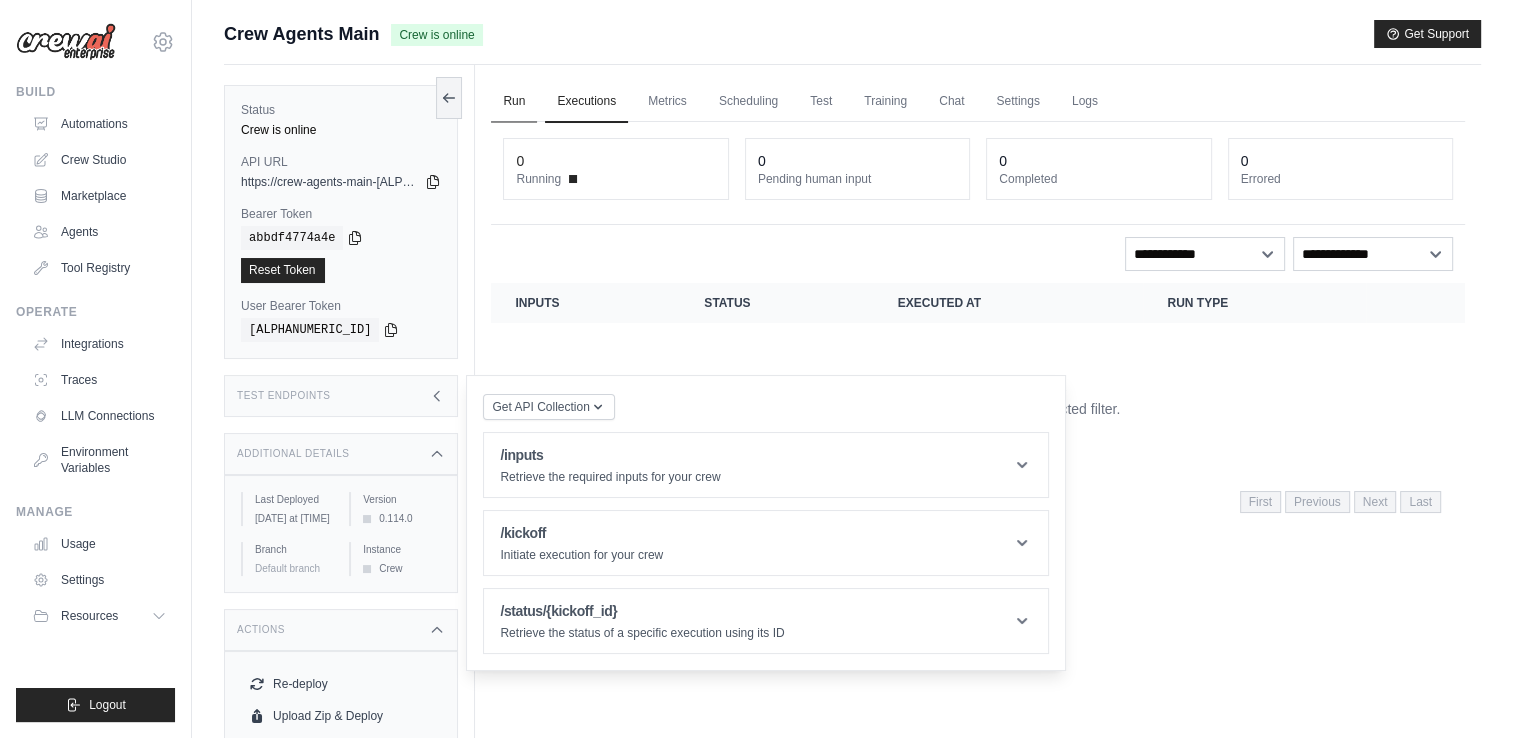 click on "Run" at bounding box center [514, 102] 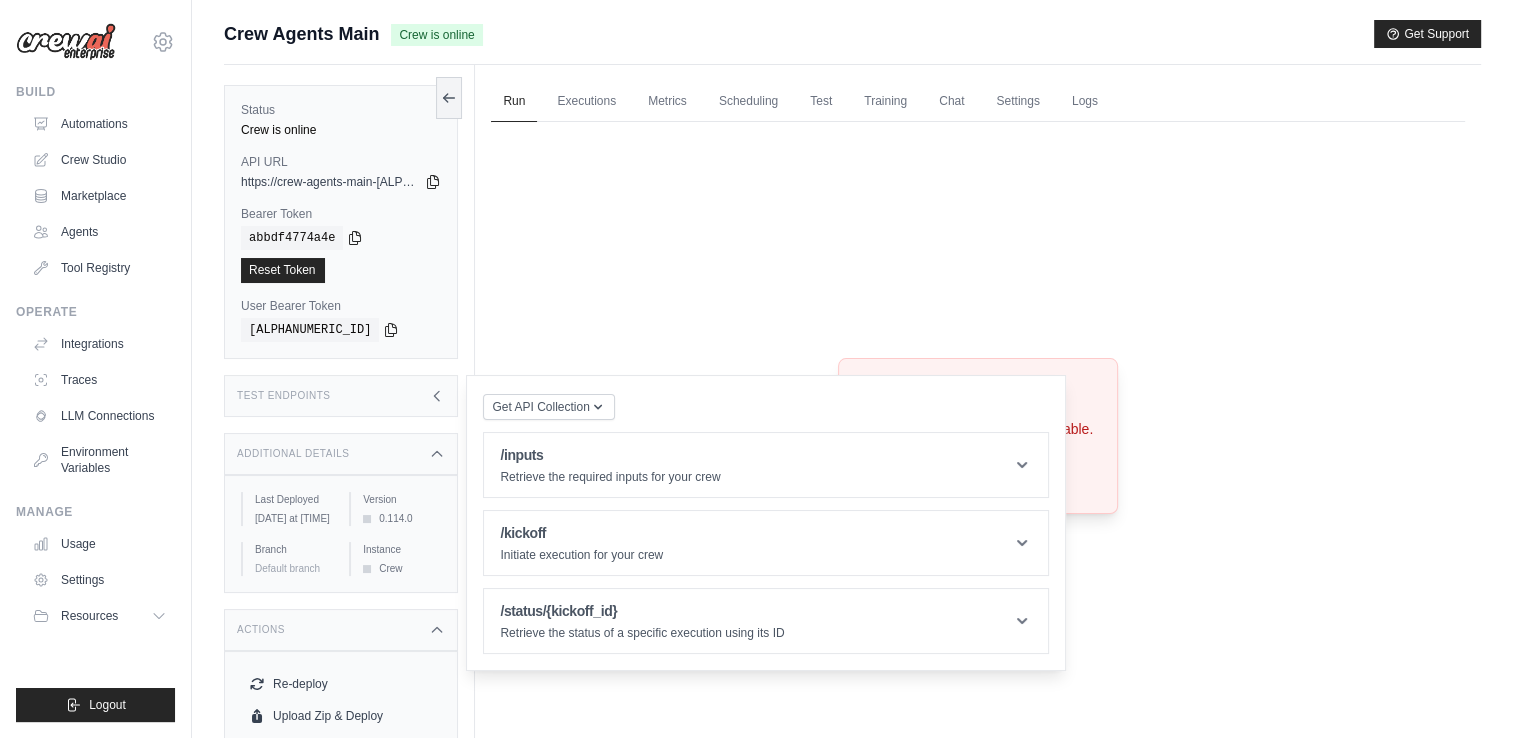 click on "Crew not available Crew not found or unavailable. Try Again" at bounding box center (978, 435) 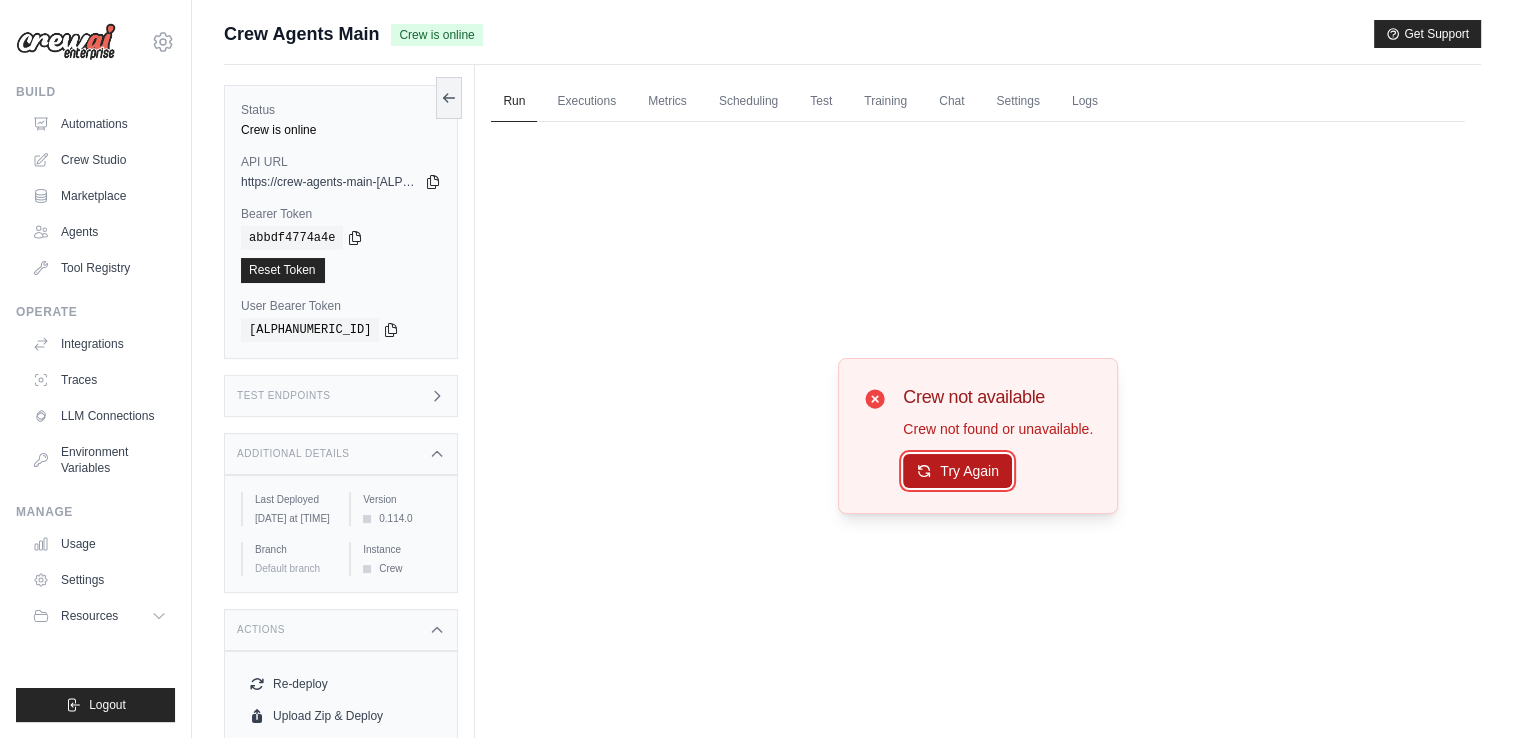 click 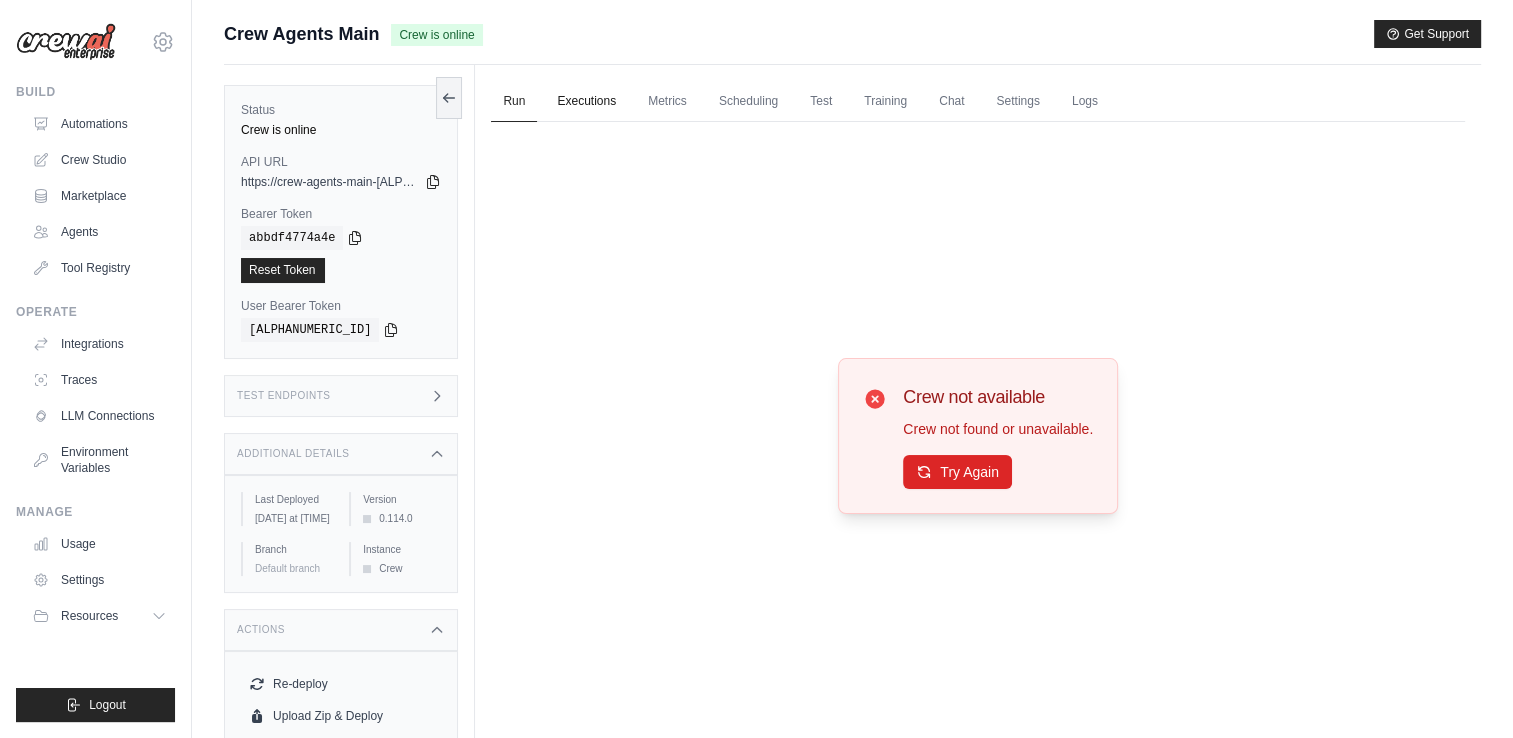 click on "Executions" at bounding box center [586, 102] 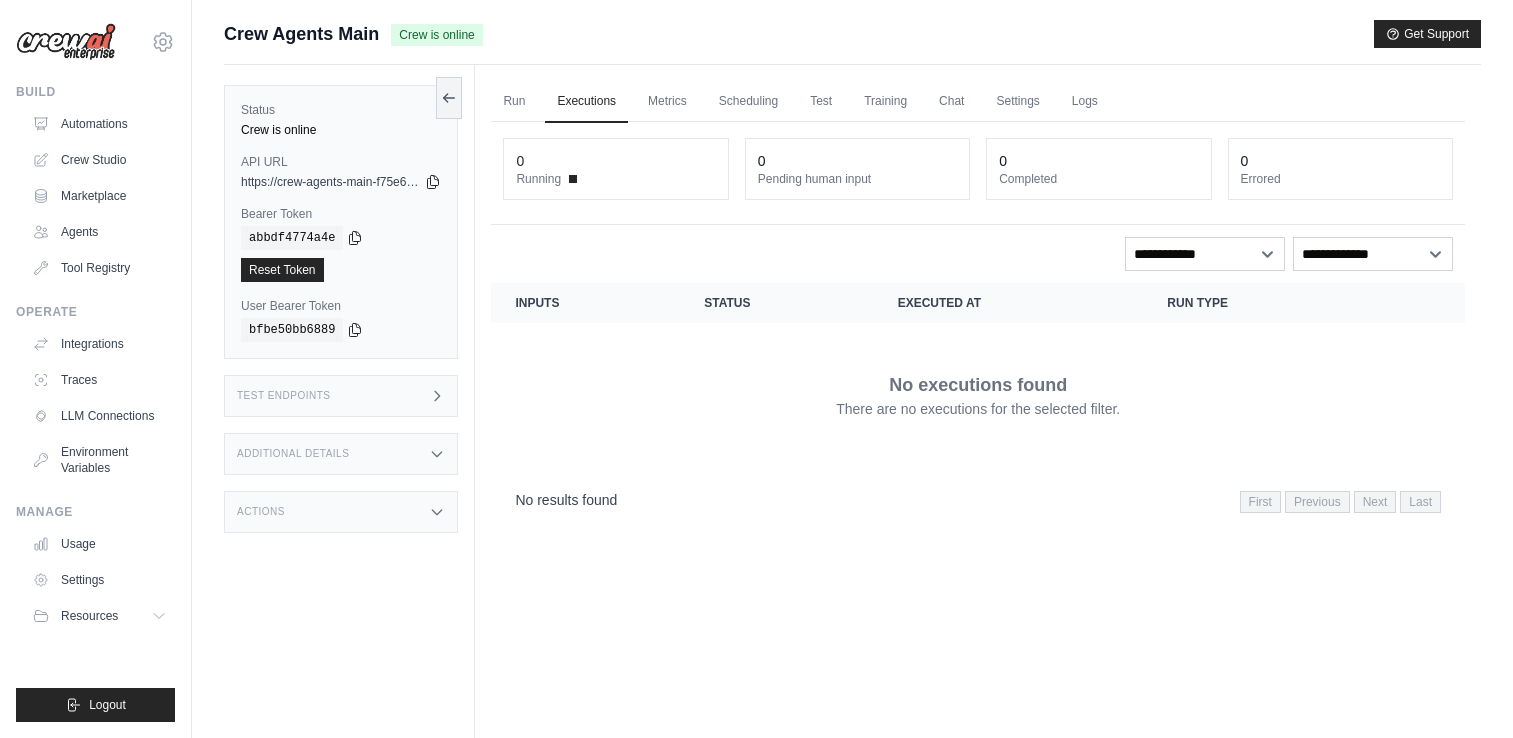 scroll, scrollTop: 0, scrollLeft: 0, axis: both 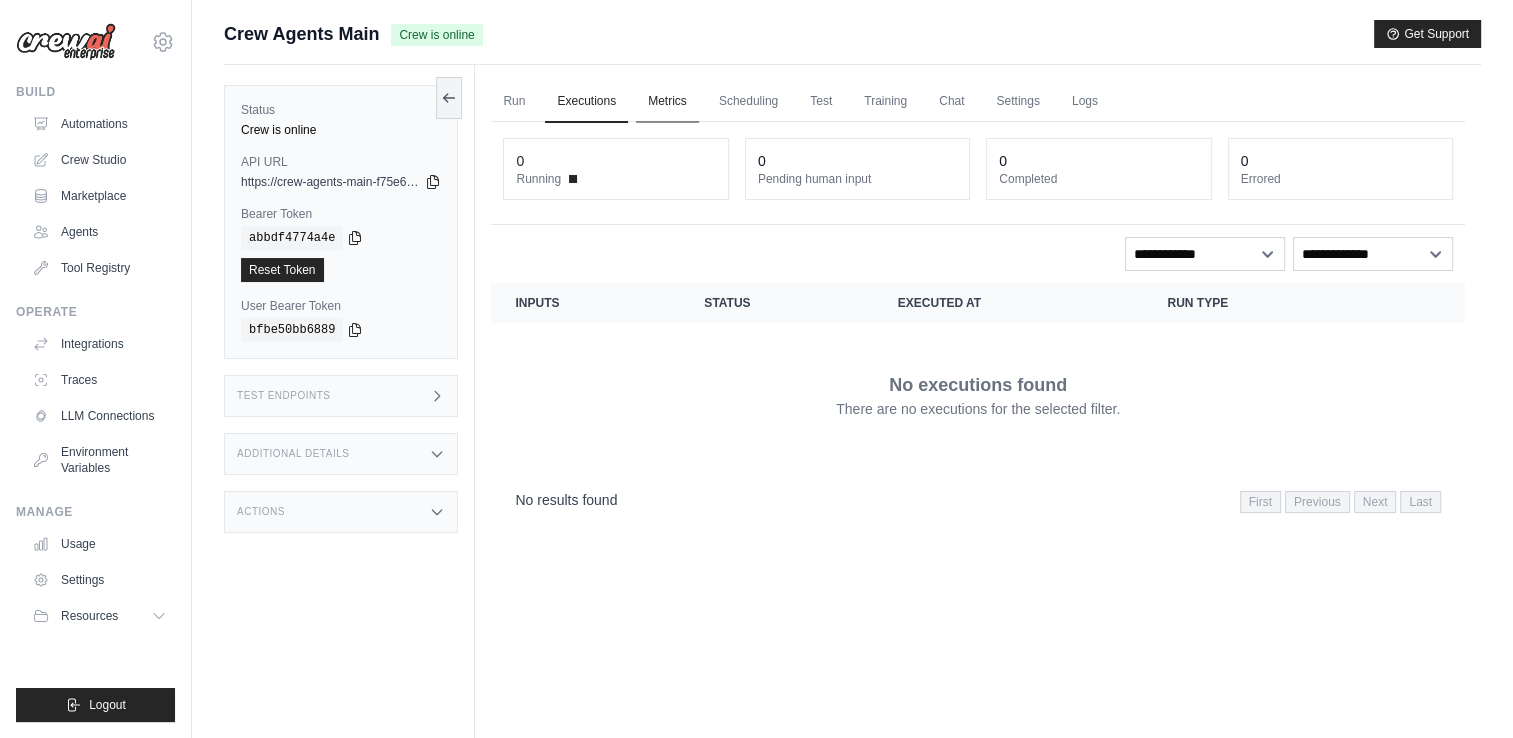 click on "Metrics" at bounding box center [667, 102] 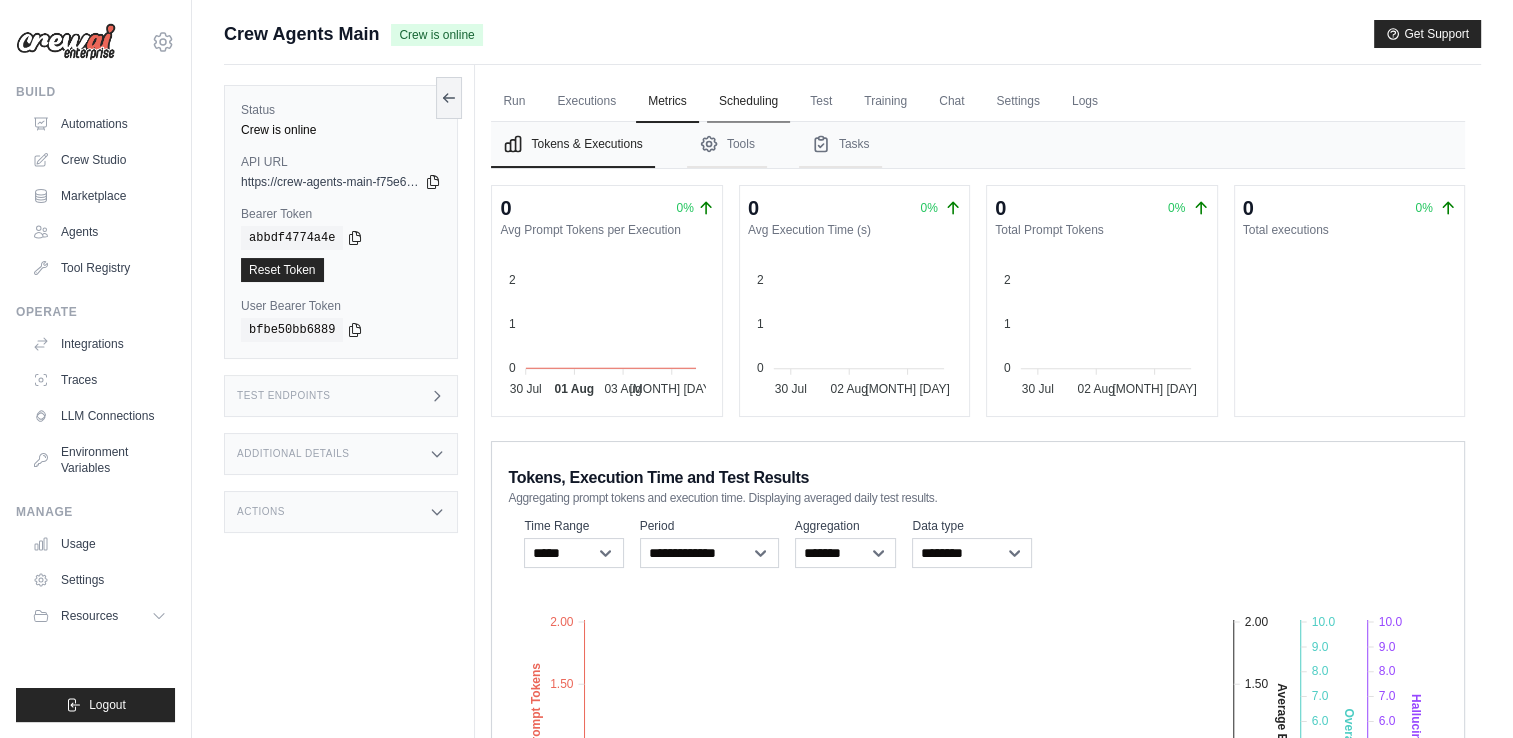 click on "Scheduling" at bounding box center [748, 102] 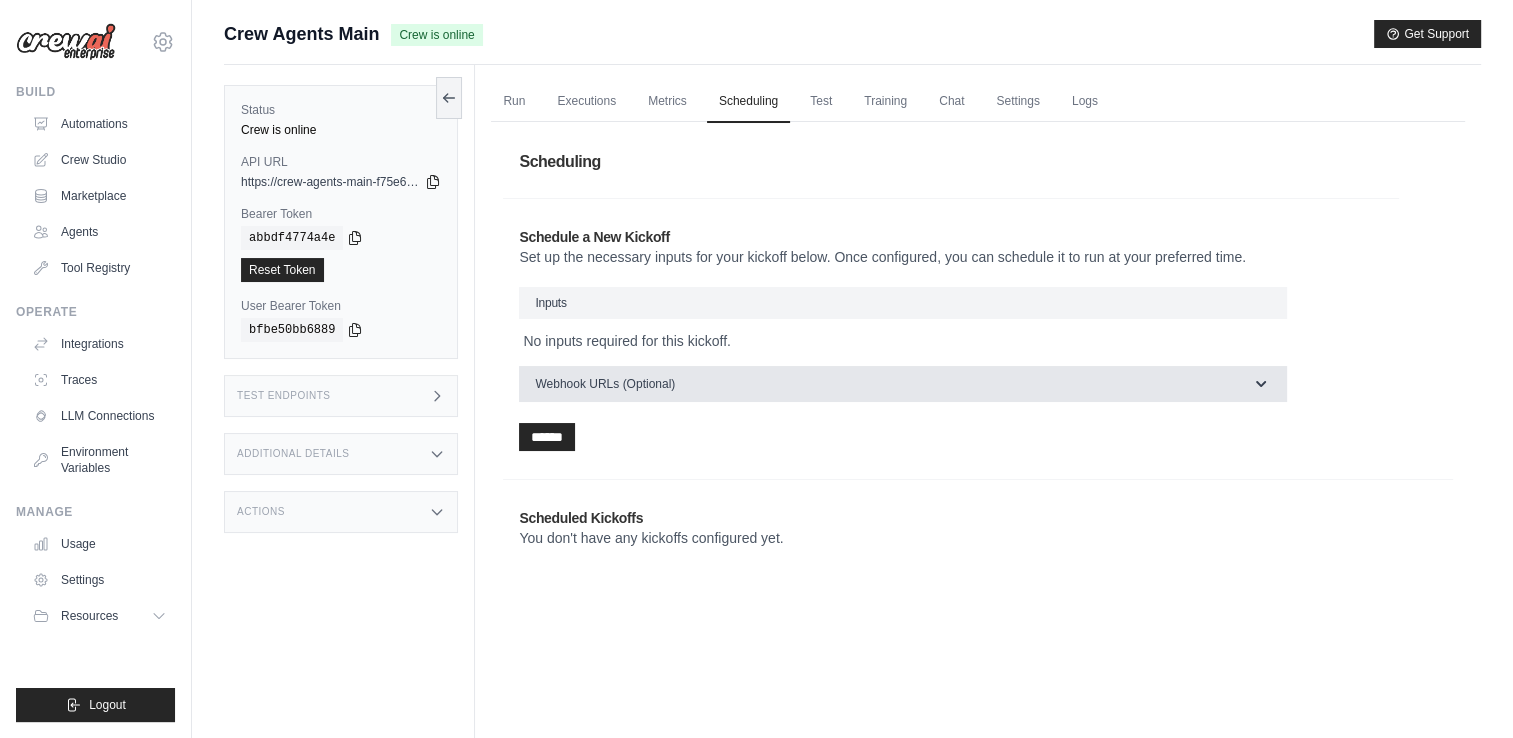 click on "Webhook URLs (Optional)" at bounding box center [903, 384] 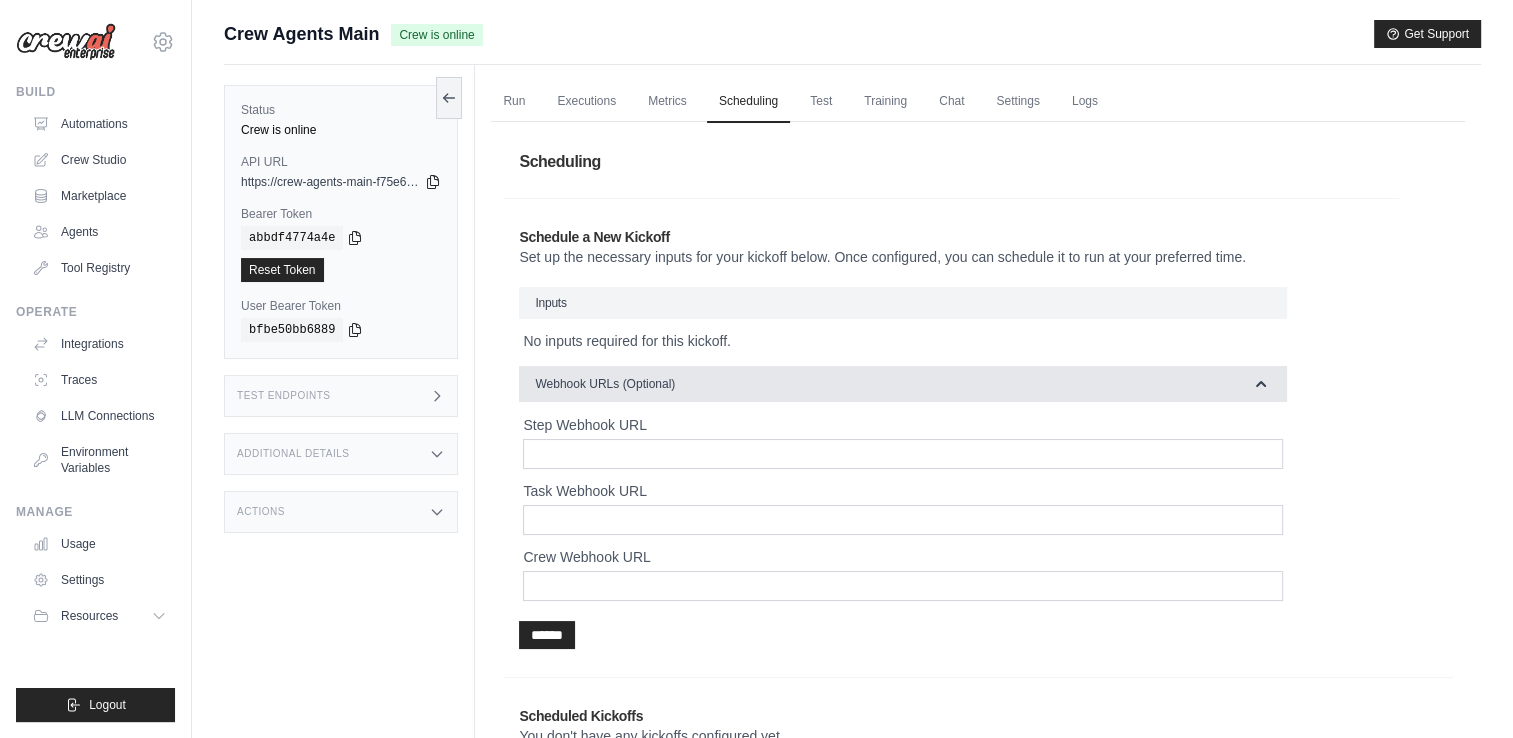 click on "Webhook URLs (Optional)" at bounding box center [903, 384] 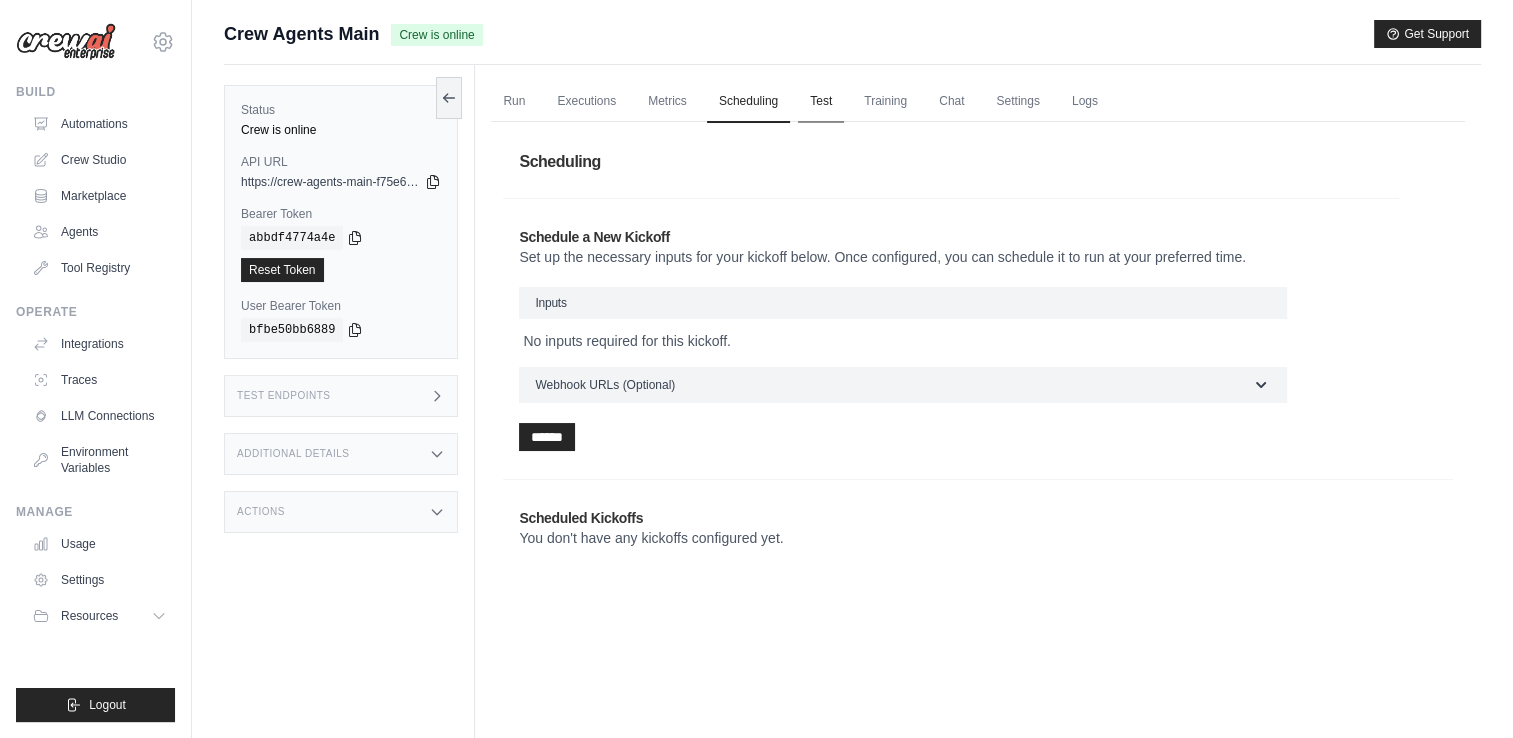 click on "Test" at bounding box center [821, 102] 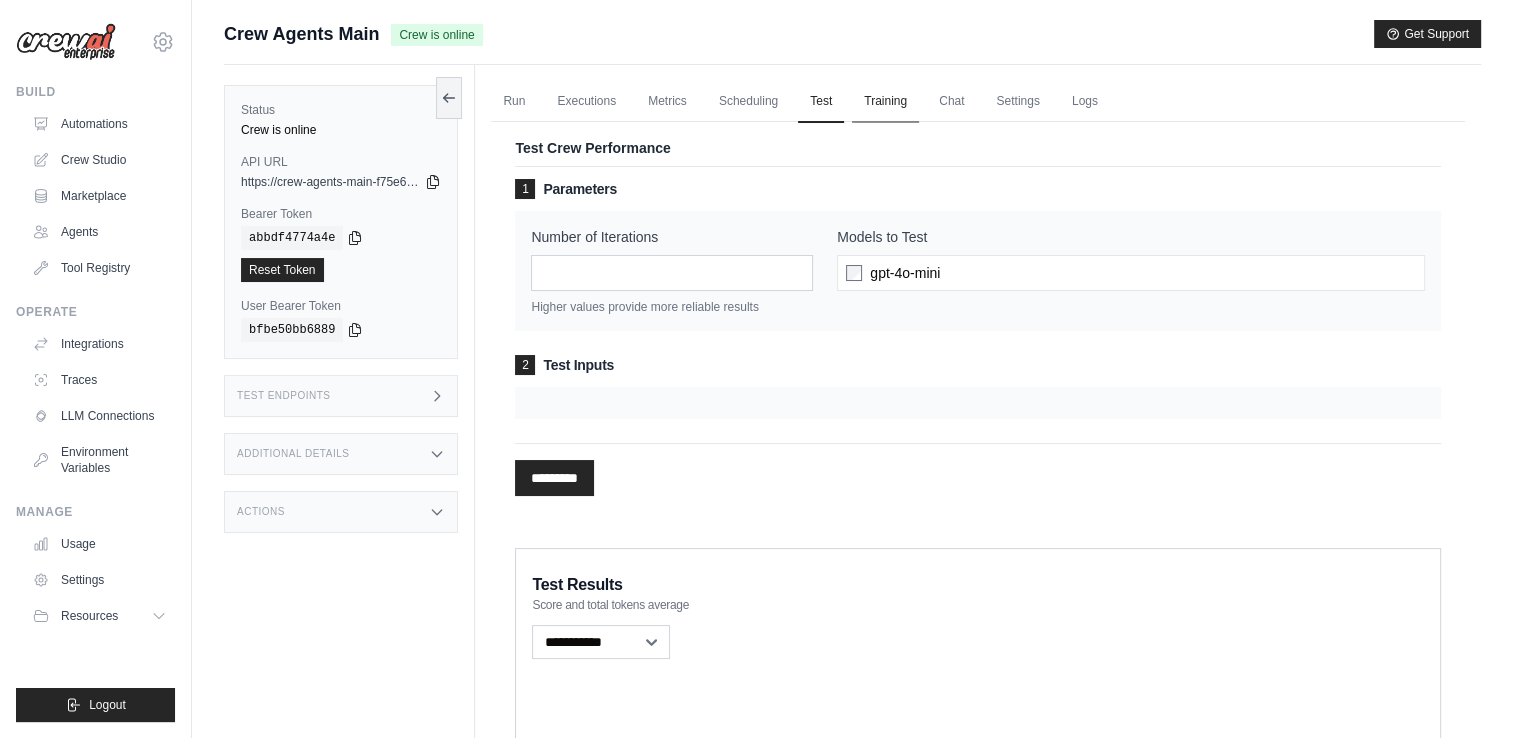 click on "Training" at bounding box center [885, 102] 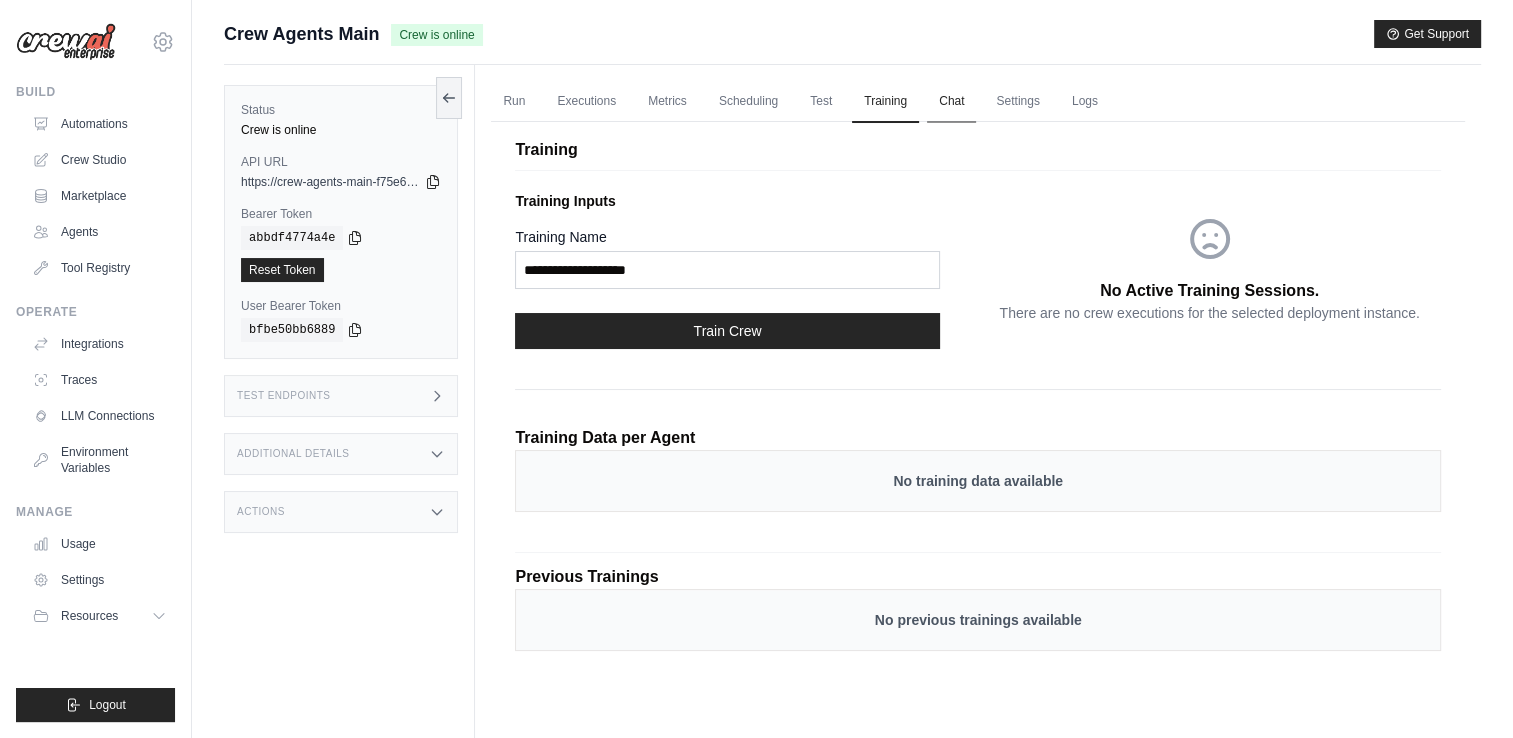 click on "Chat" at bounding box center (951, 102) 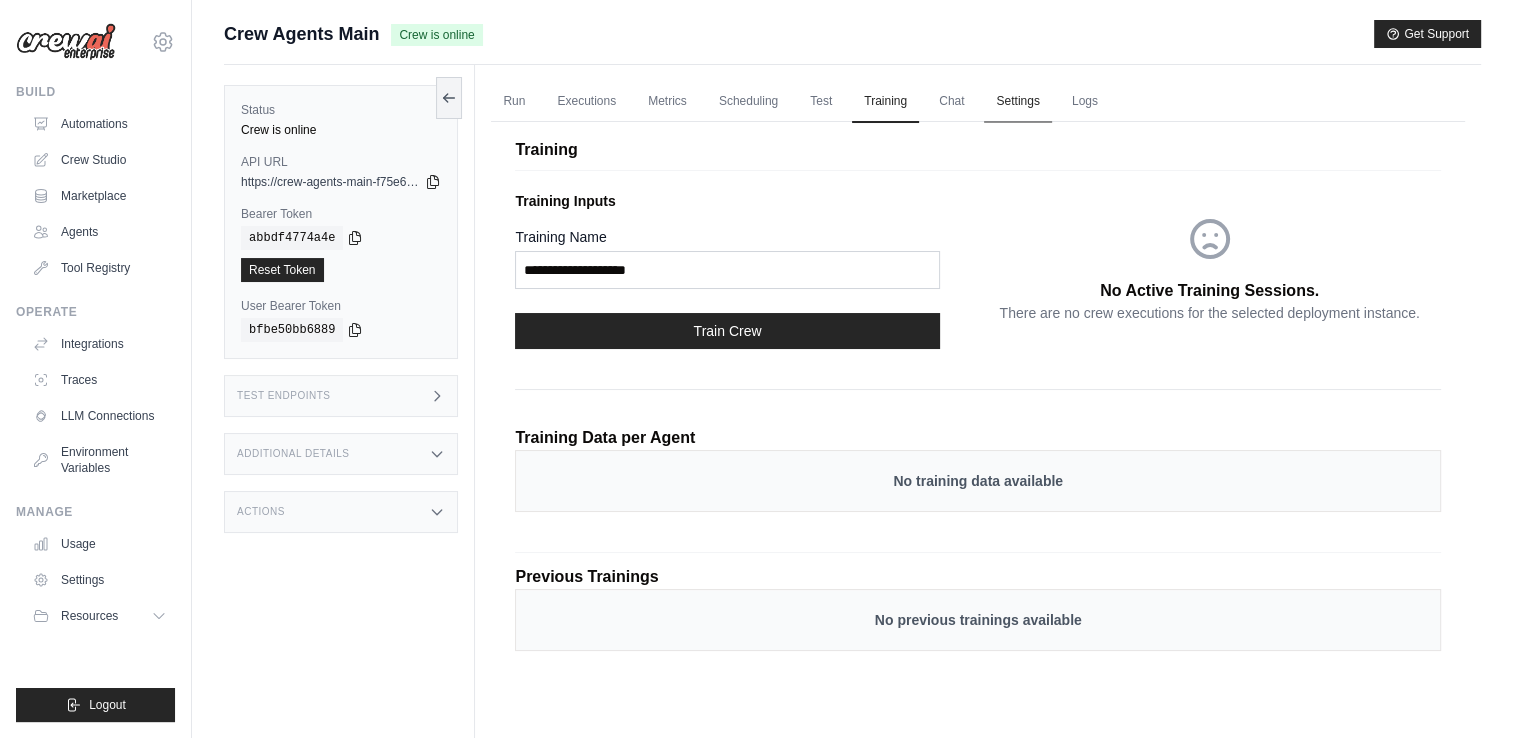 click on "Settings" at bounding box center [1017, 102] 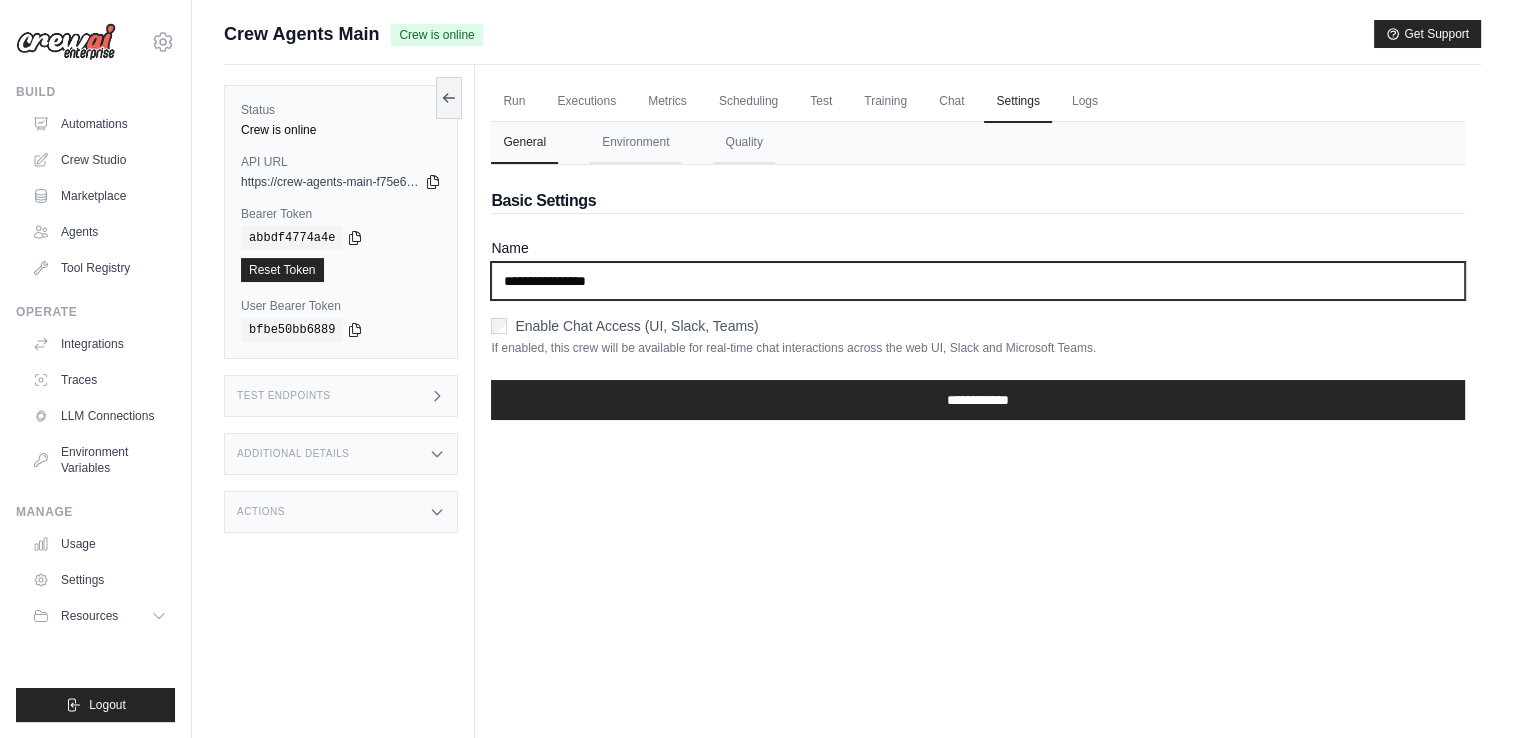 click on "**********" at bounding box center (978, 281) 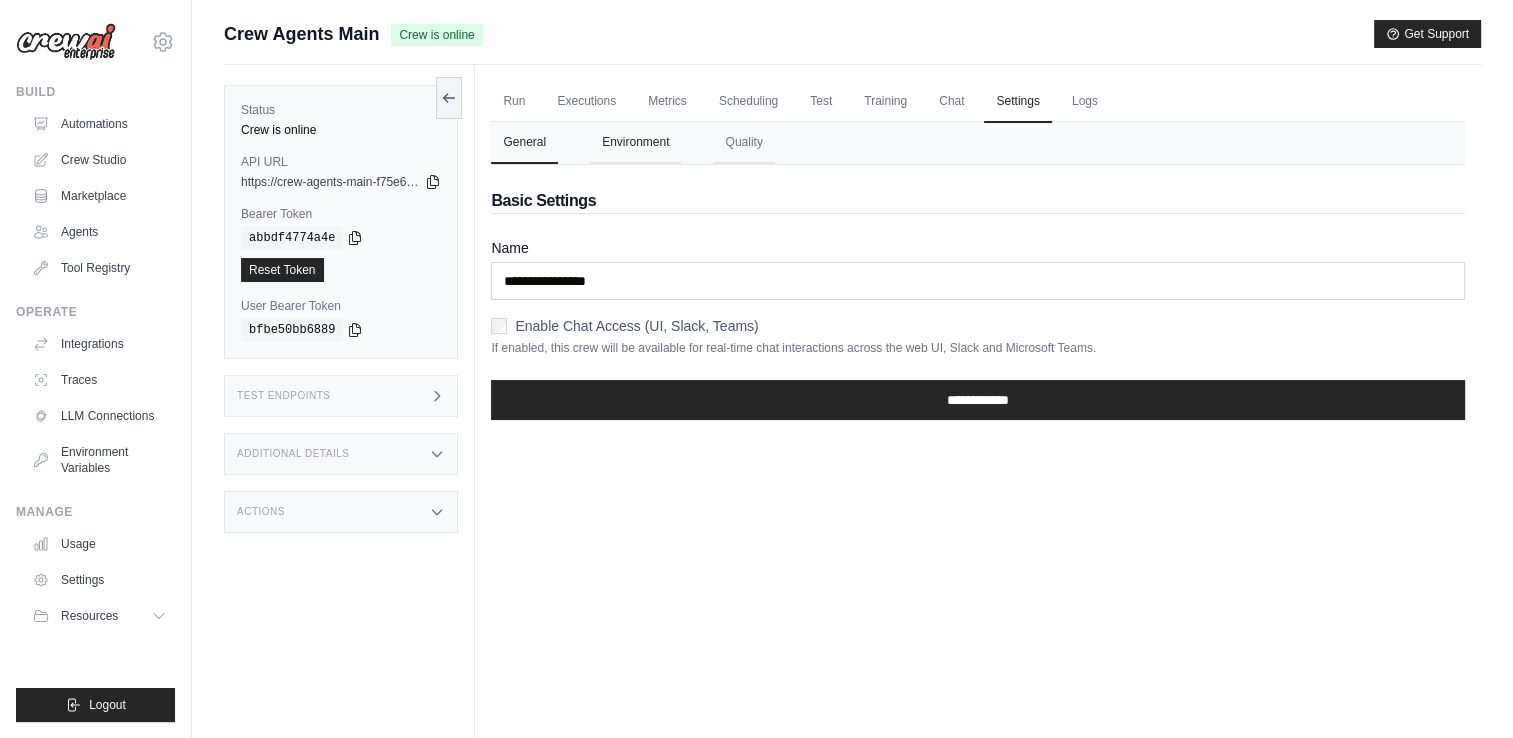click on "Environment" at bounding box center (635, 143) 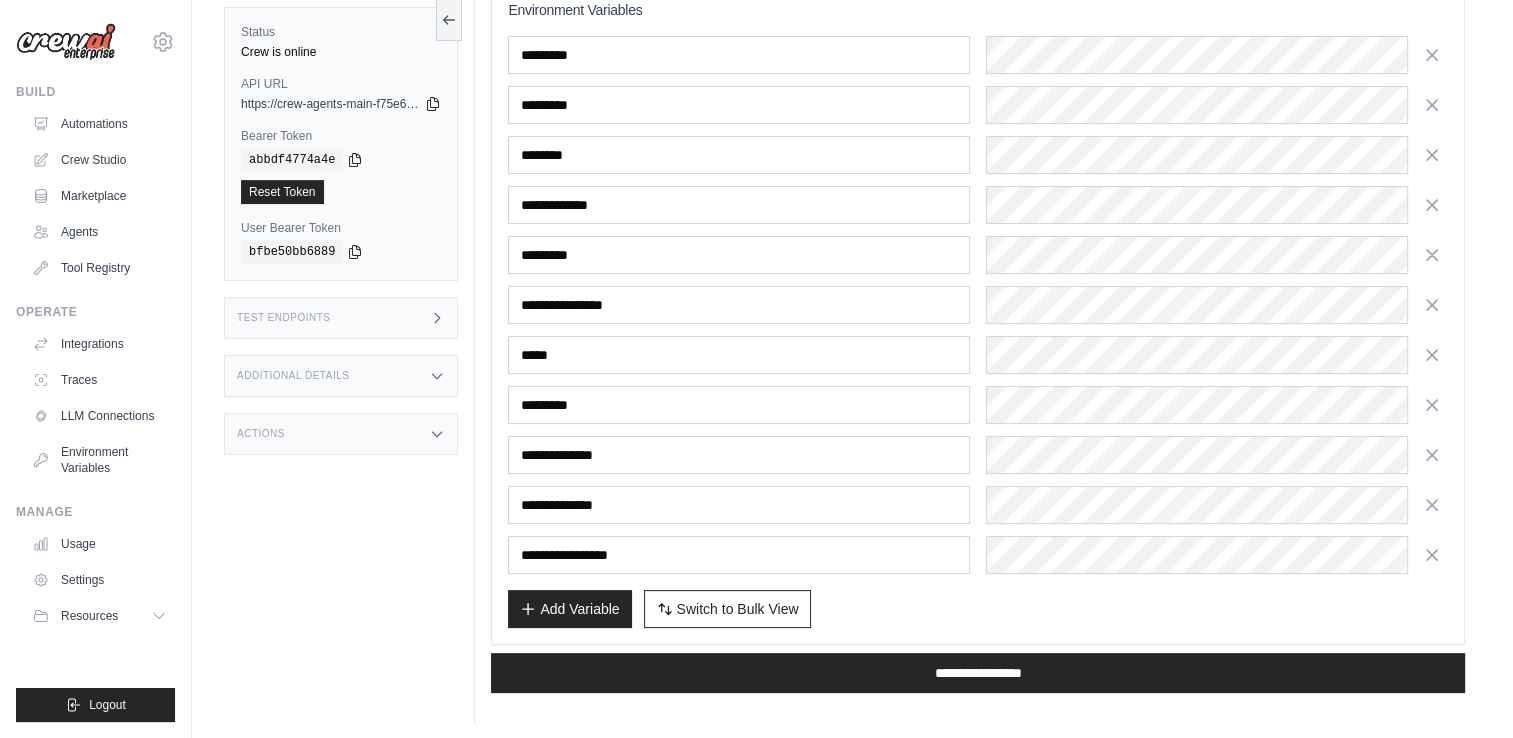 scroll, scrollTop: 0, scrollLeft: 0, axis: both 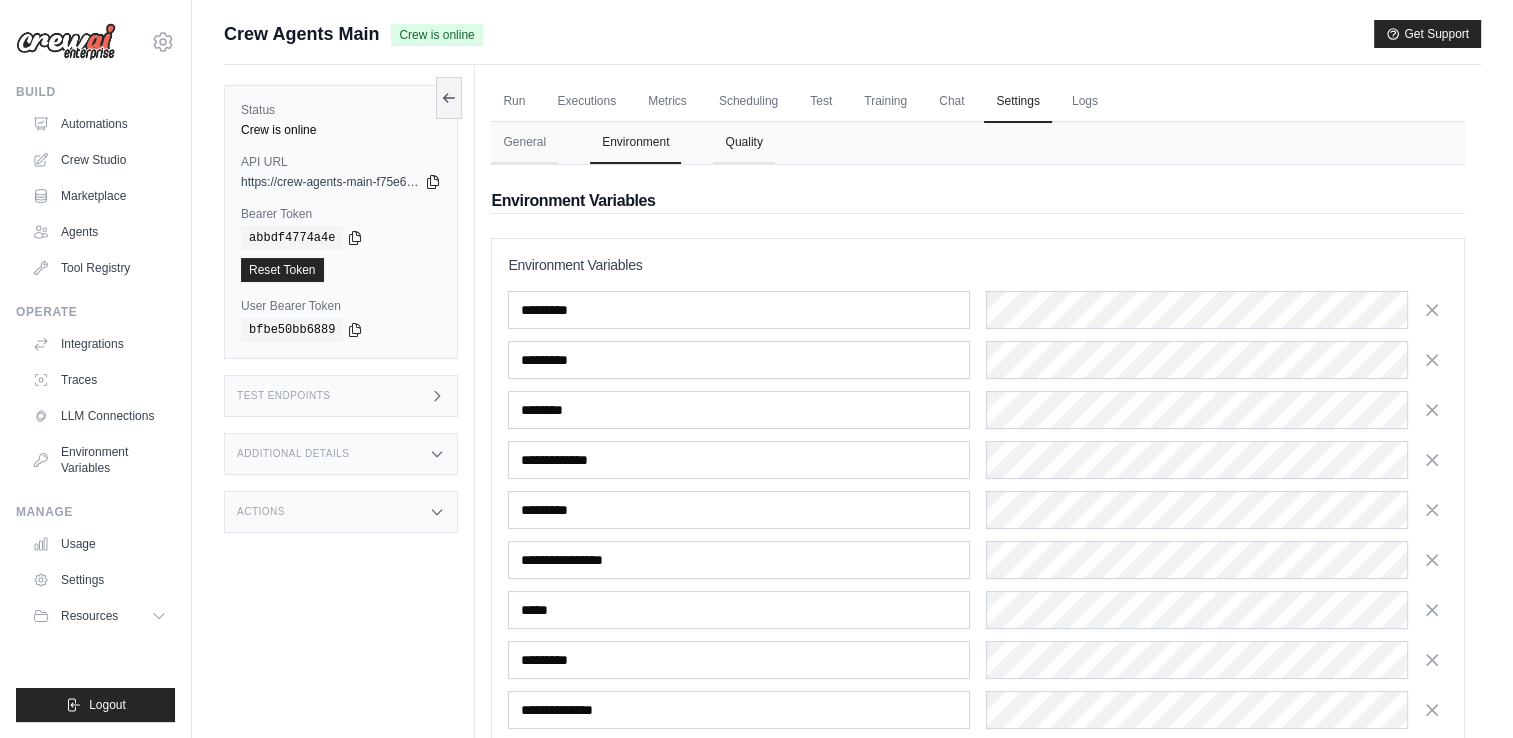 click on "Quality" at bounding box center (743, 143) 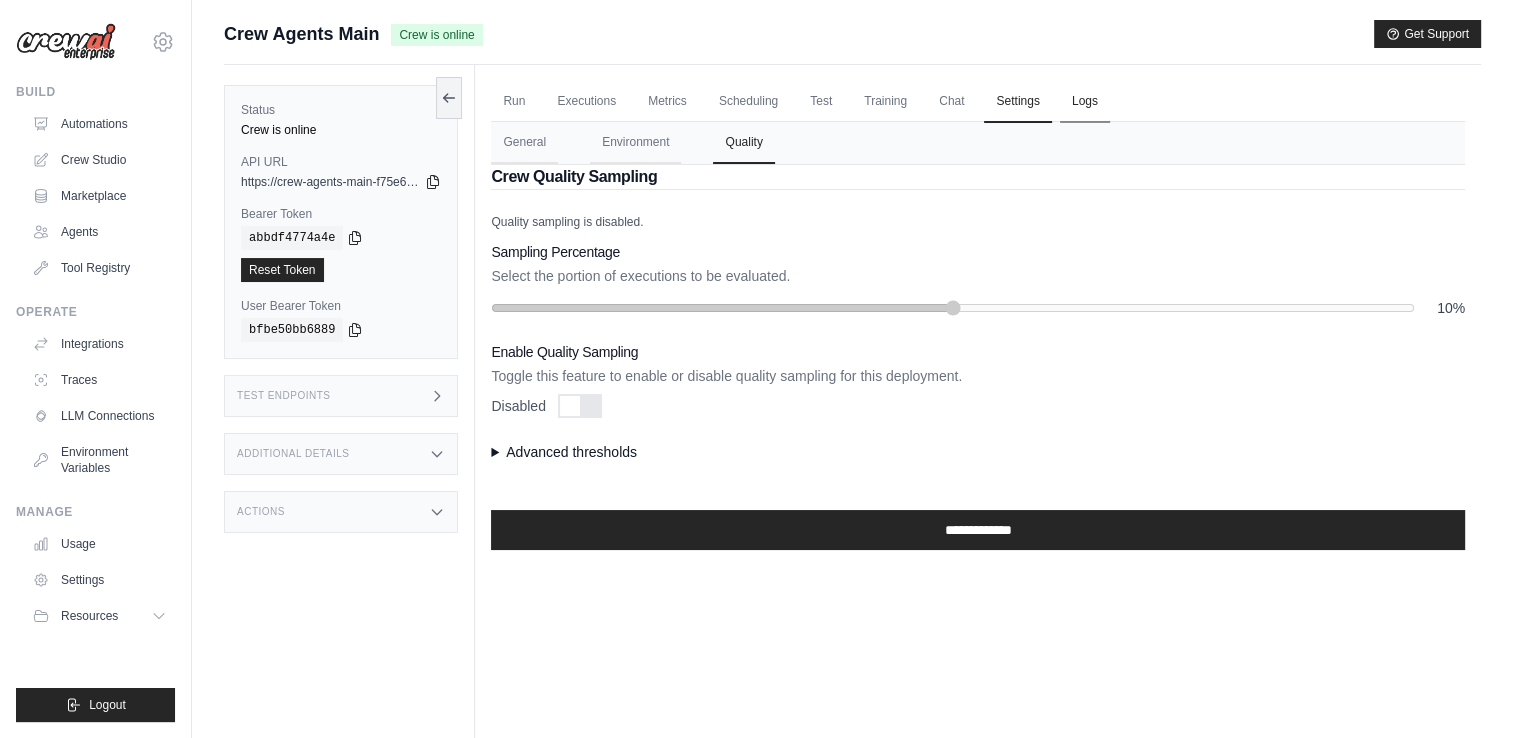 click on "Logs" at bounding box center [1085, 102] 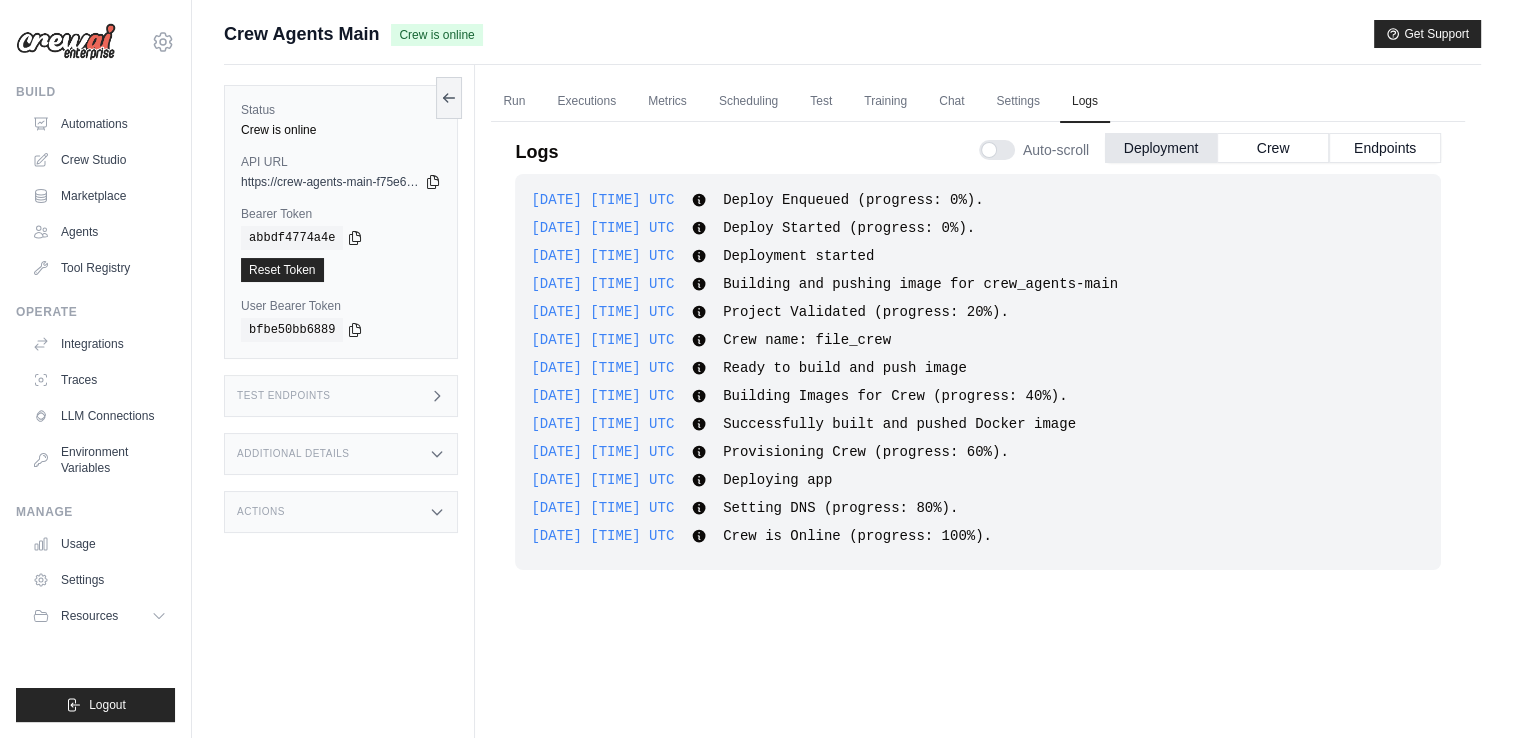 scroll, scrollTop: 84, scrollLeft: 0, axis: vertical 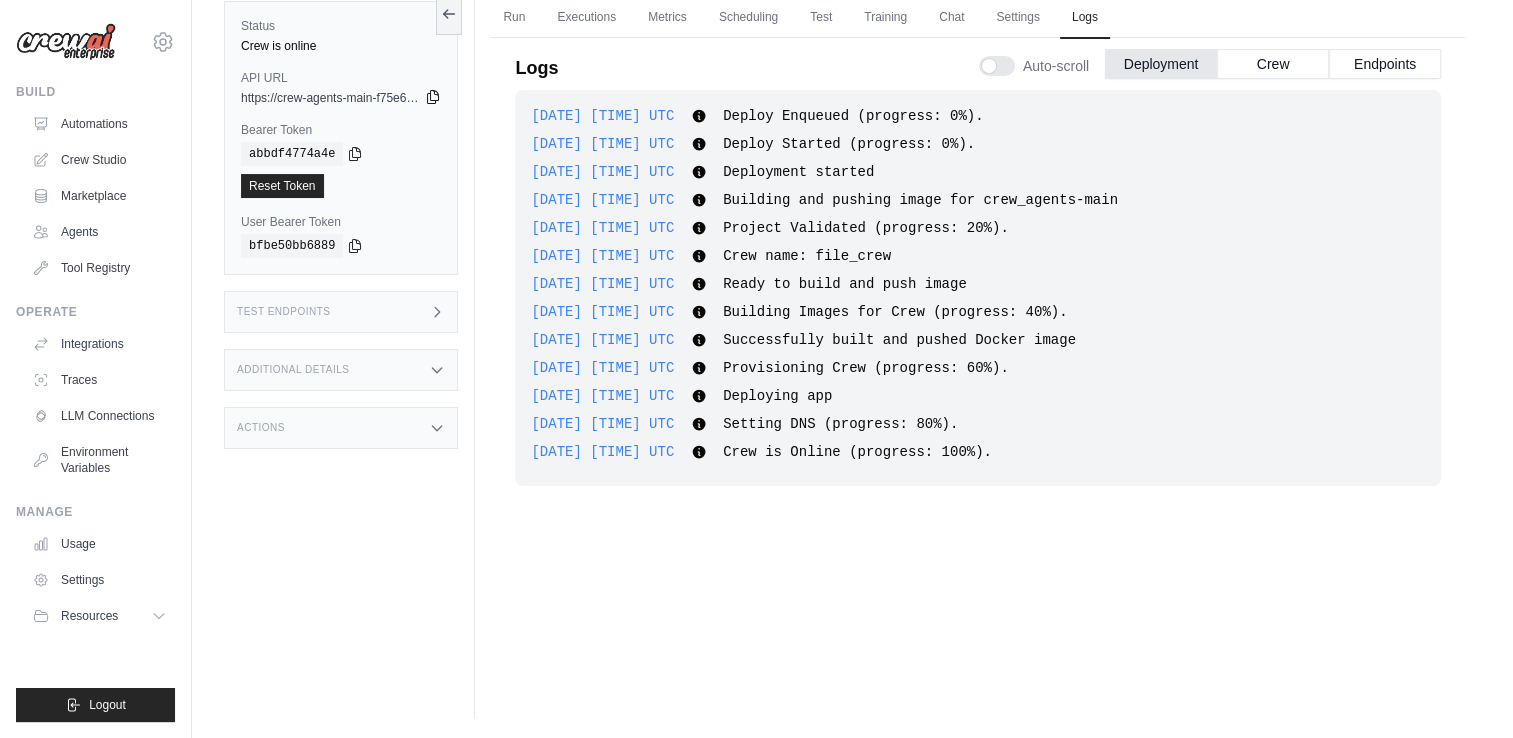 click 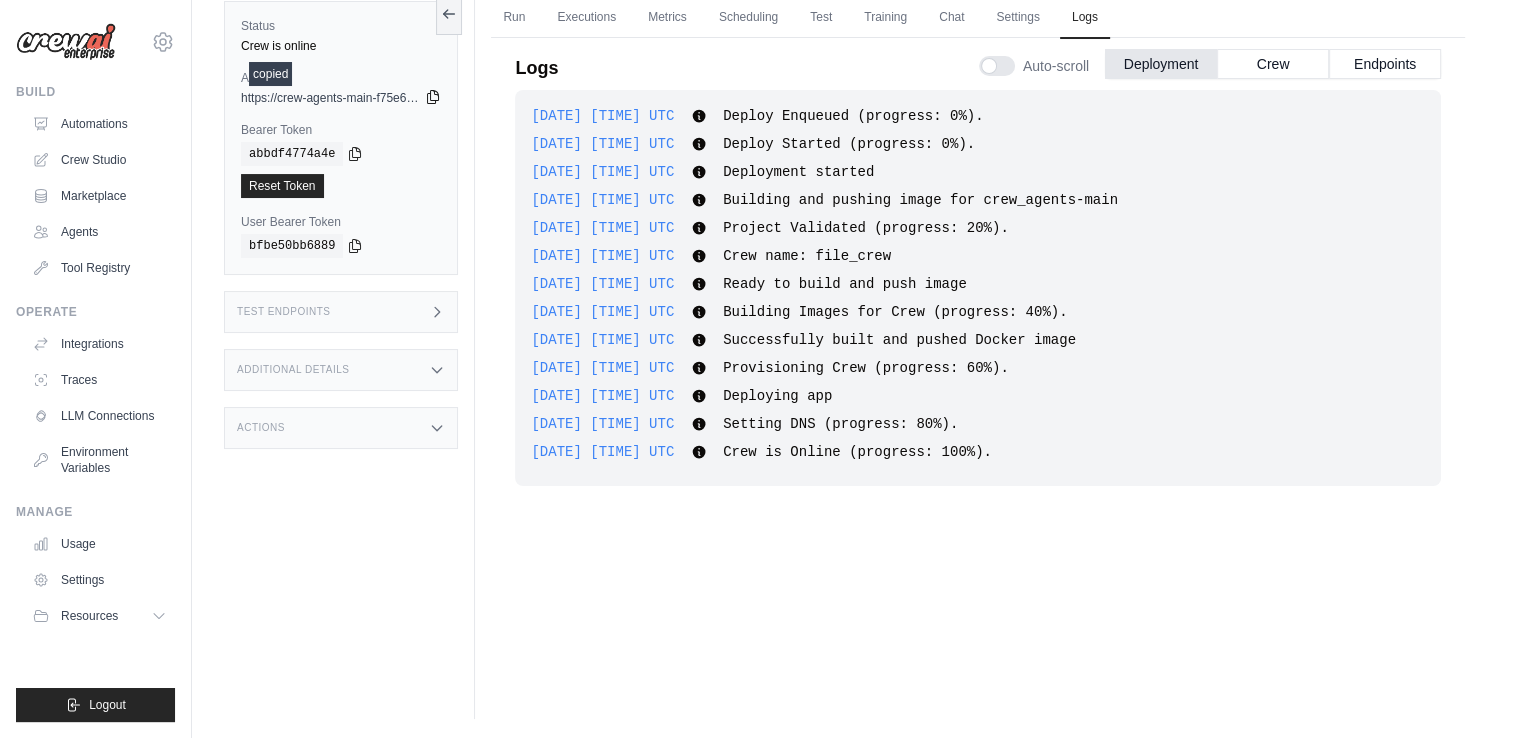 type 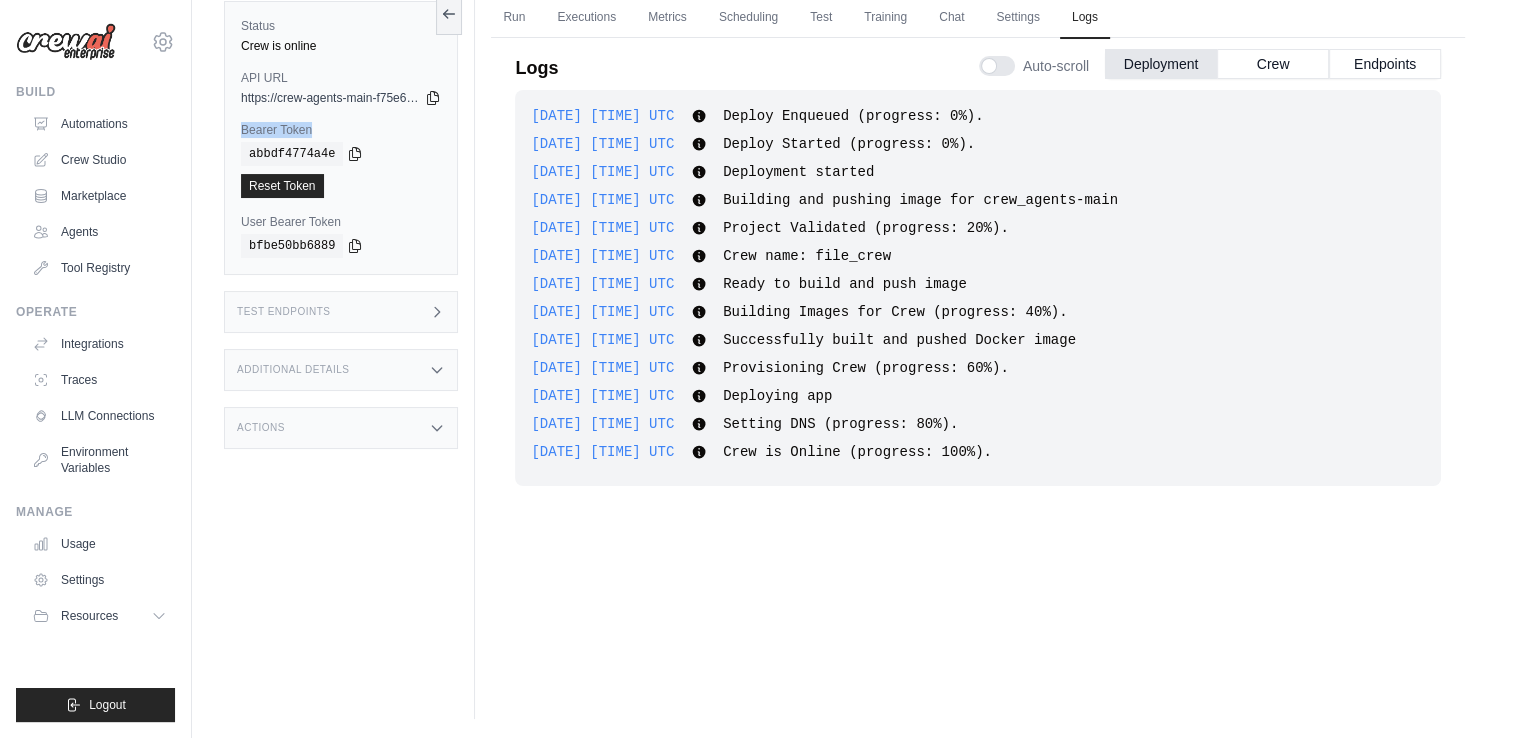 drag, startPoint x: 320, startPoint y: 126, endPoint x: 241, endPoint y: 127, distance: 79.00633 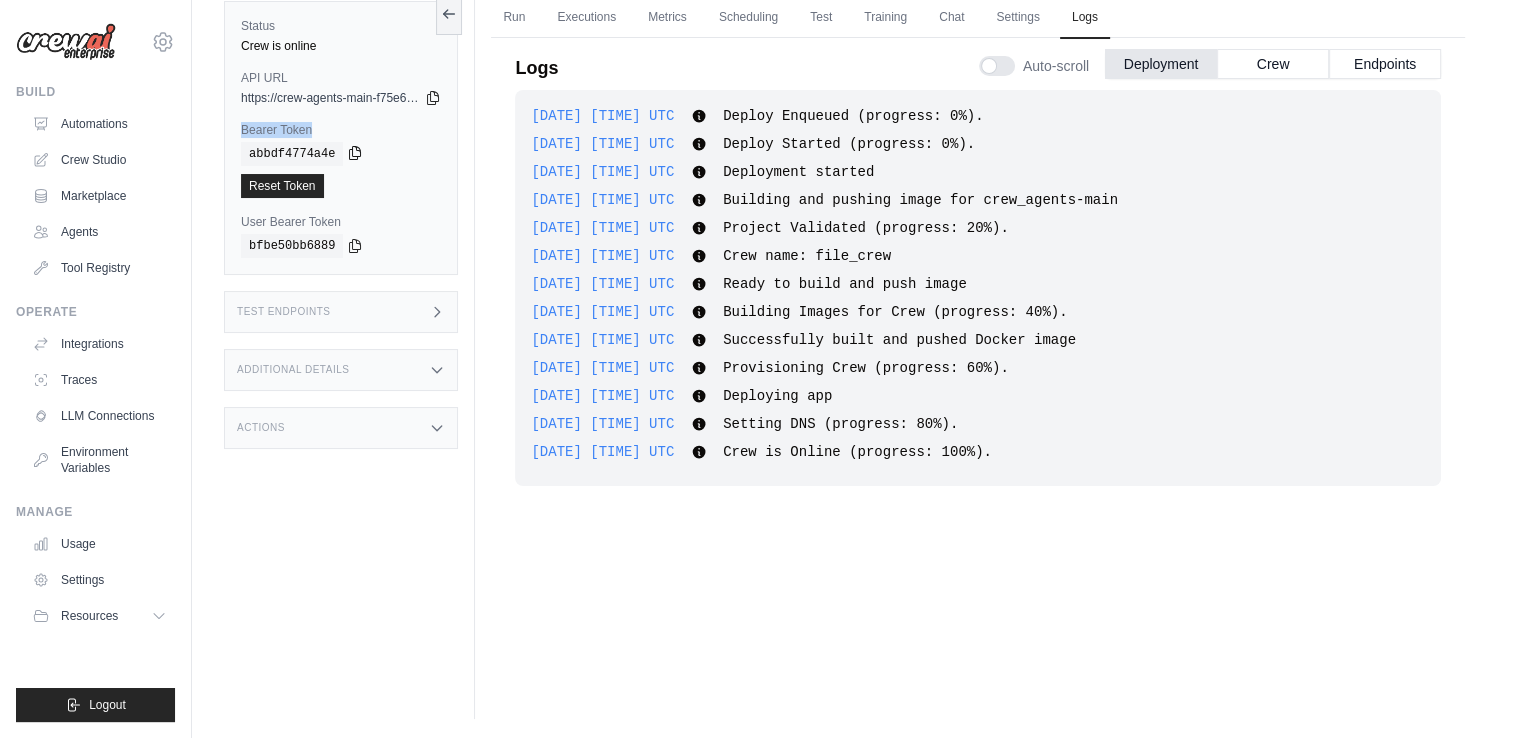 click 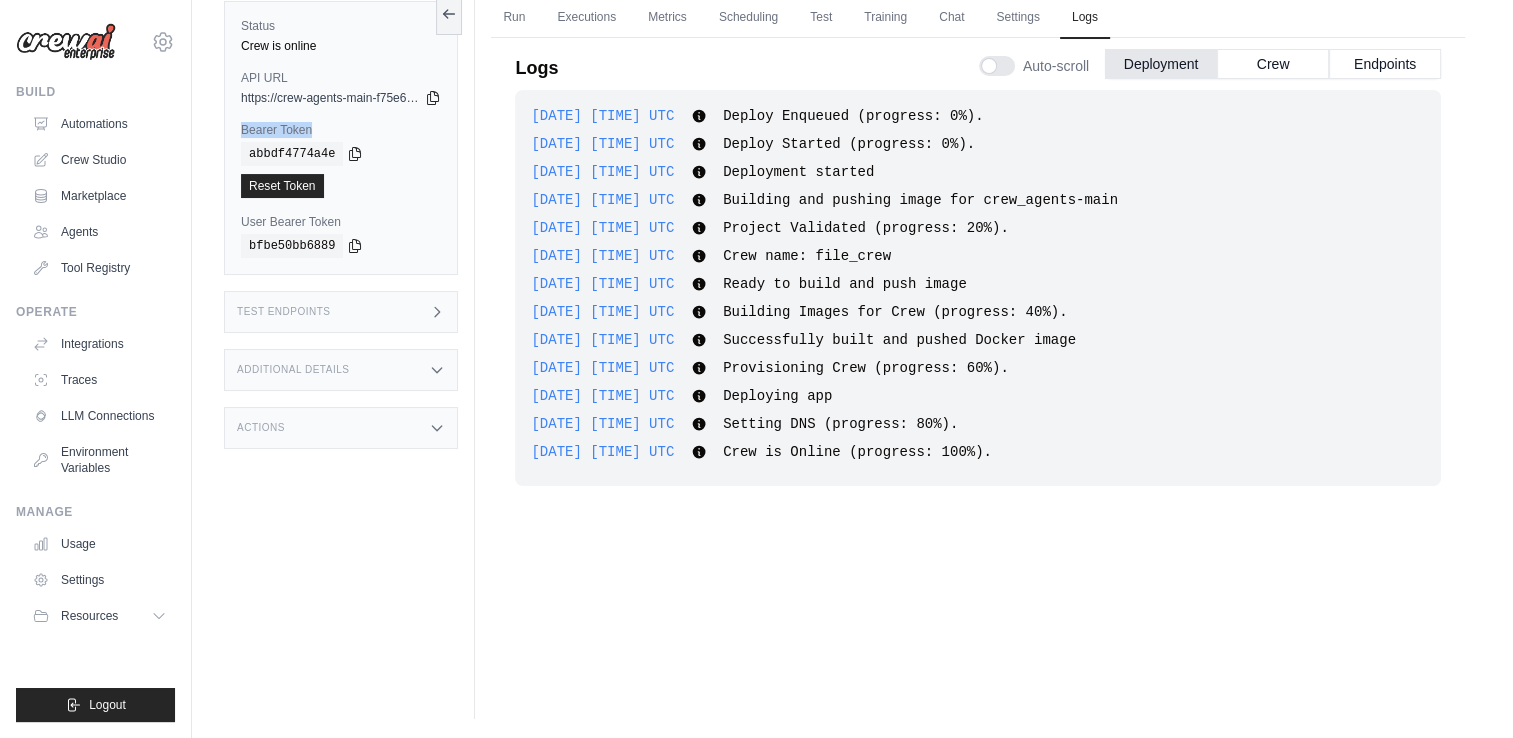 scroll, scrollTop: 0, scrollLeft: 0, axis: both 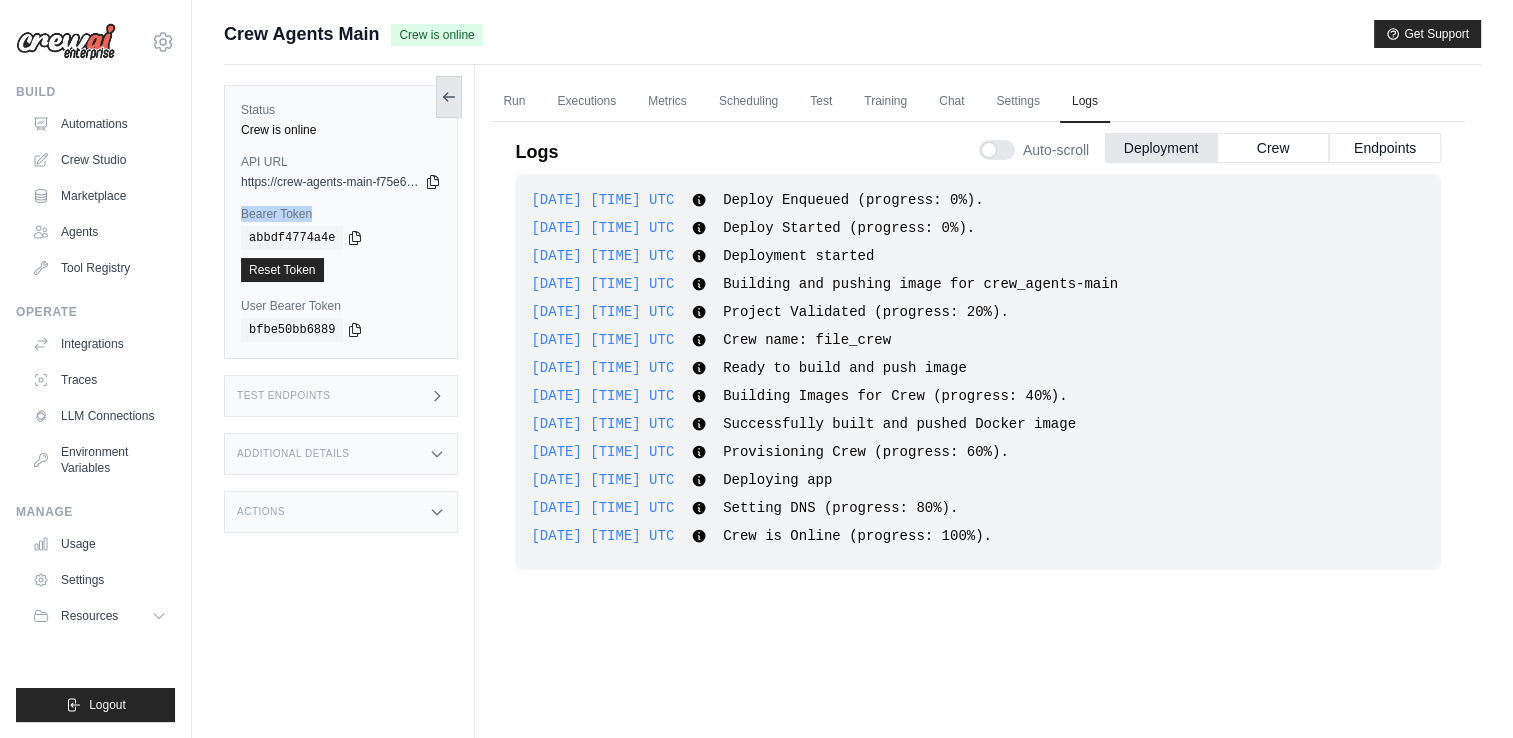 click 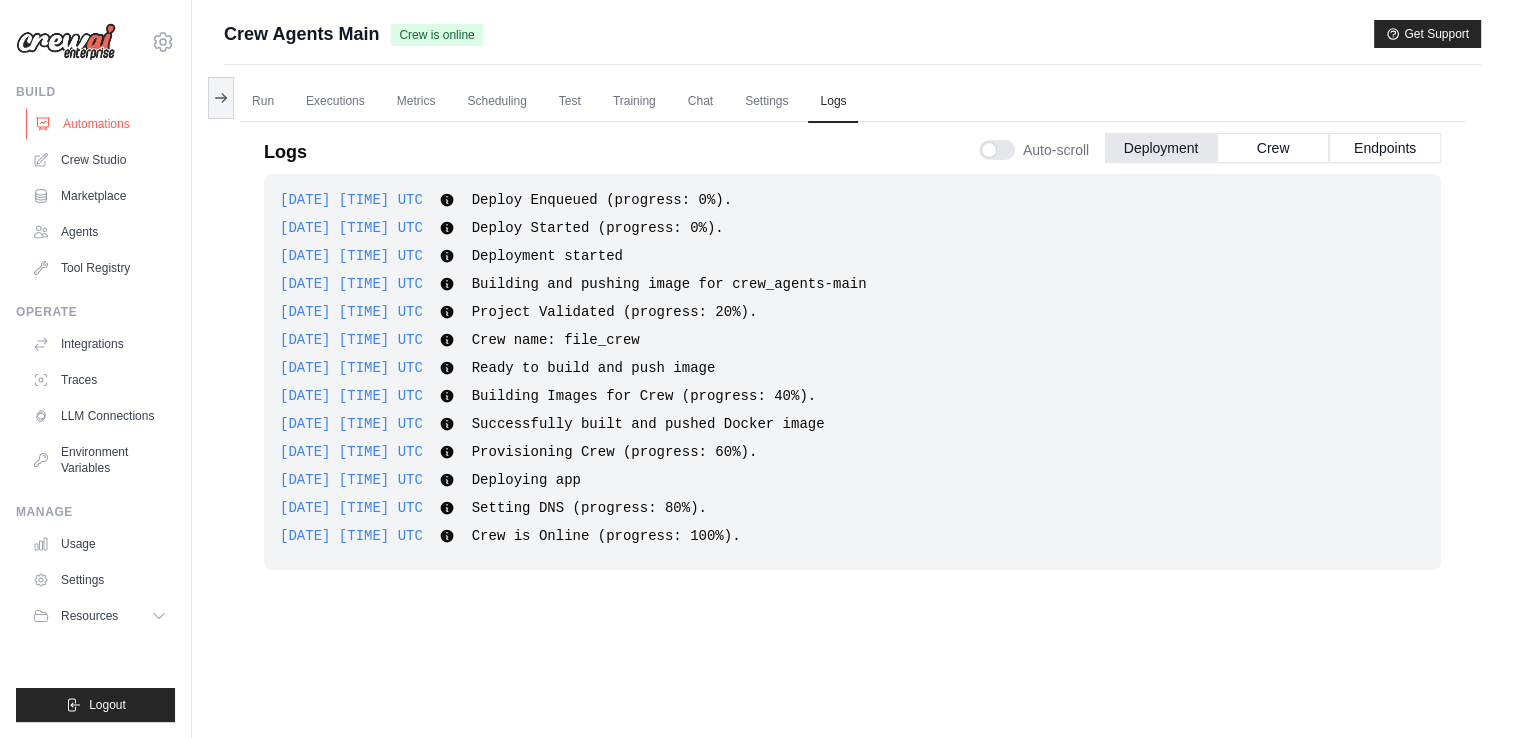 click on "Automations" at bounding box center [101, 124] 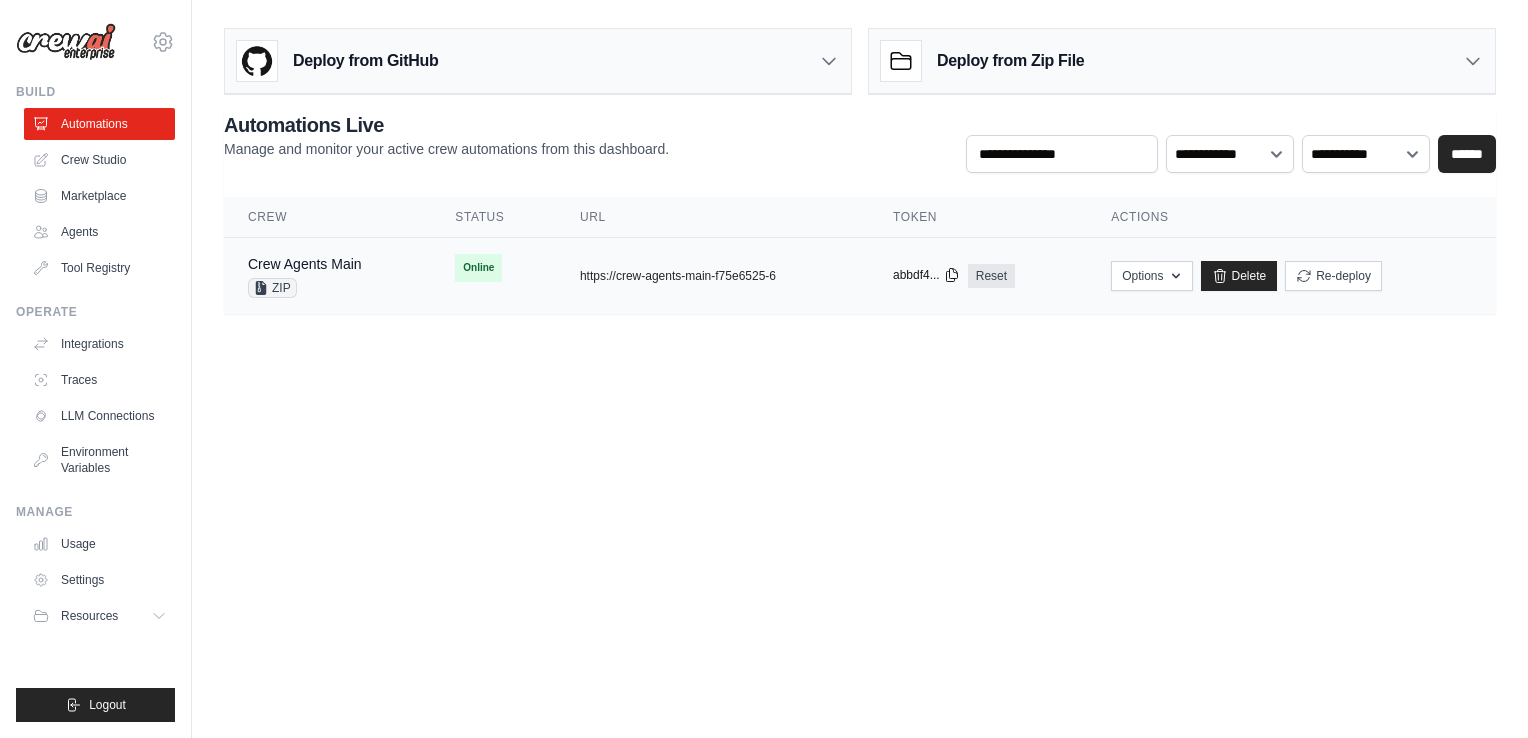 click 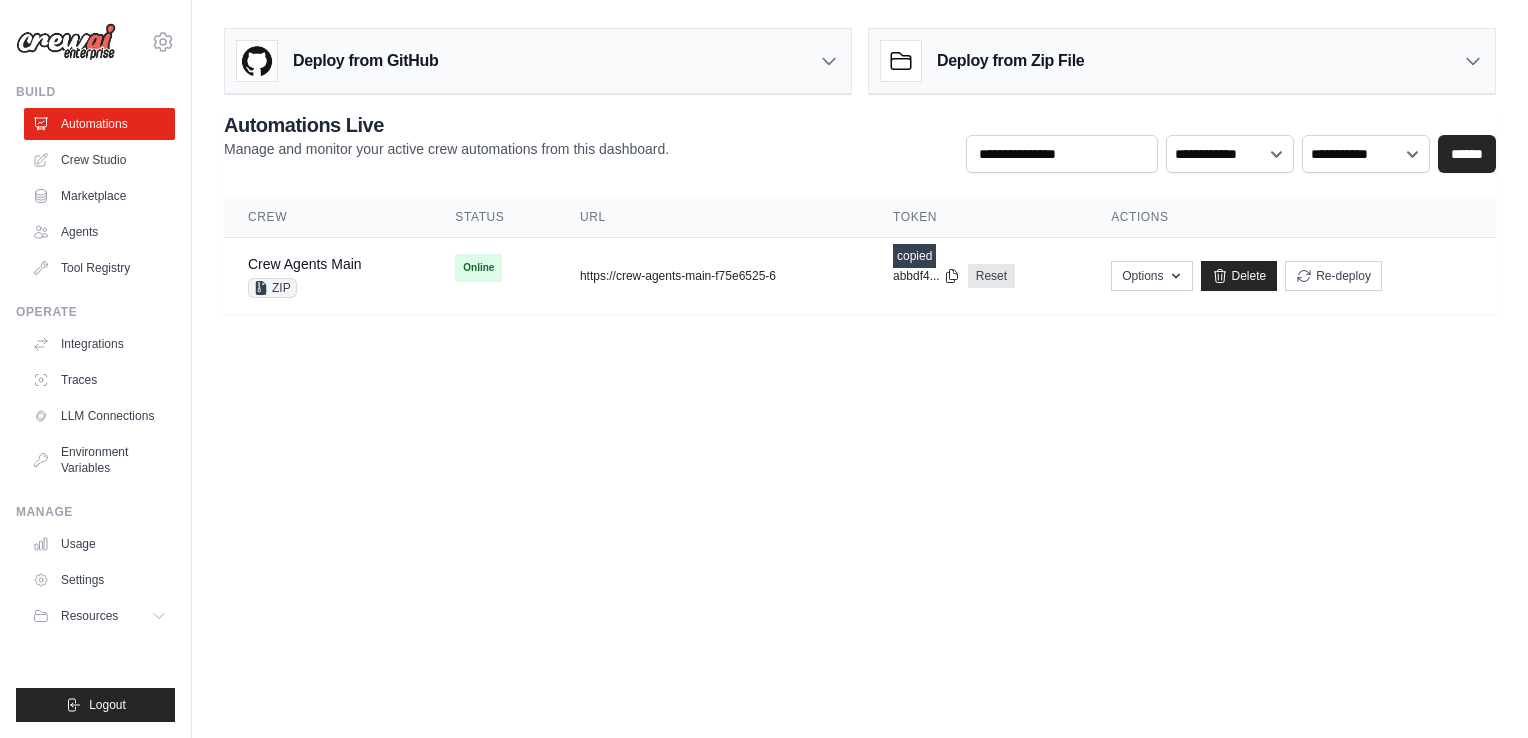 type 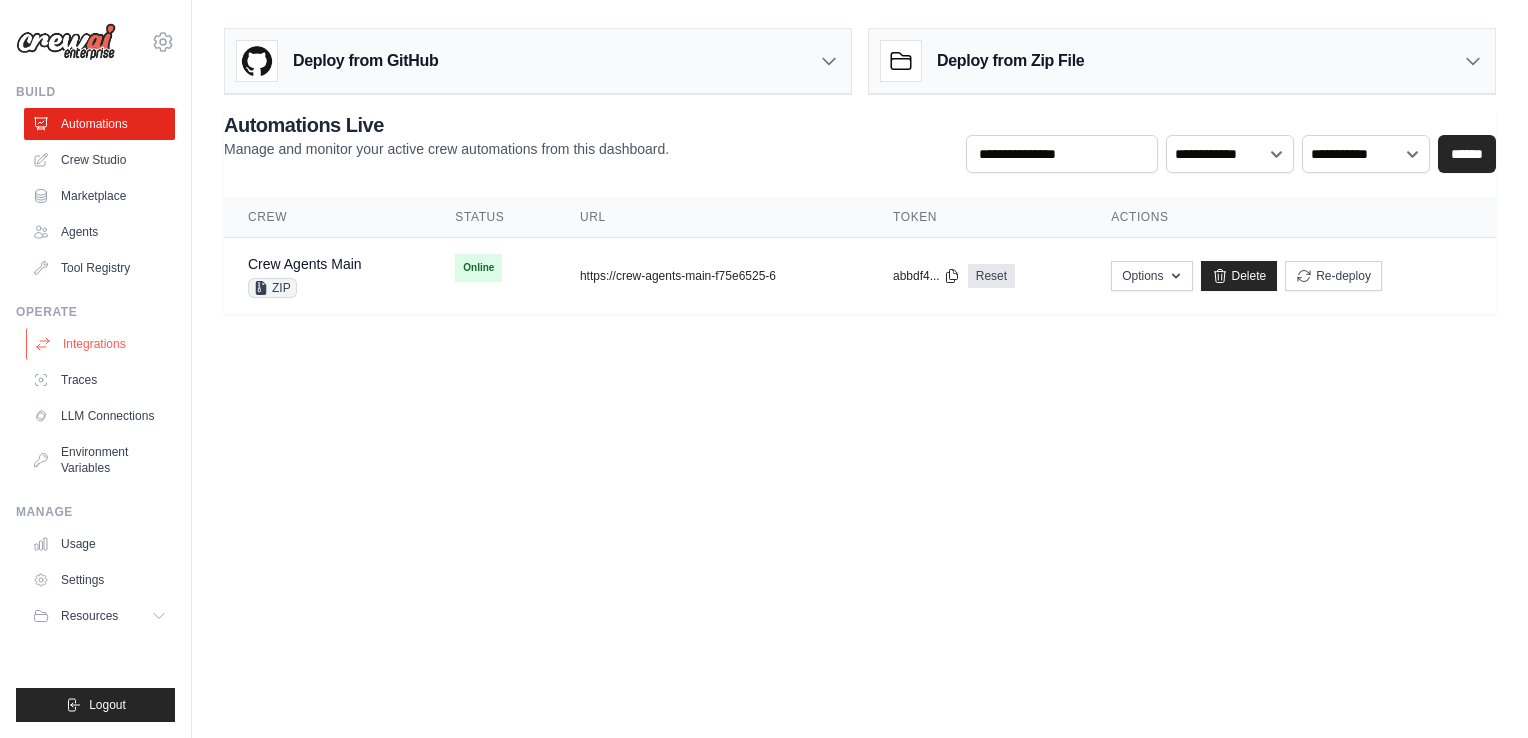 click on "Integrations" at bounding box center (101, 344) 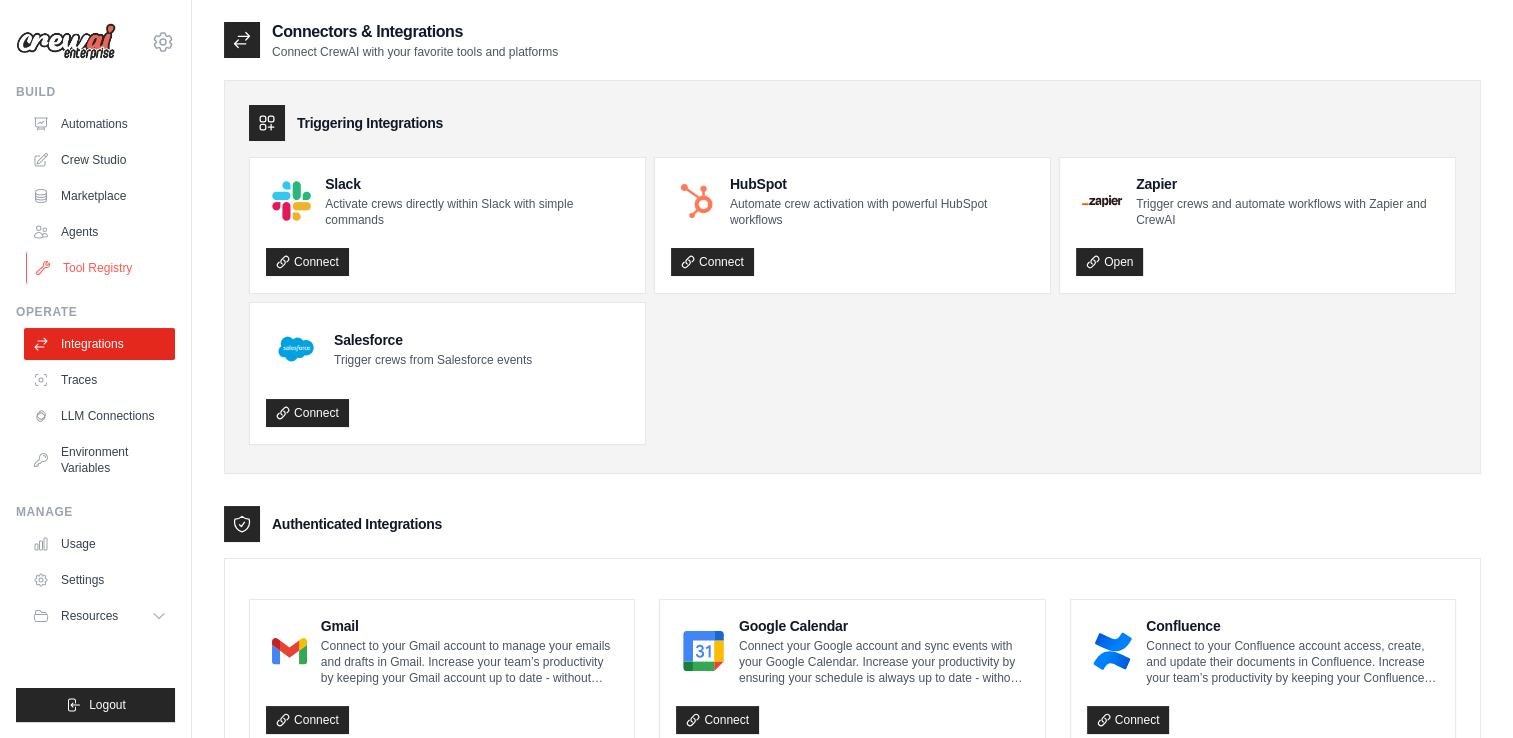 click on "Tool Registry" at bounding box center [101, 268] 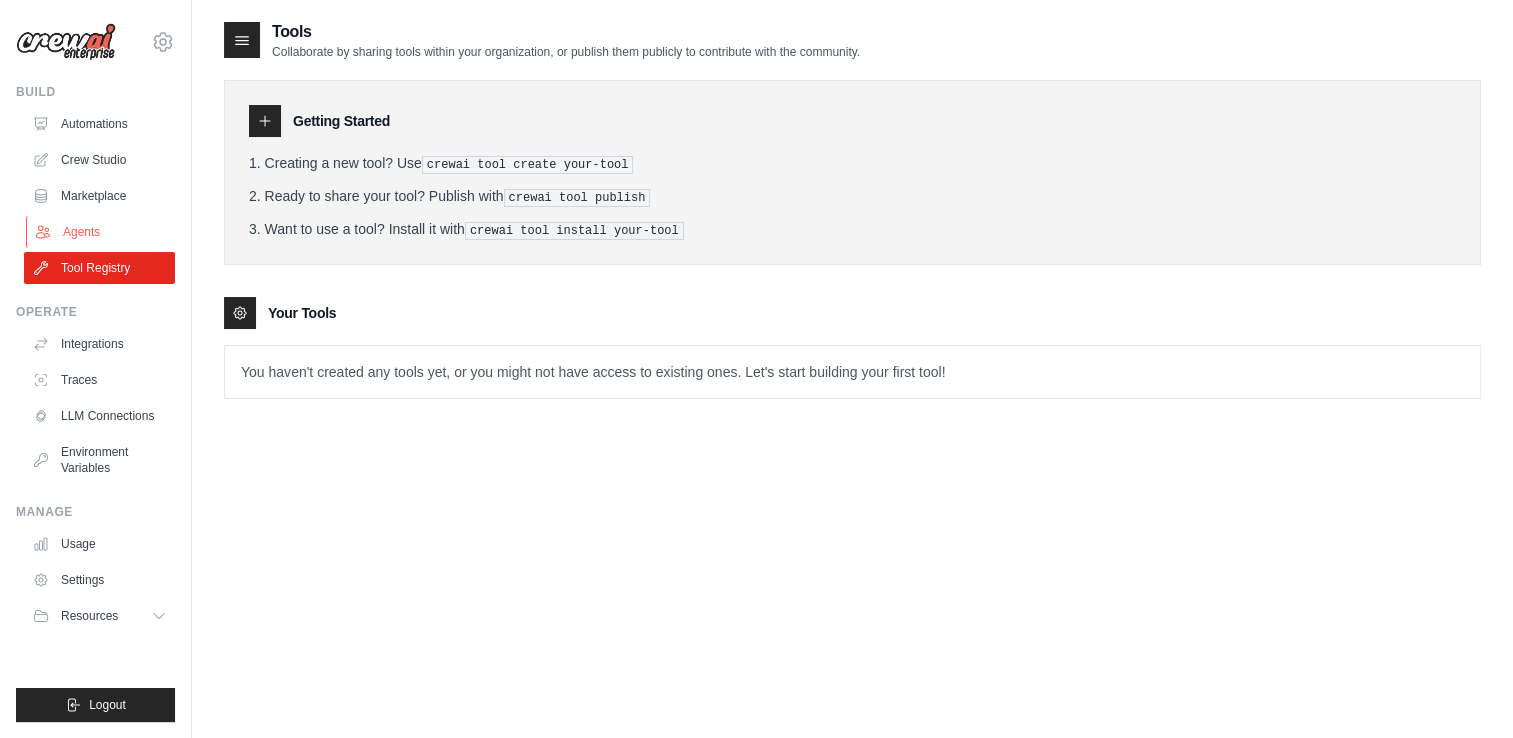 click on "Agents" at bounding box center [101, 232] 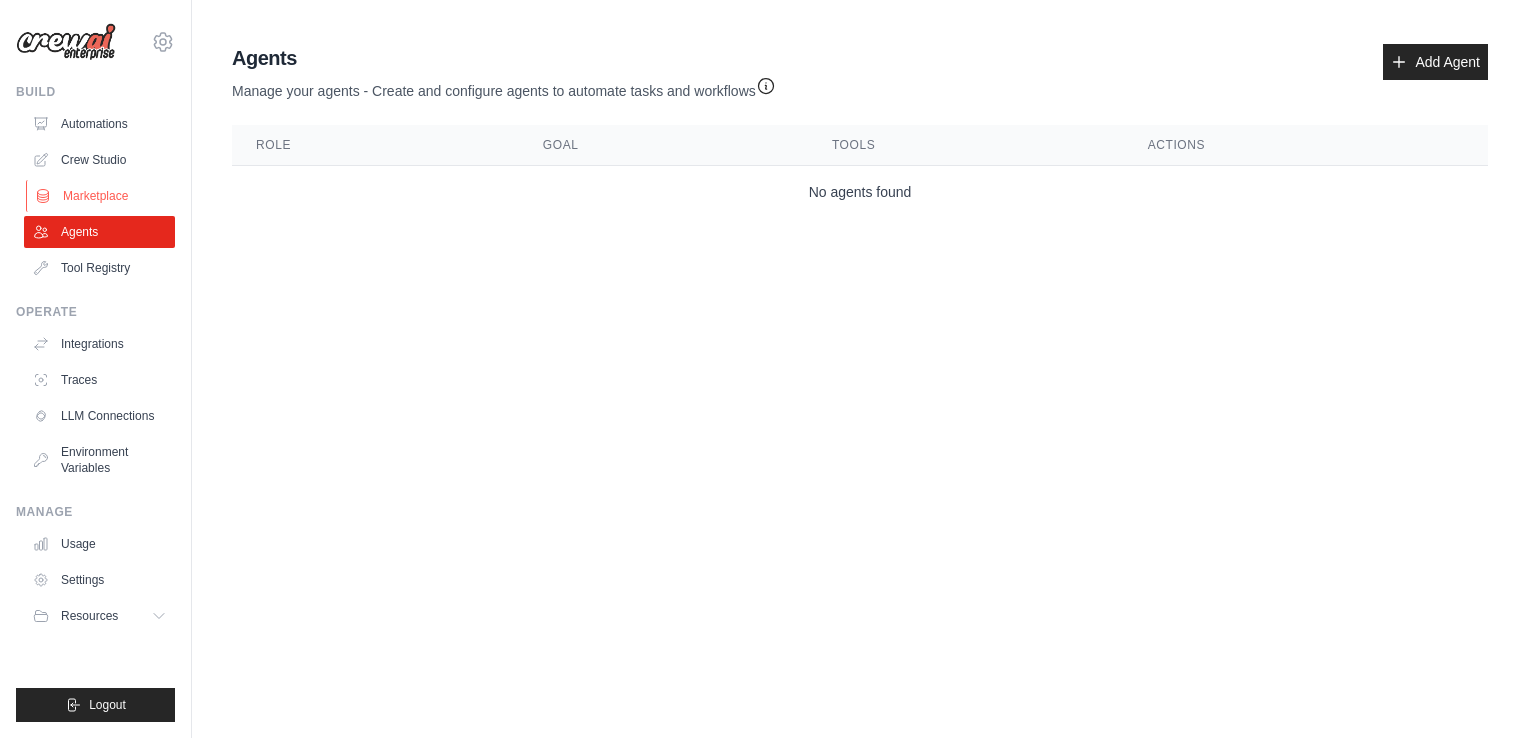 click on "Marketplace" at bounding box center [101, 196] 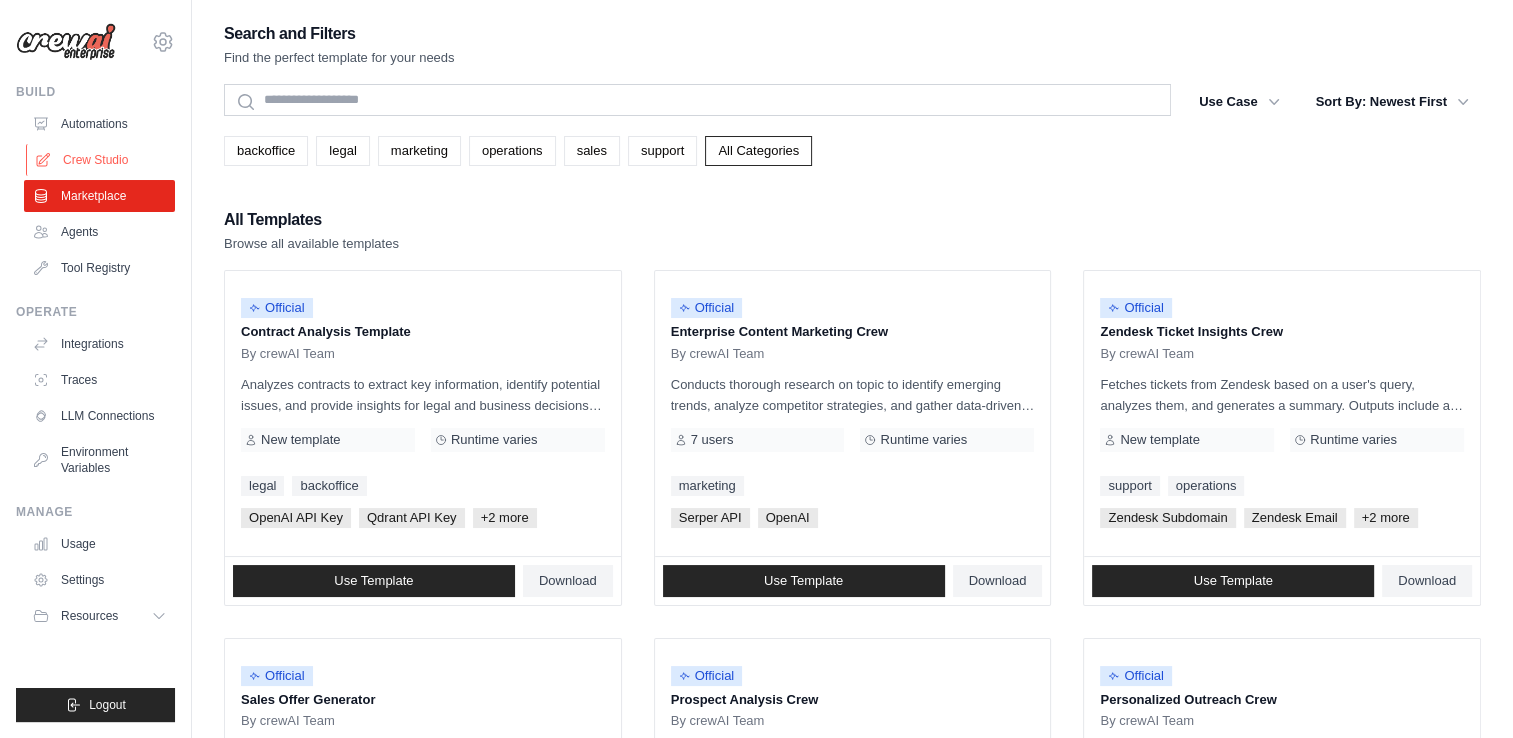click on "Crew Studio" at bounding box center (101, 160) 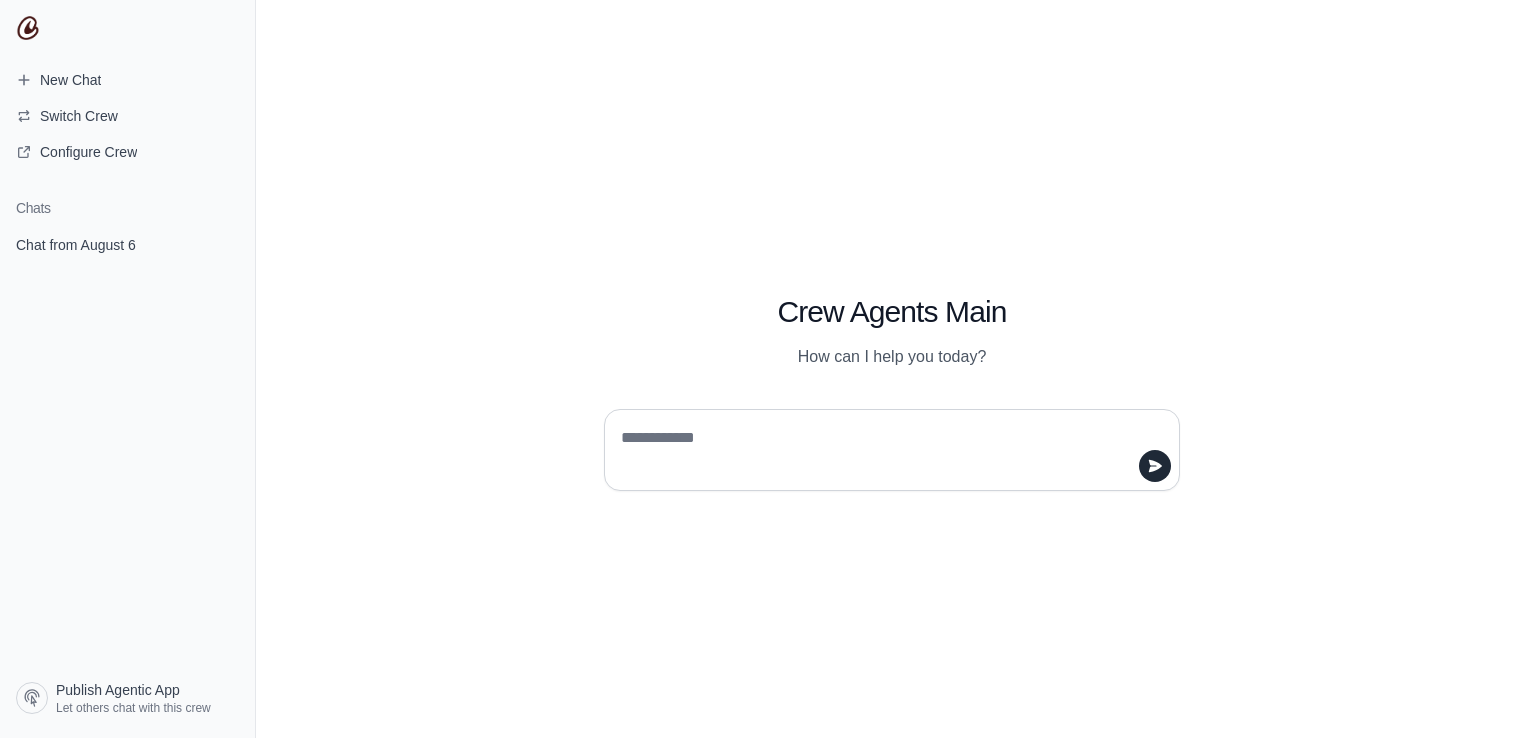 scroll, scrollTop: 0, scrollLeft: 0, axis: both 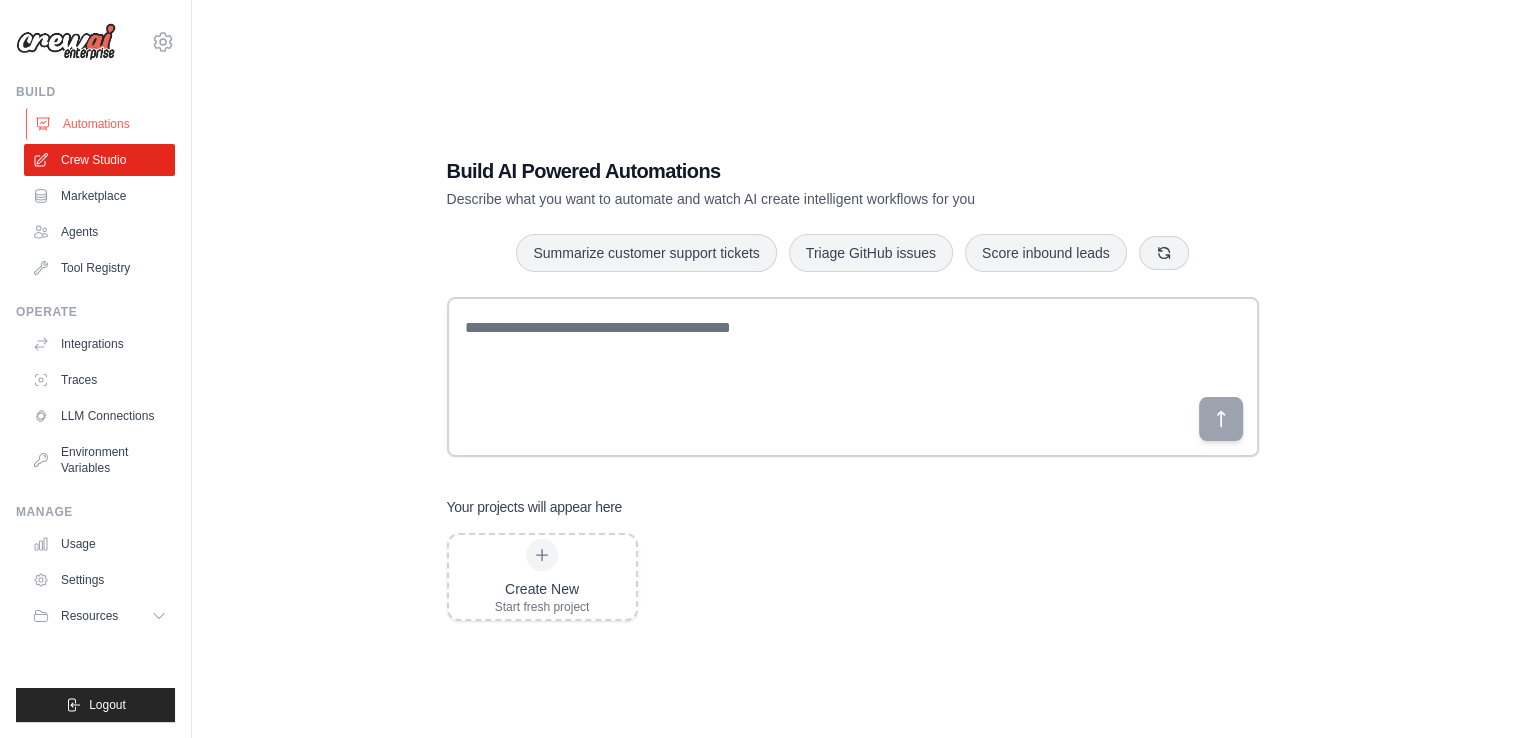click on "Automations" at bounding box center (101, 124) 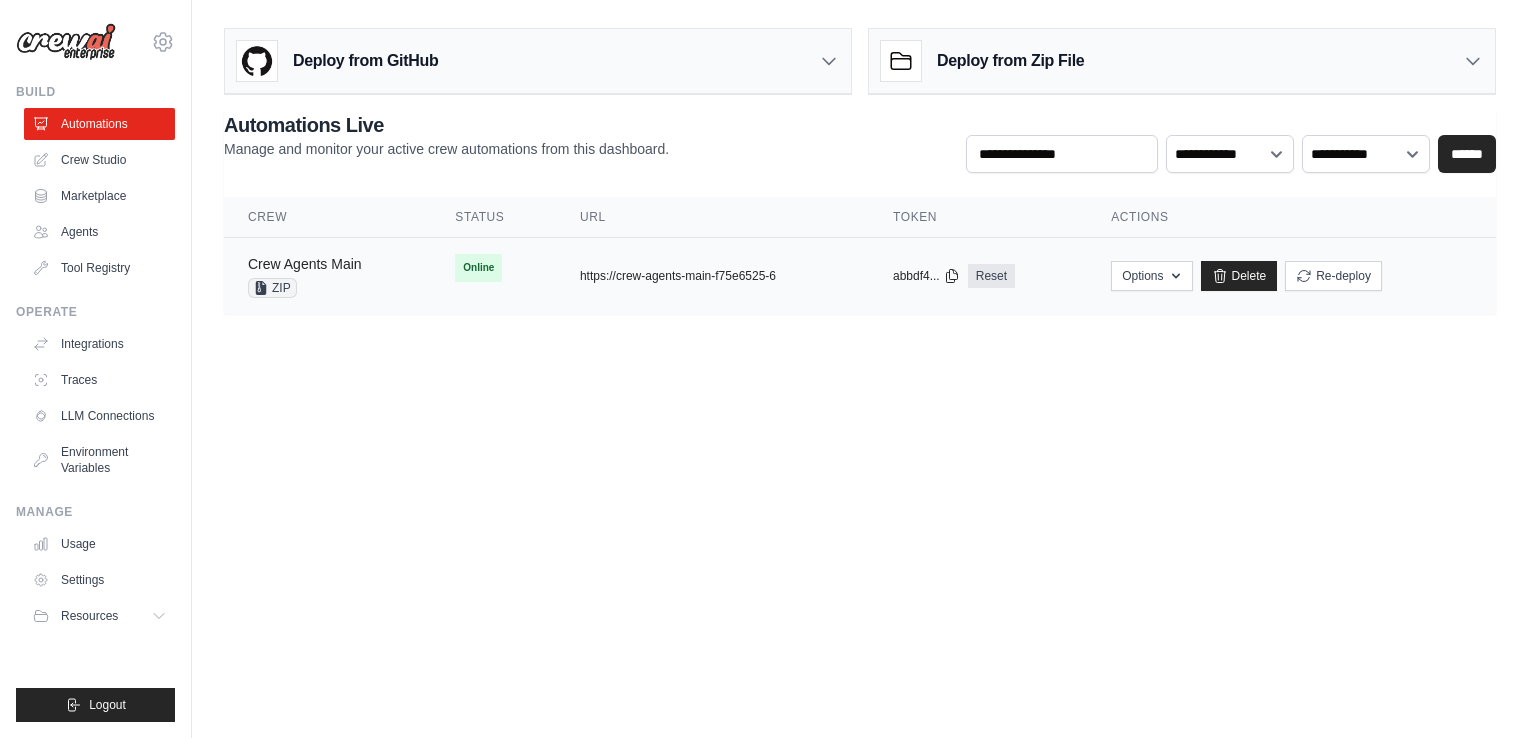 click on "Crew Agents Main" at bounding box center (305, 264) 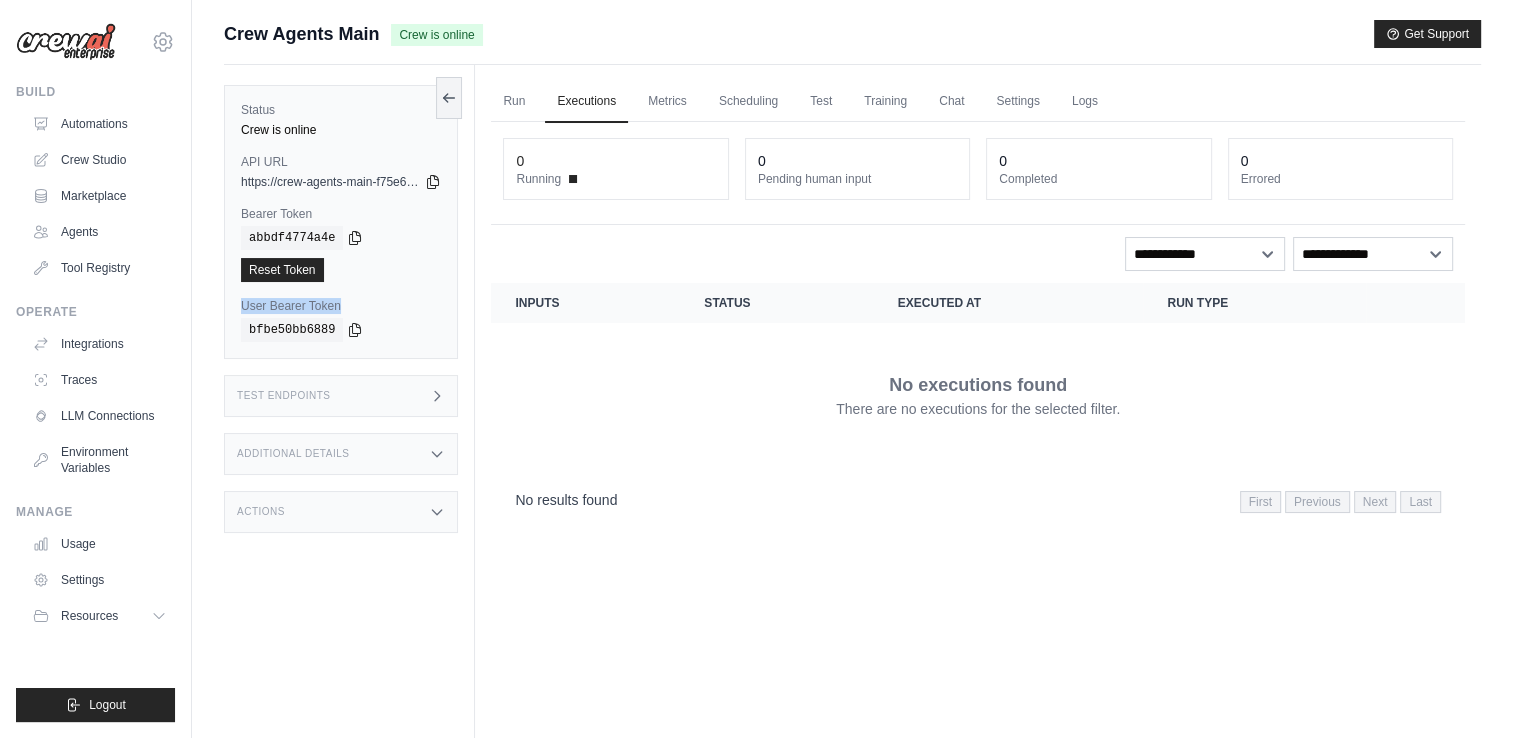 drag, startPoint x: 244, startPoint y: 299, endPoint x: 348, endPoint y: 297, distance: 104.019226 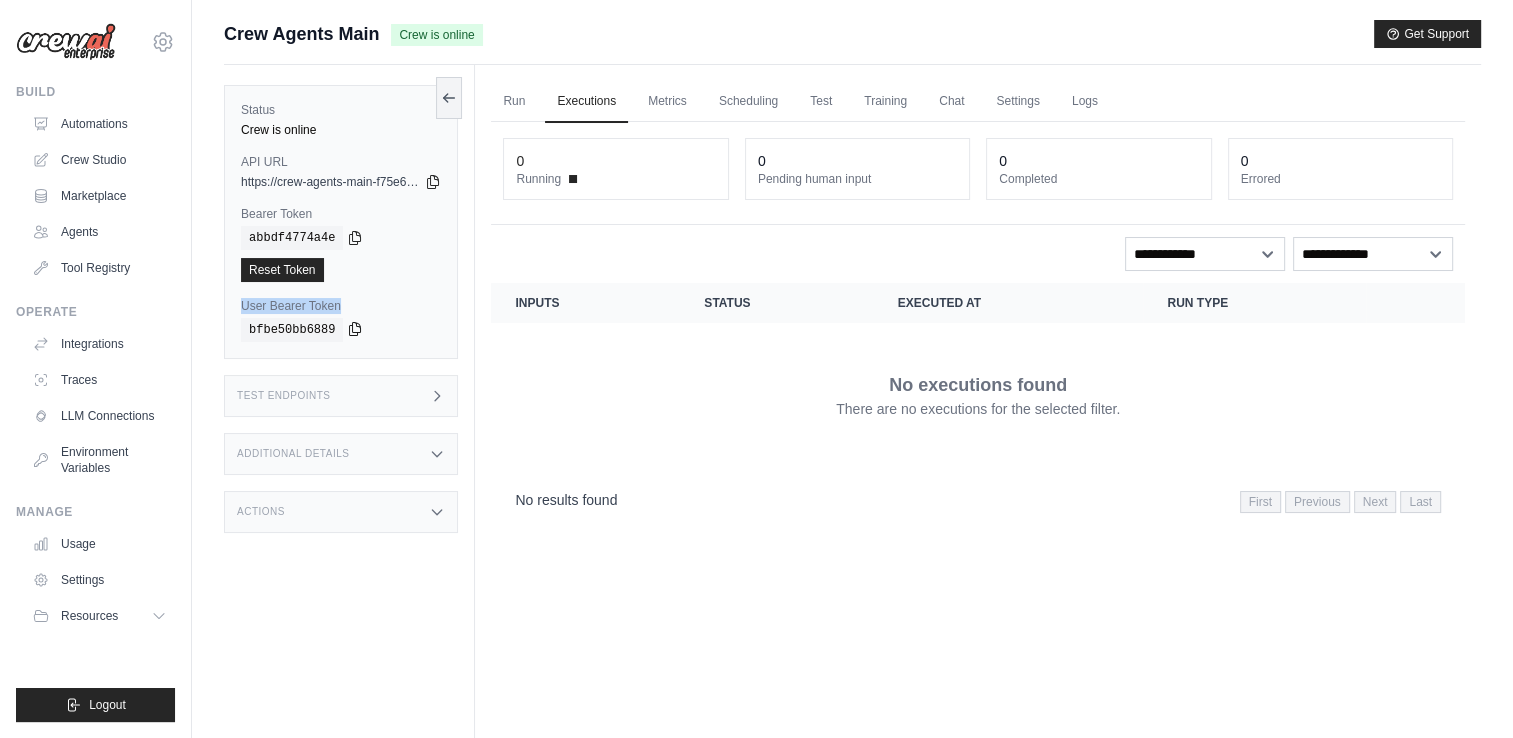 click 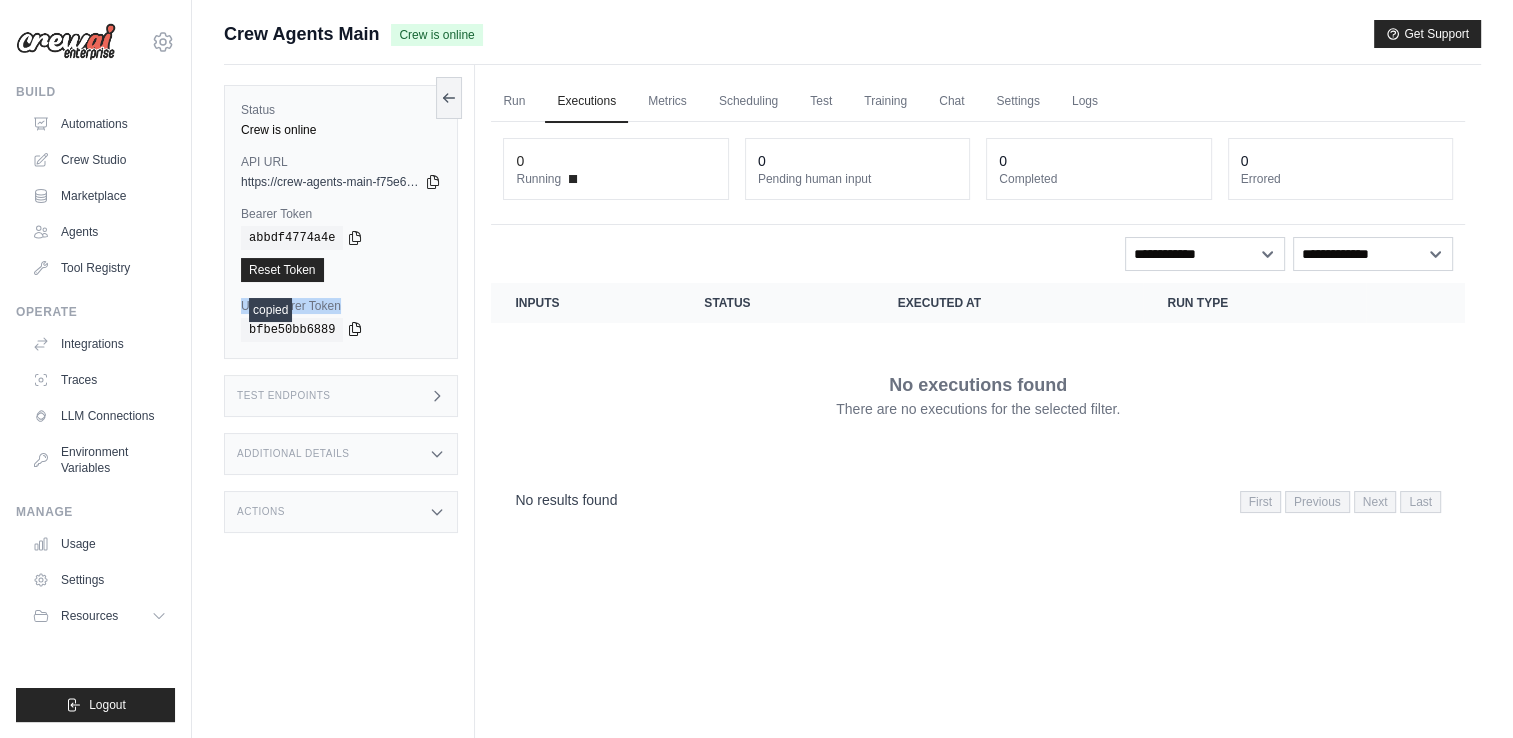 type 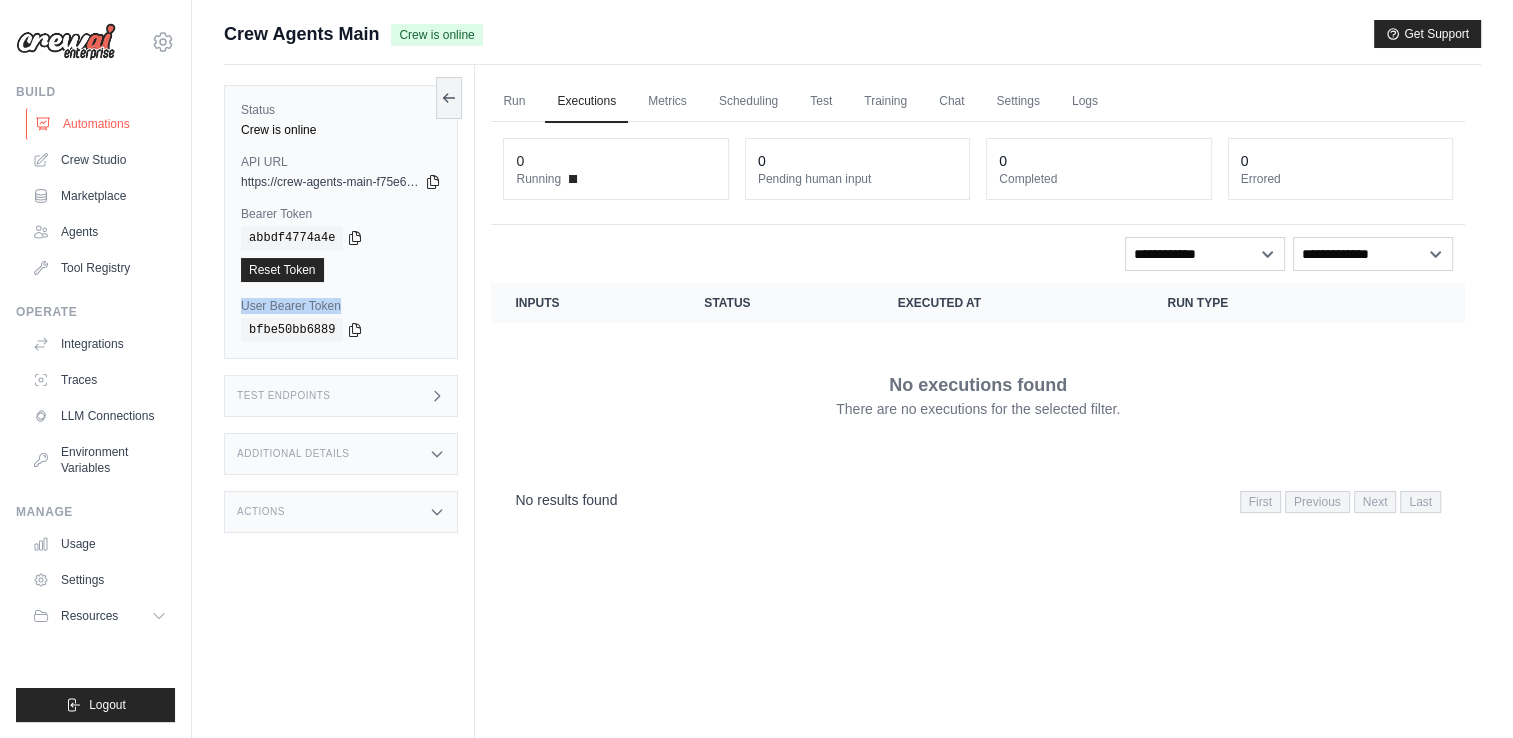 click on "Automations" at bounding box center (101, 124) 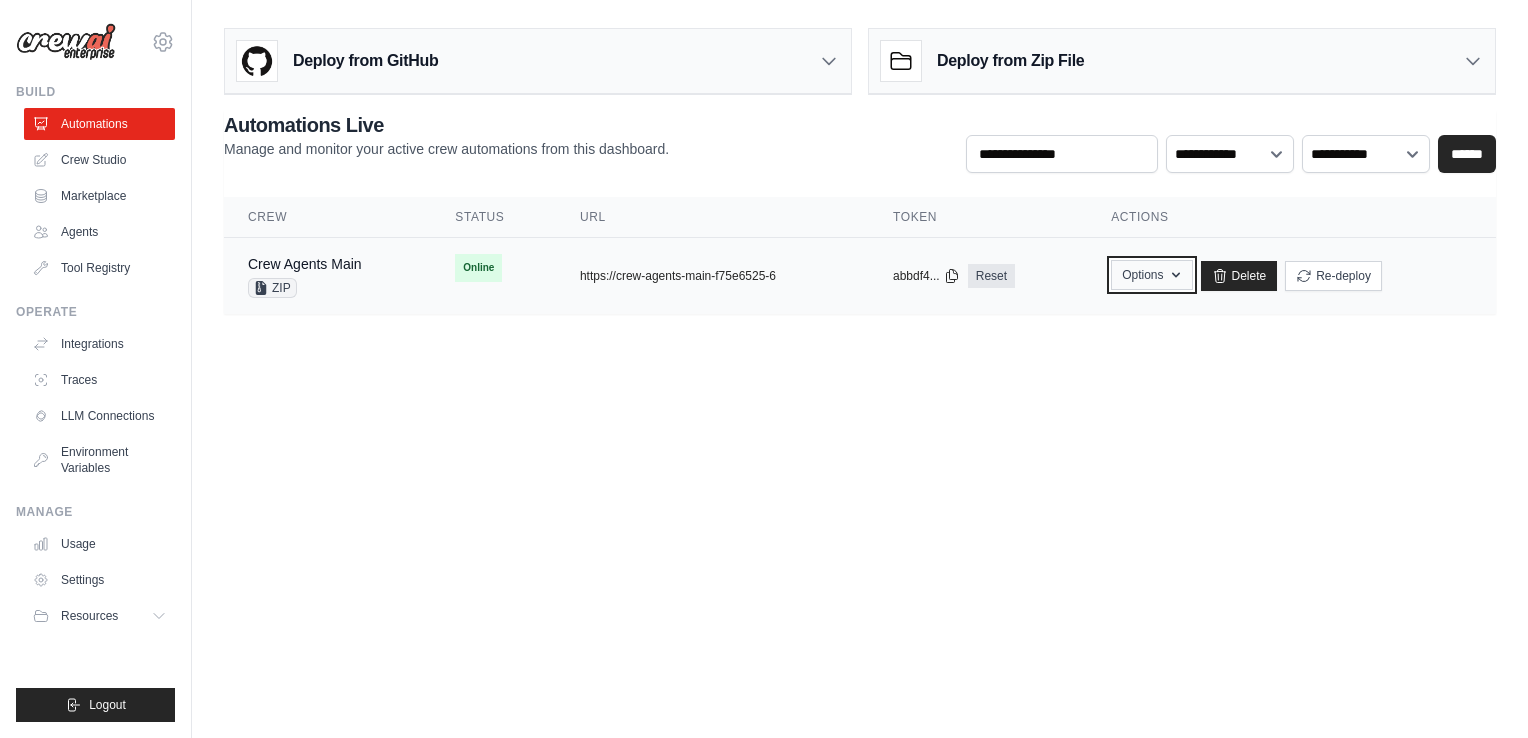 click on "Options" at bounding box center (1151, 275) 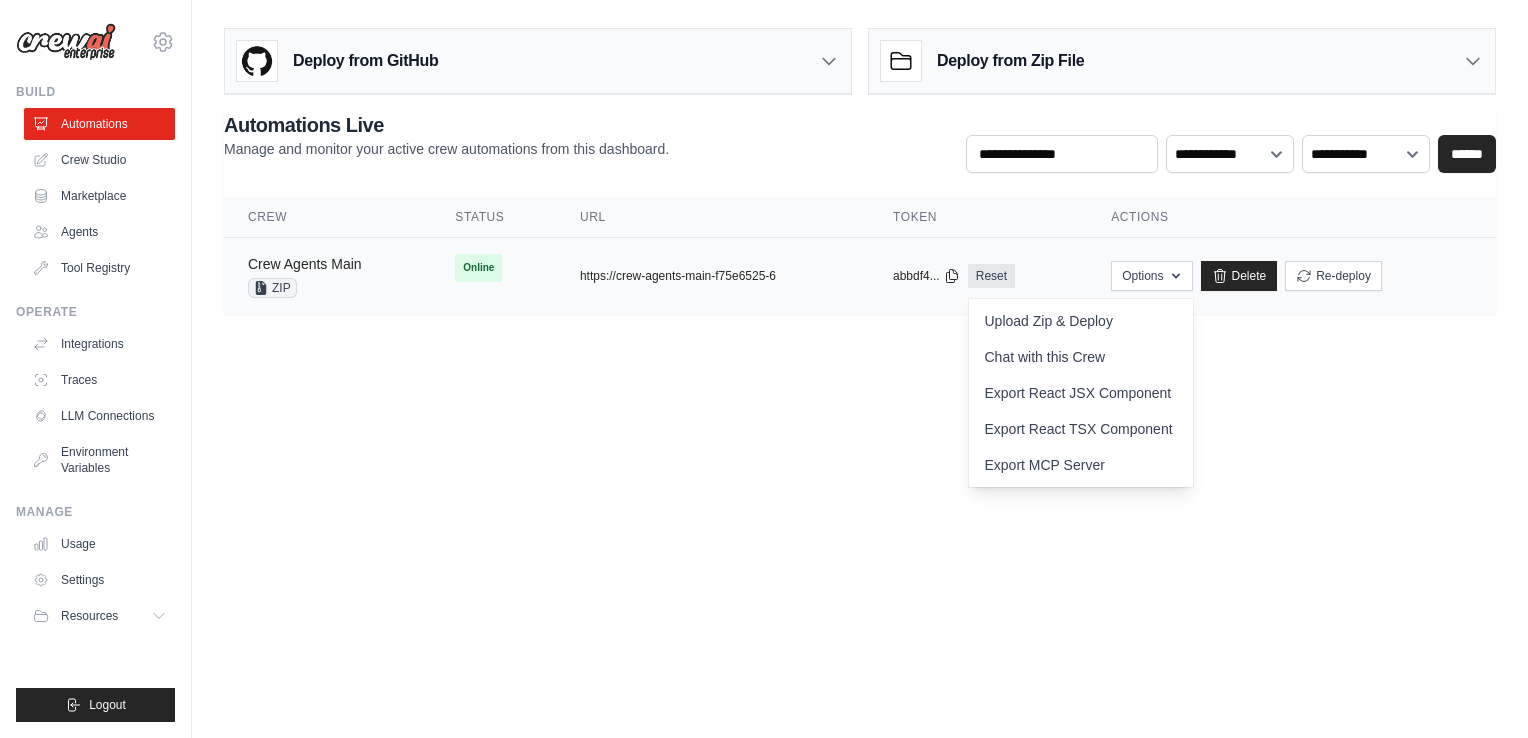 click on "Crew Agents Main" at bounding box center [305, 264] 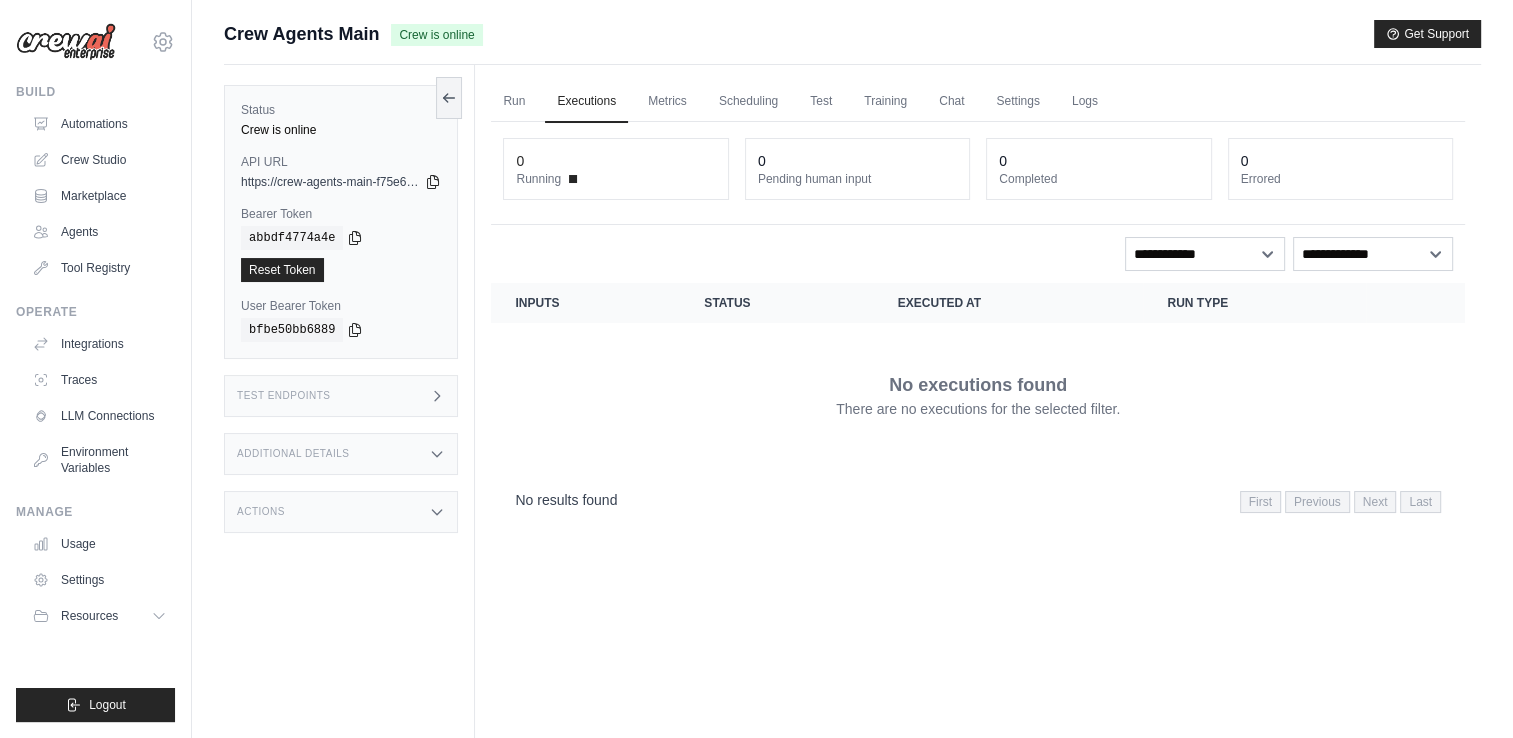 click on "Test Endpoints" at bounding box center (341, 396) 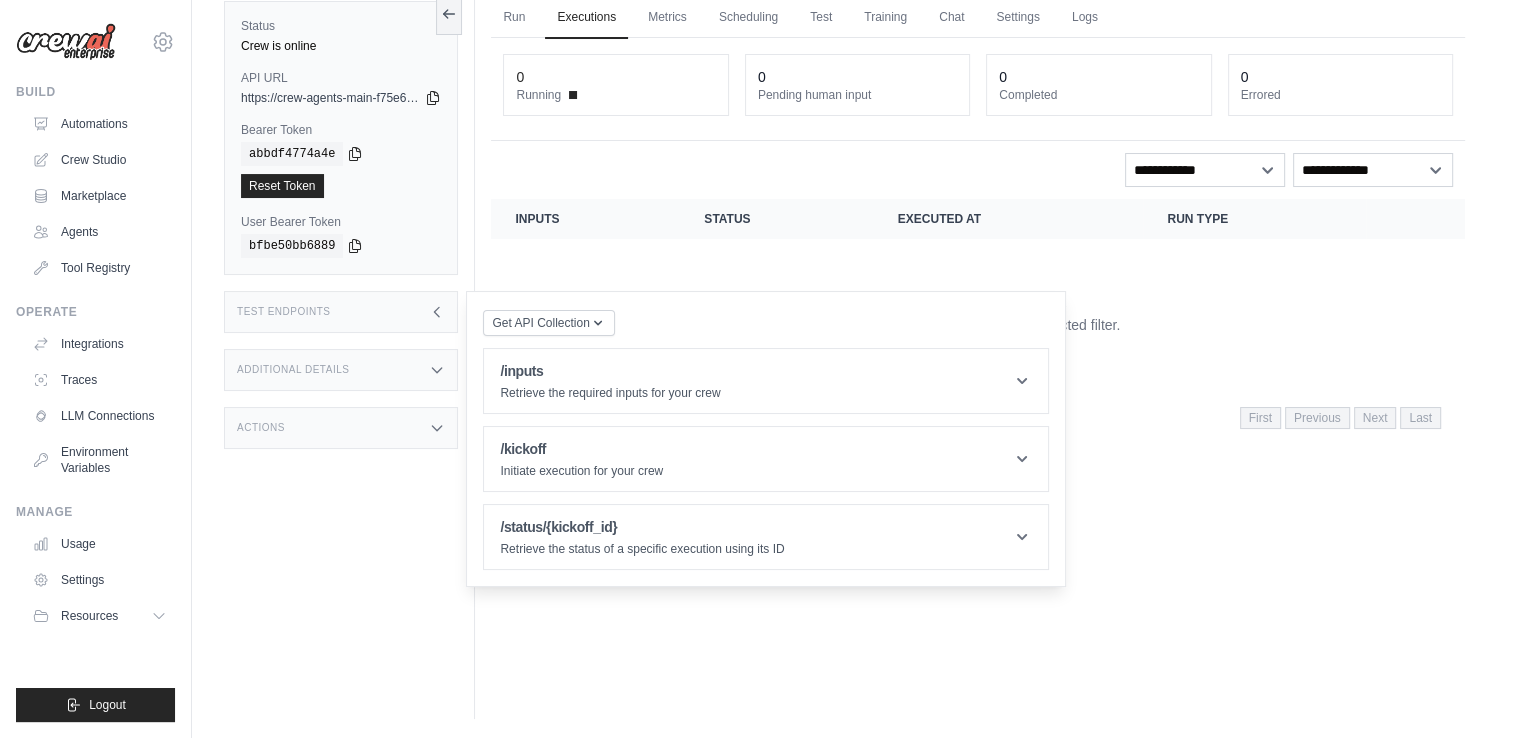 scroll, scrollTop: 0, scrollLeft: 0, axis: both 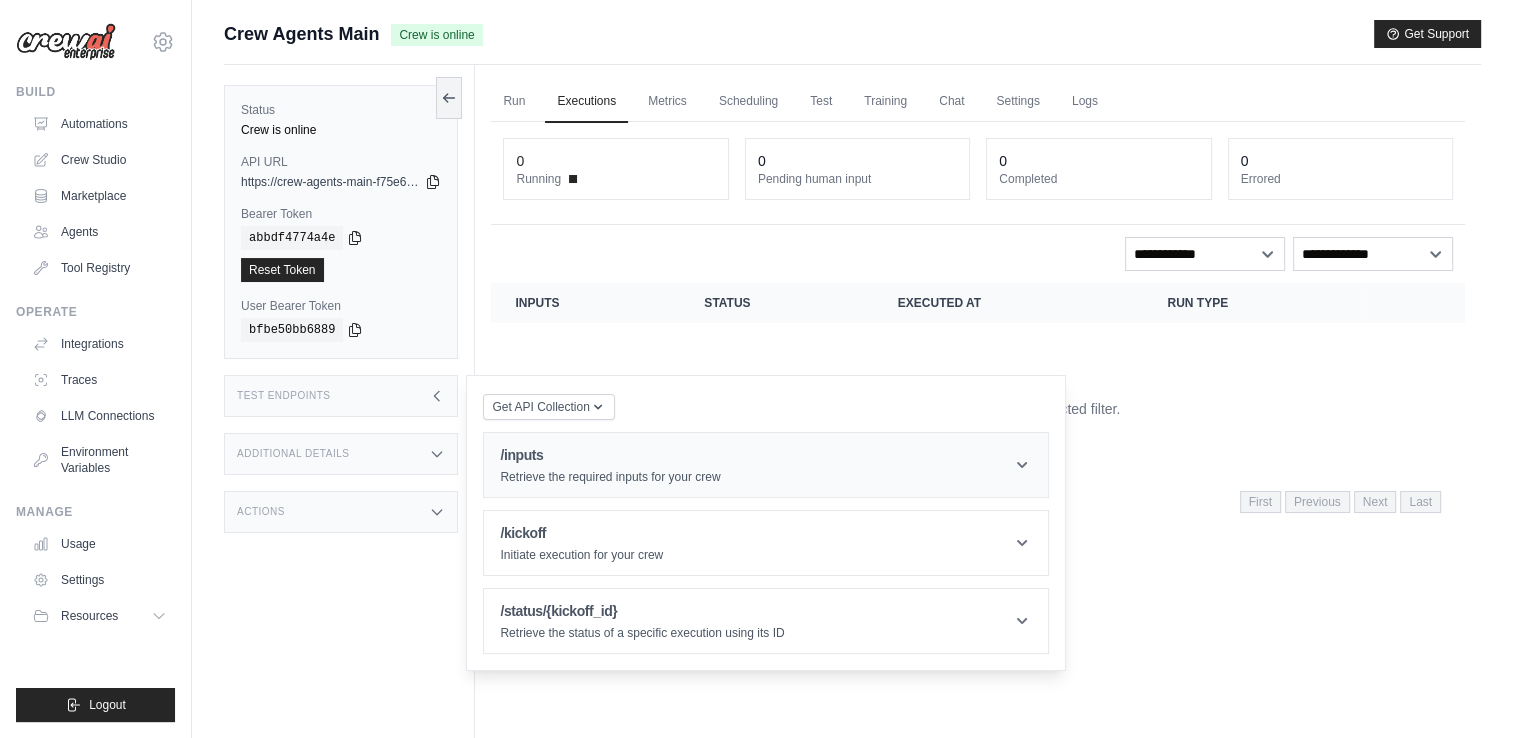 click on "/inputs
Retrieve the required inputs for your crew" at bounding box center [766, 465] 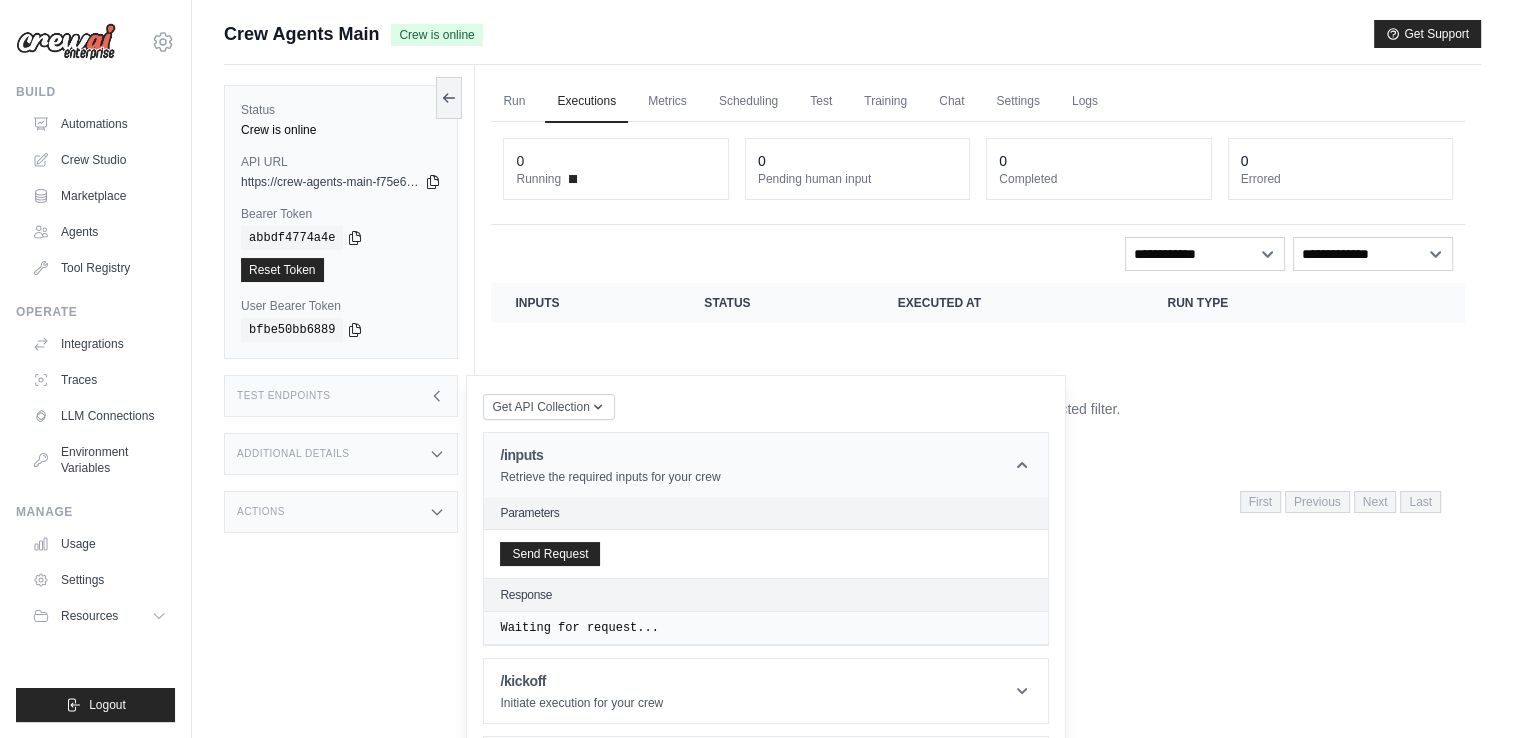 scroll, scrollTop: 84, scrollLeft: 0, axis: vertical 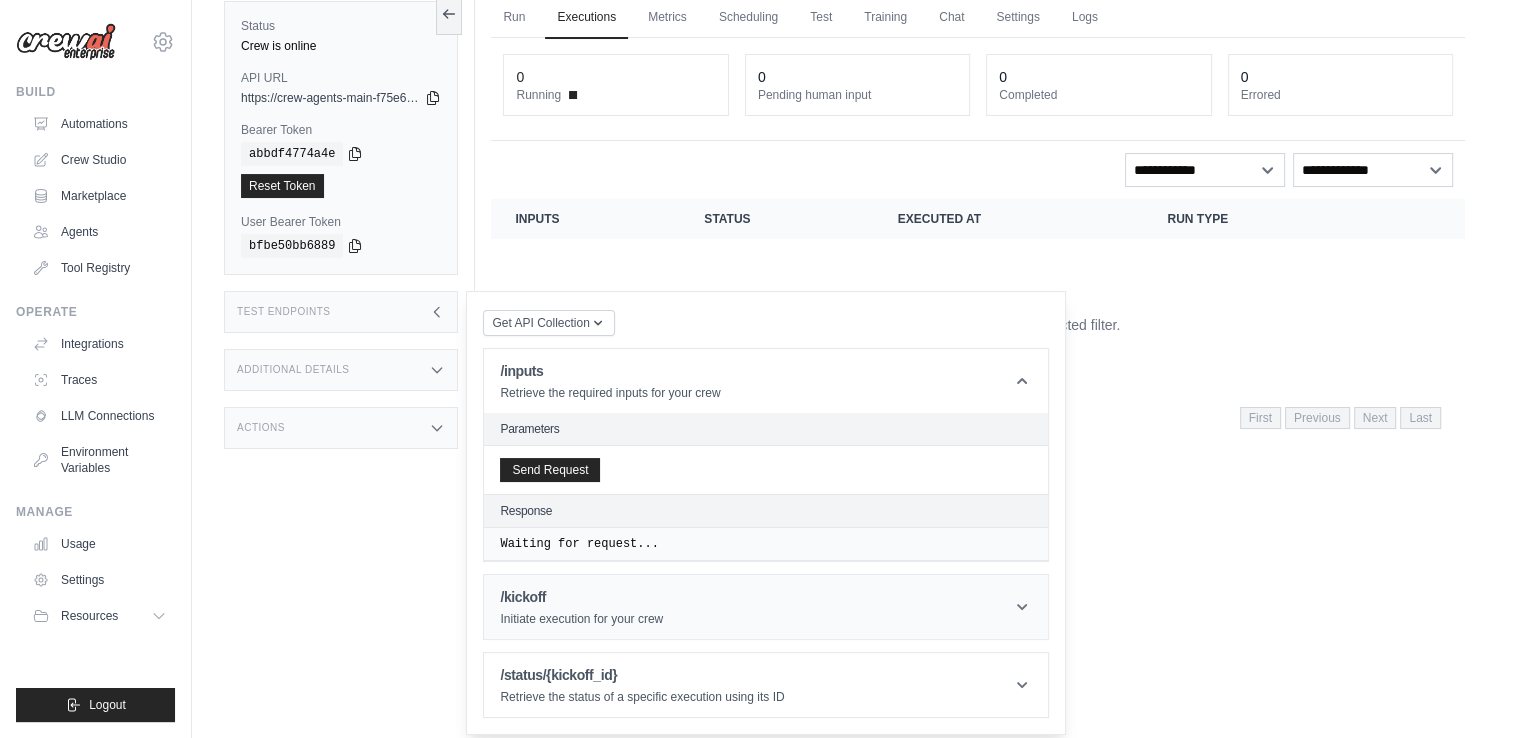 click on "/kickoff
Initiate execution for your crew" at bounding box center [766, 607] 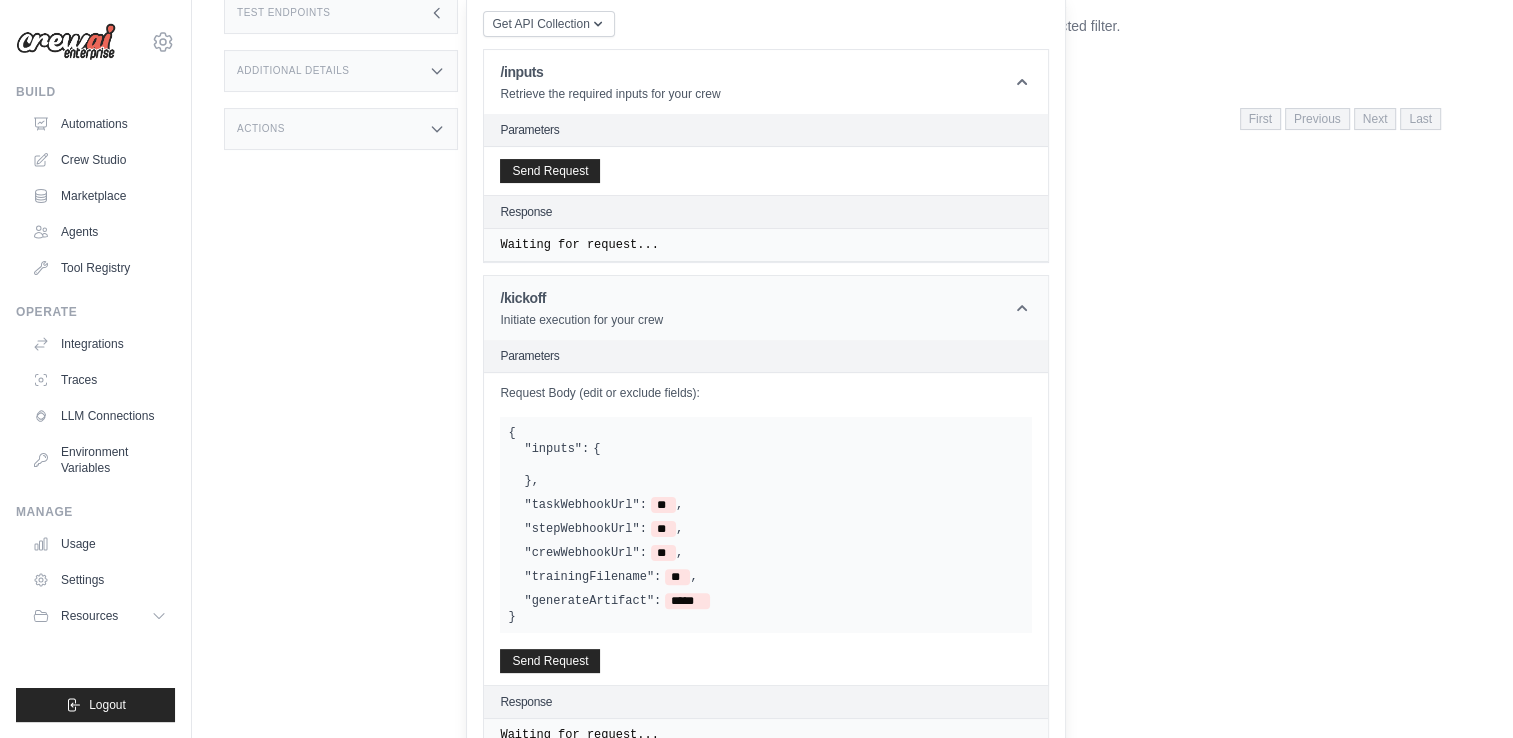 scroll, scrollTop: 404, scrollLeft: 0, axis: vertical 